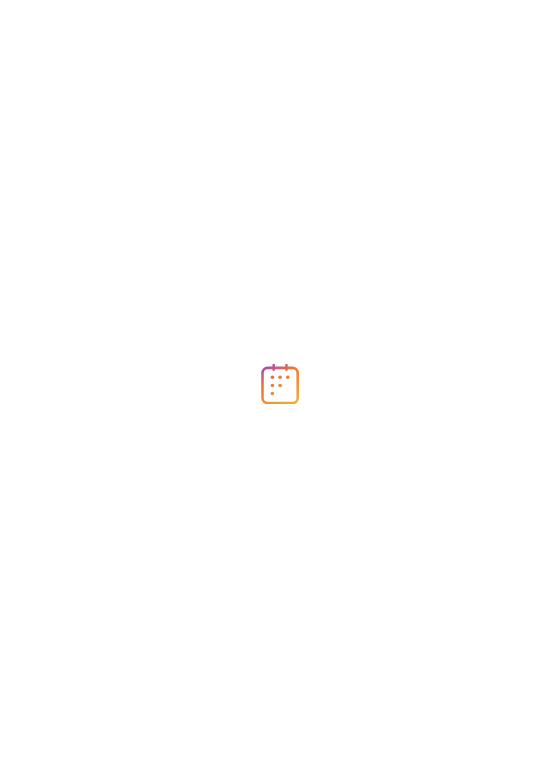scroll, scrollTop: 0, scrollLeft: 0, axis: both 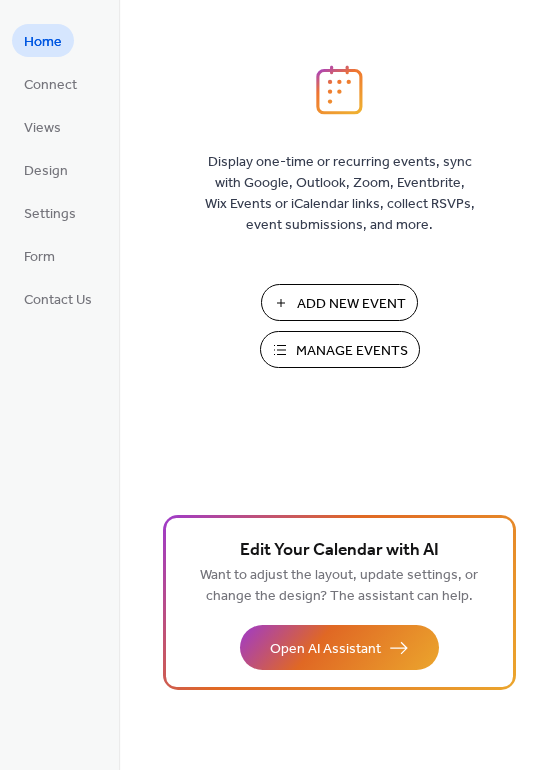 click on "Manage Events" at bounding box center (352, 351) 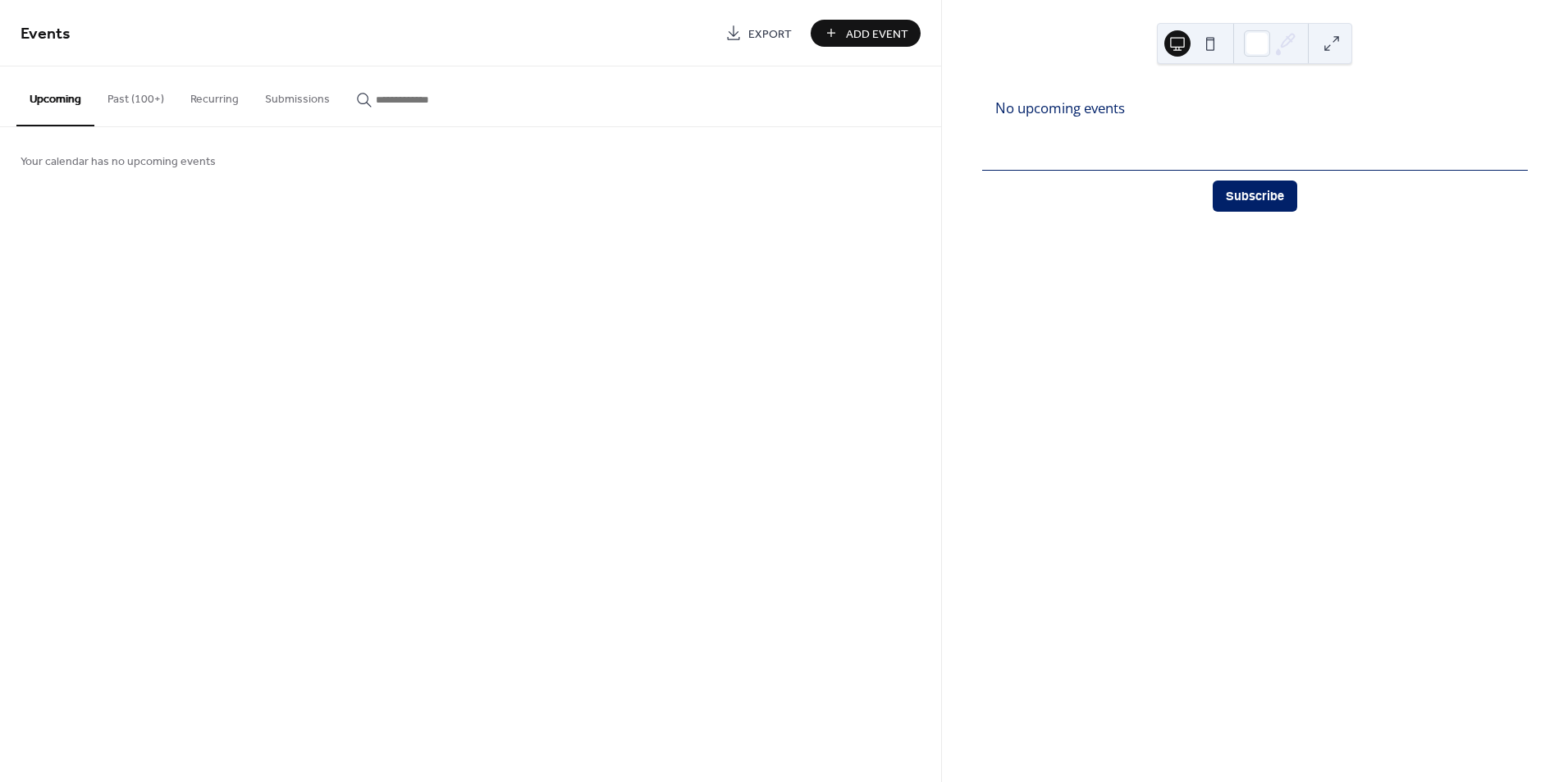scroll, scrollTop: 0, scrollLeft: 0, axis: both 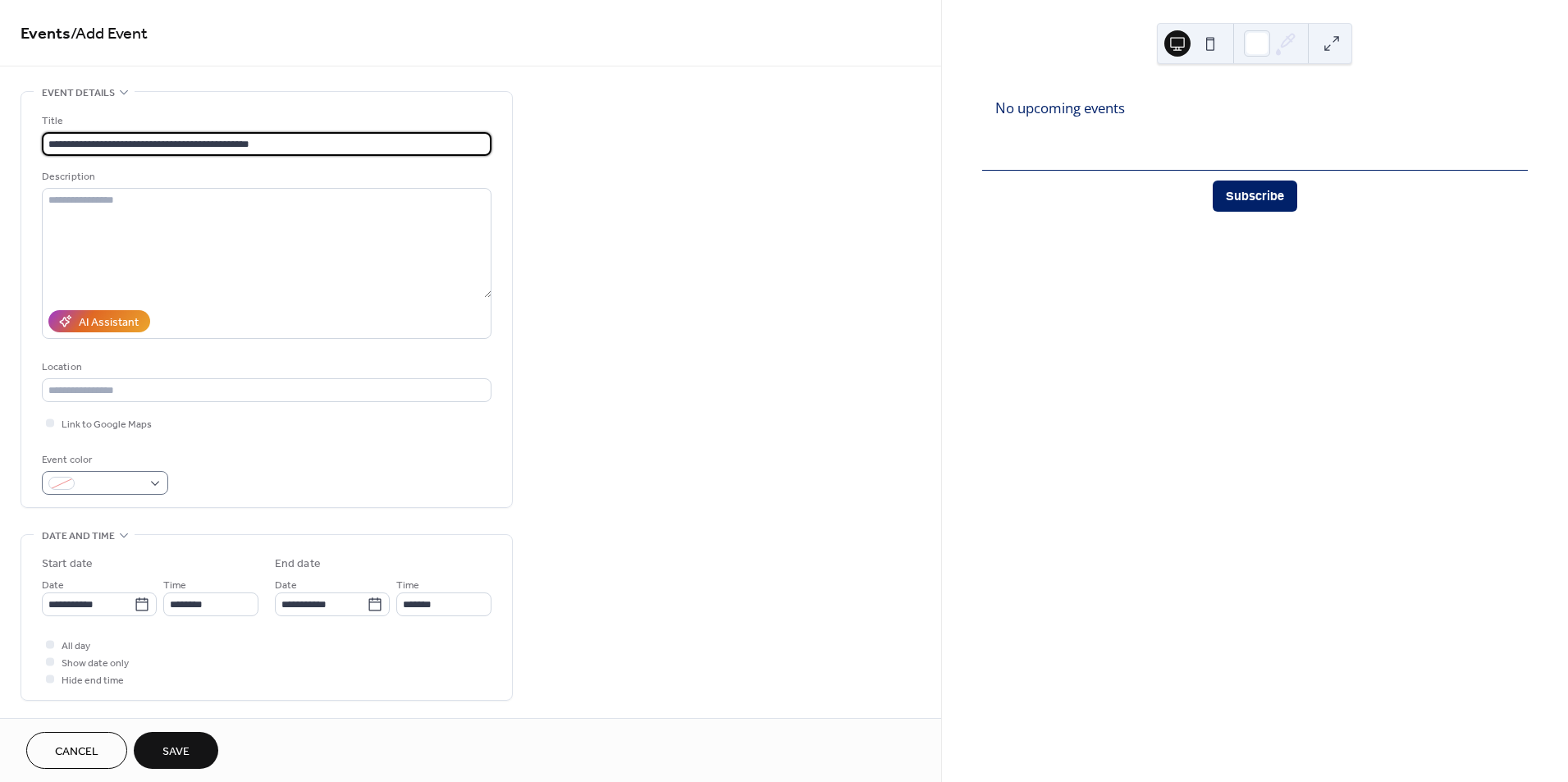 type on "**********" 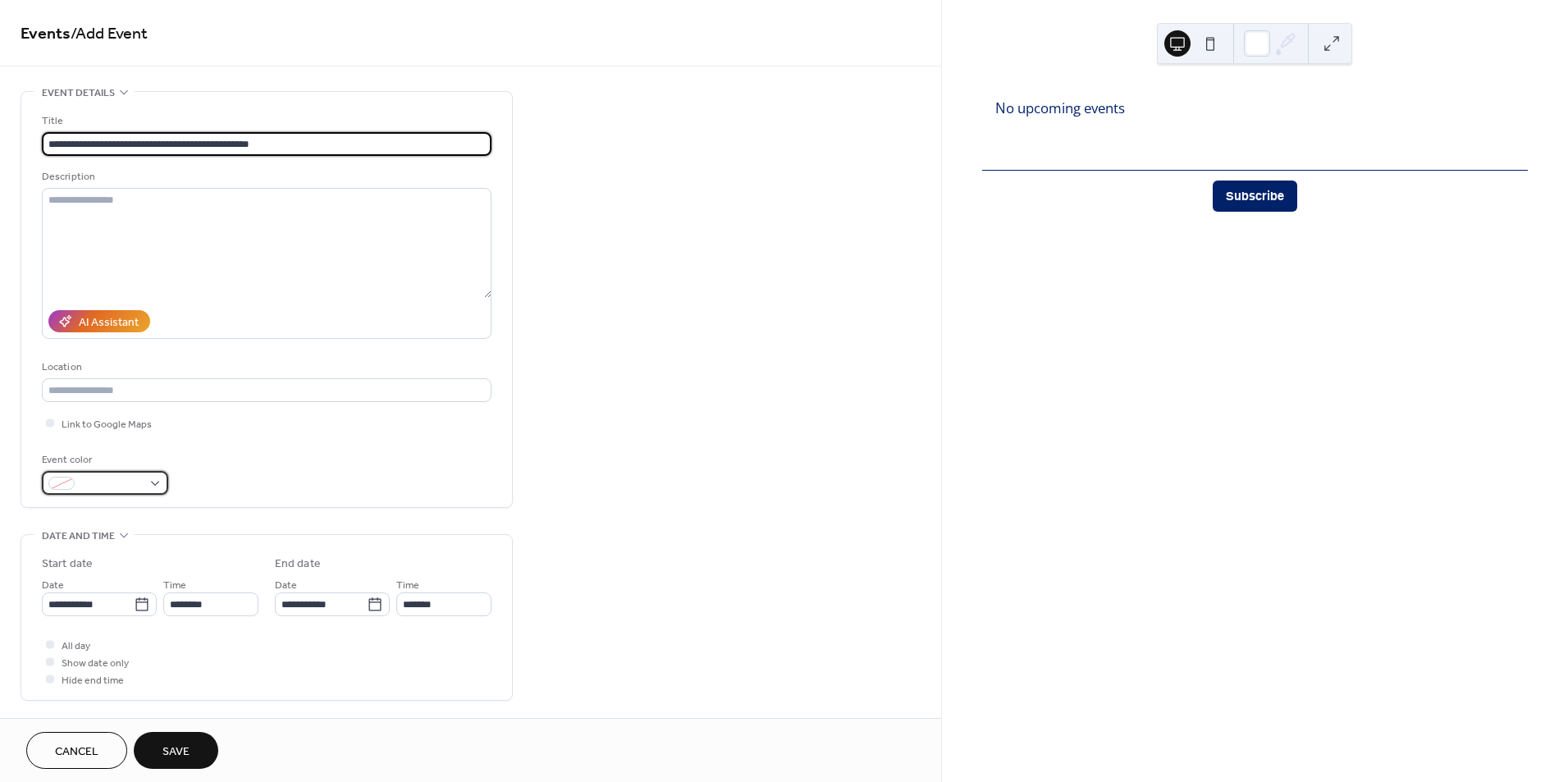 click at bounding box center [112, 484] 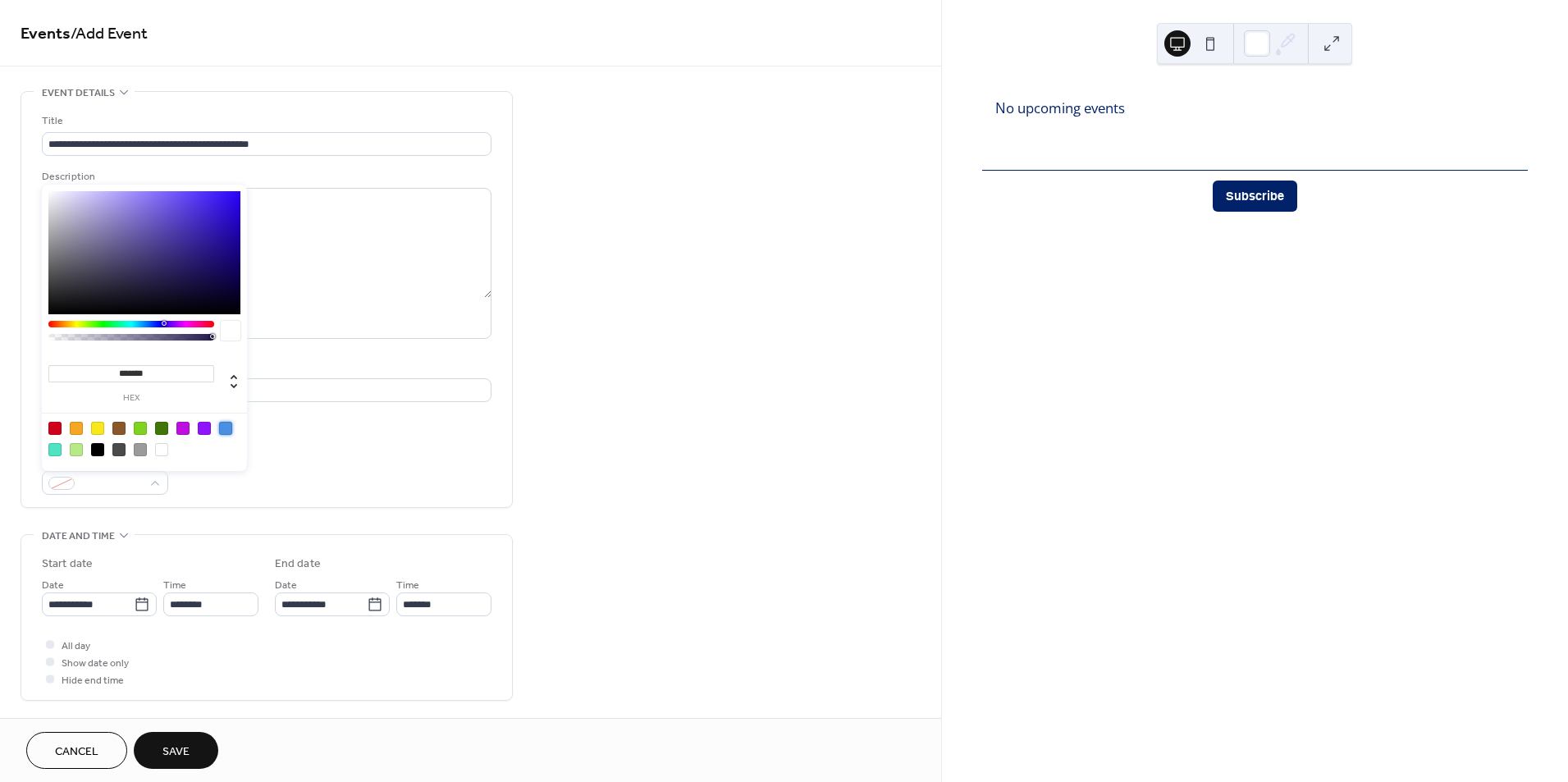 click at bounding box center (226, 428) 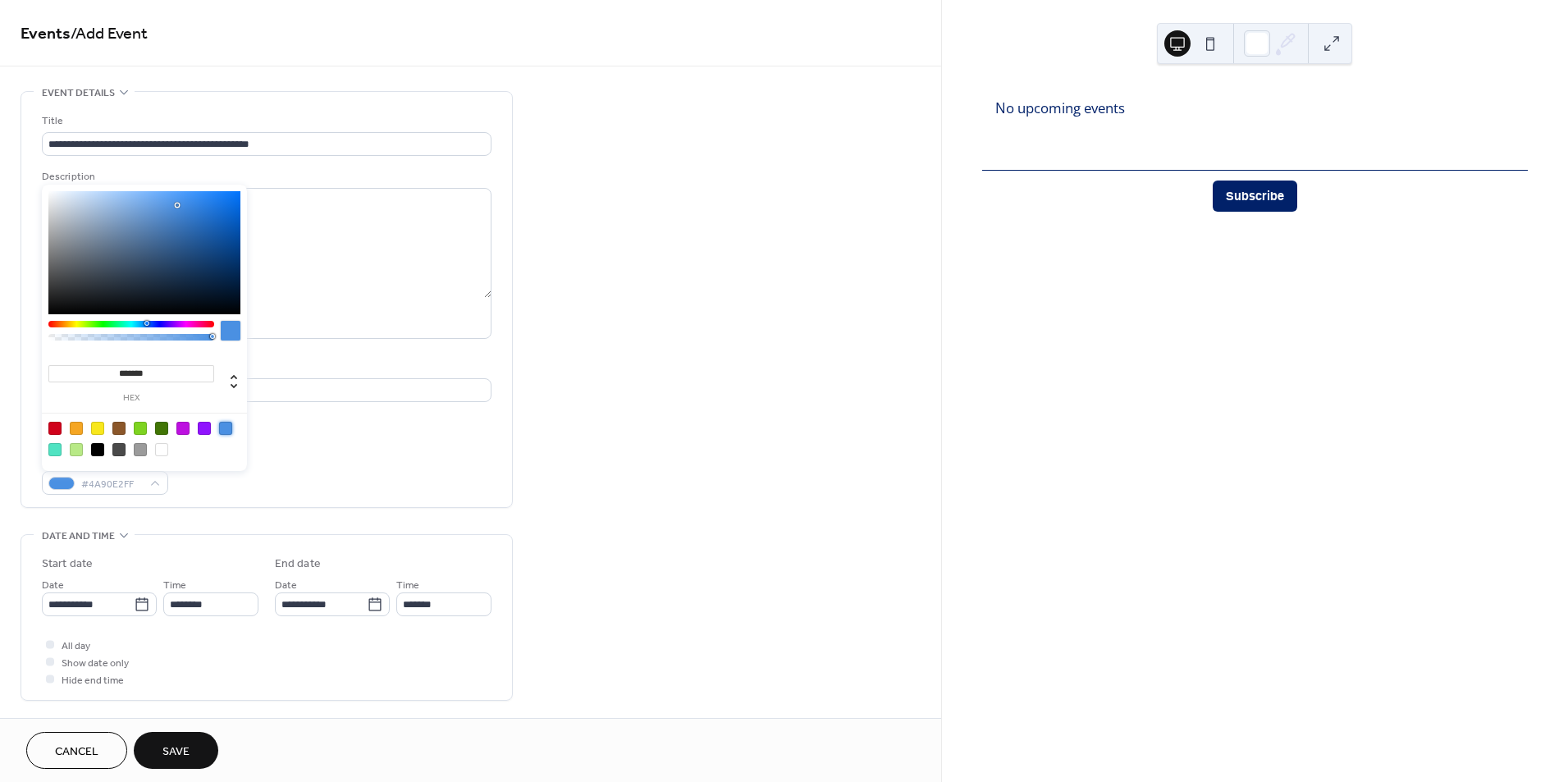 click on "Event color #4A90E2FF" at bounding box center (267, 473) 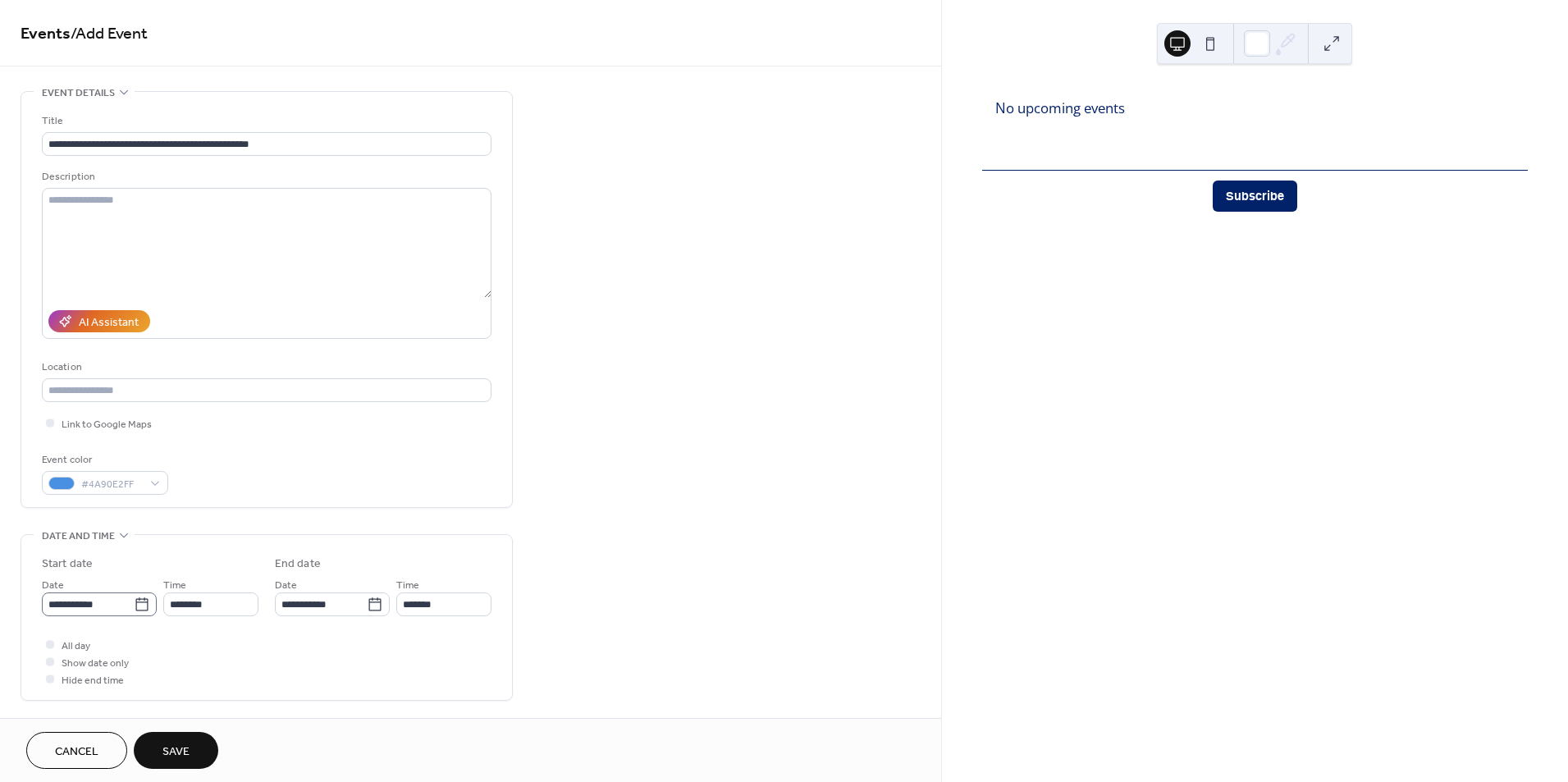 click 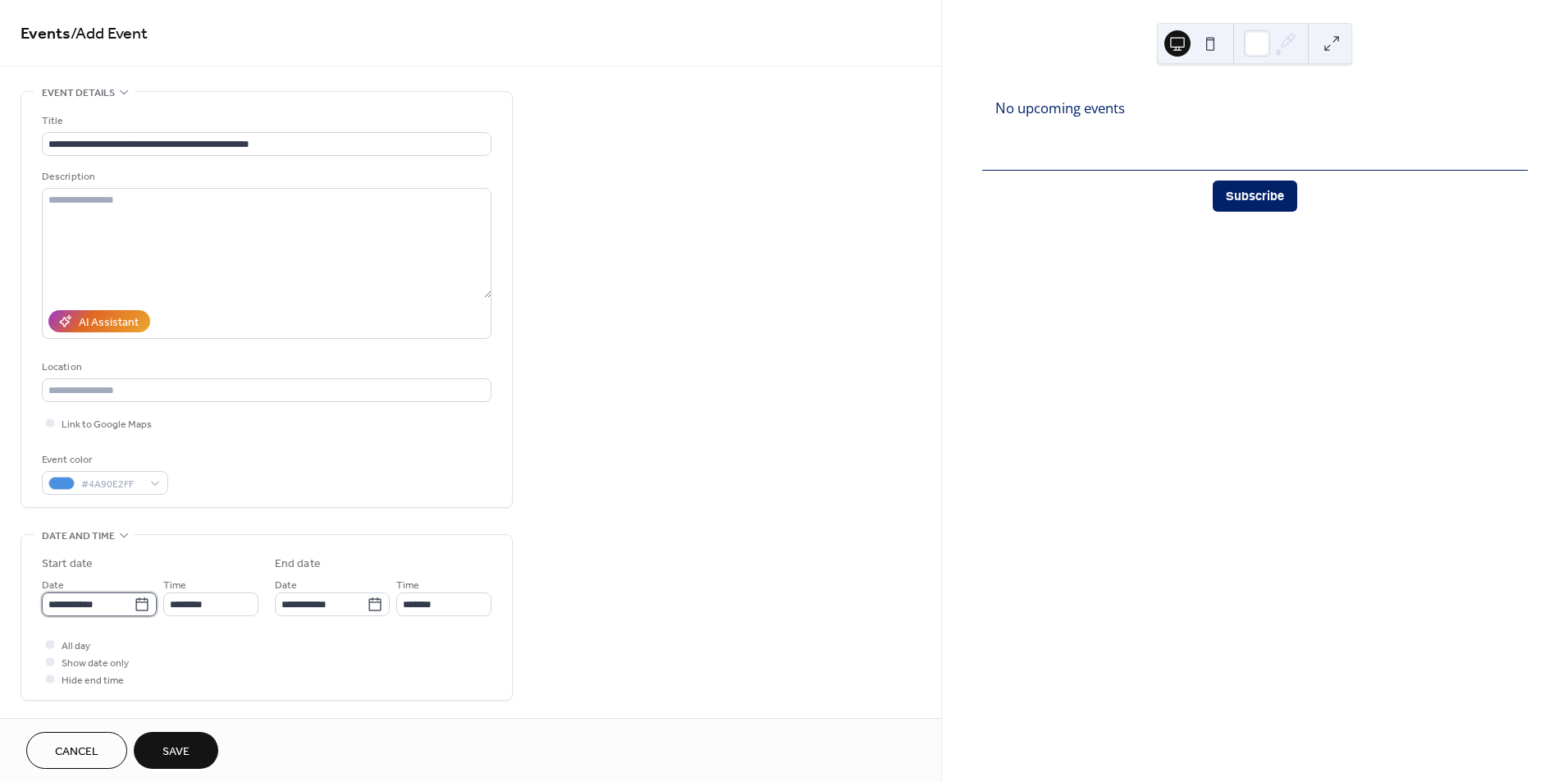 click on "**********" at bounding box center [88, 604] 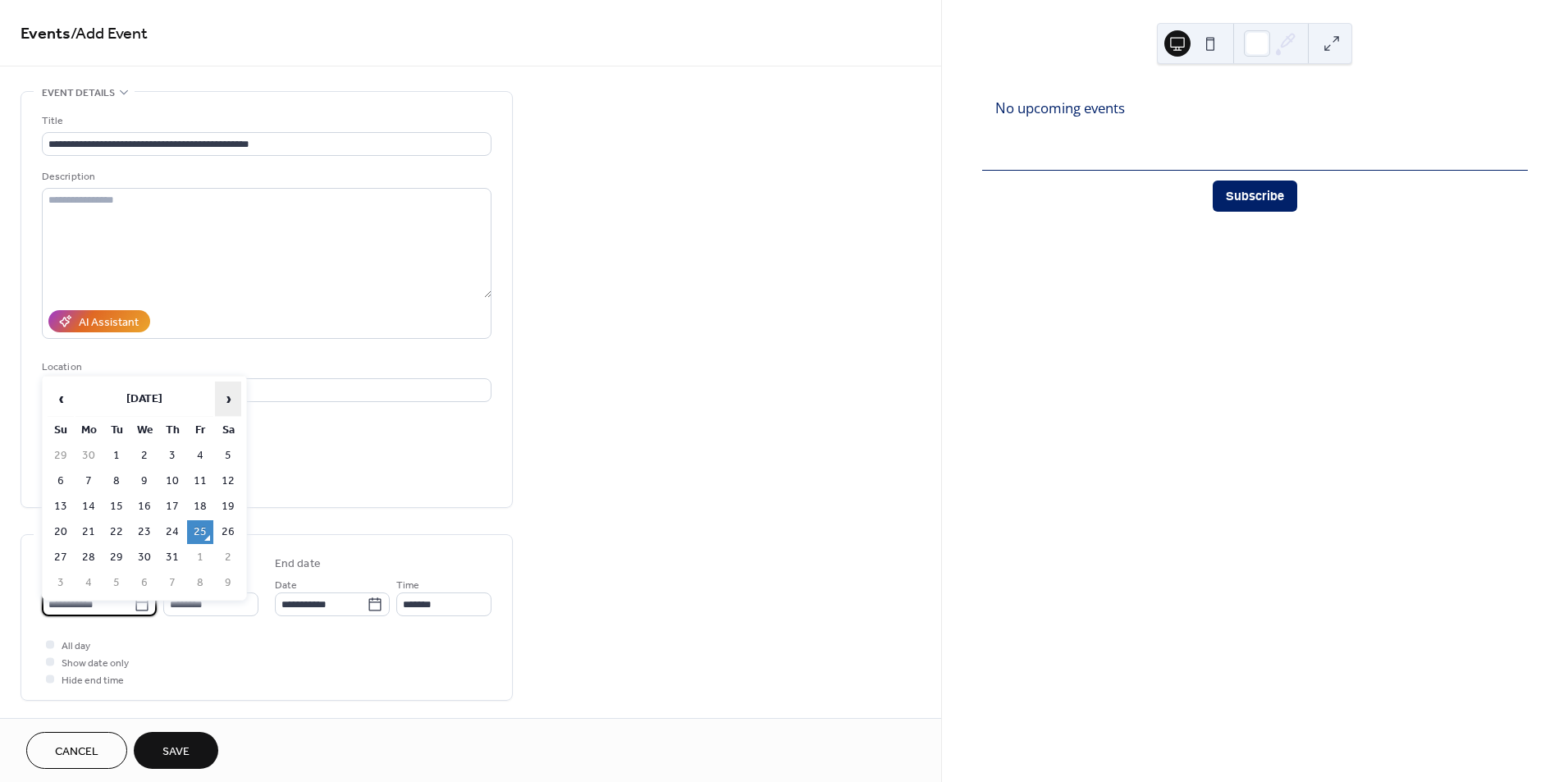 click on "›" at bounding box center (228, 399) 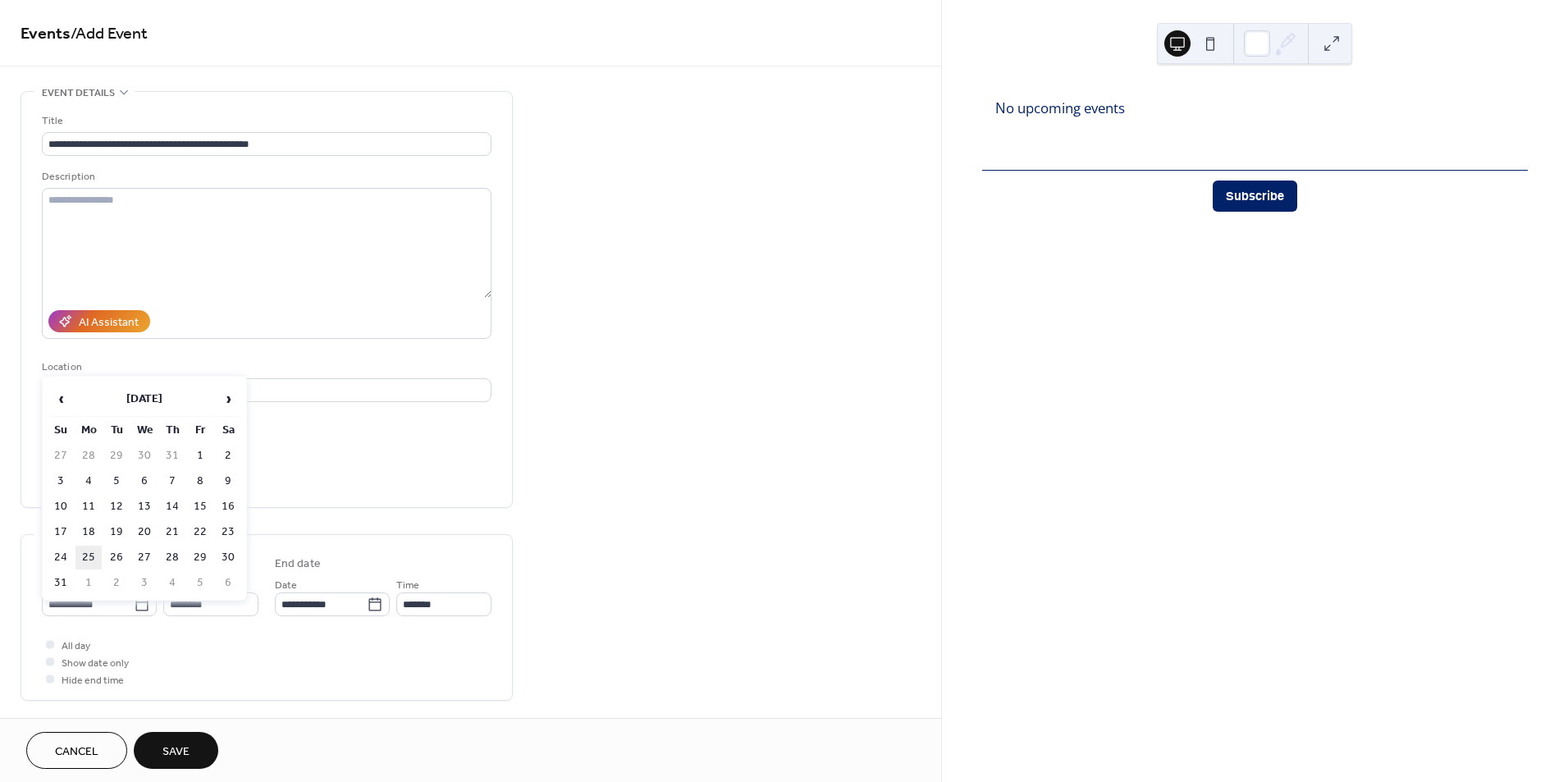 click on "25" at bounding box center [89, 557] 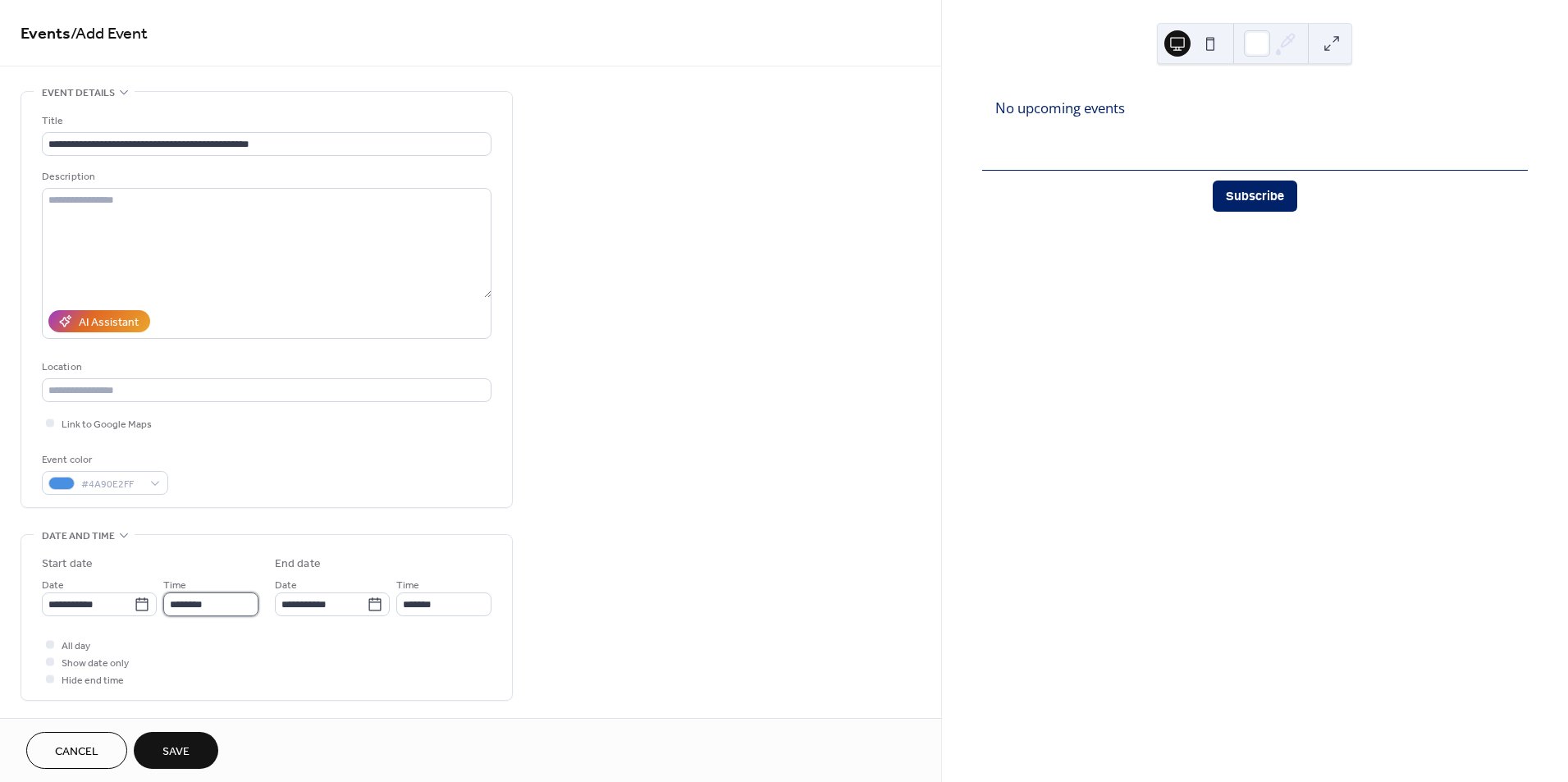 click on "********" at bounding box center (211, 604) 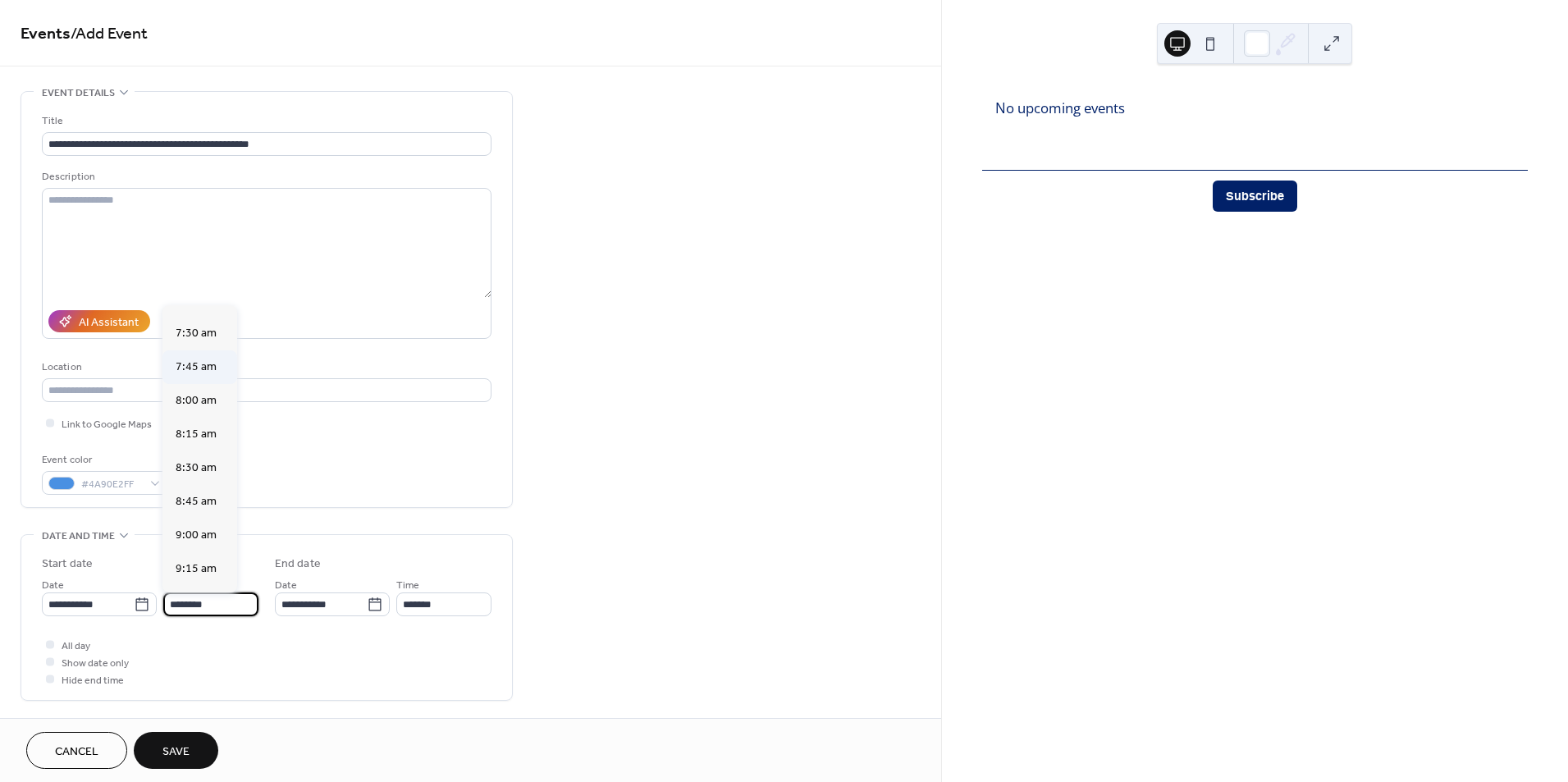 scroll, scrollTop: 994, scrollLeft: 0, axis: vertical 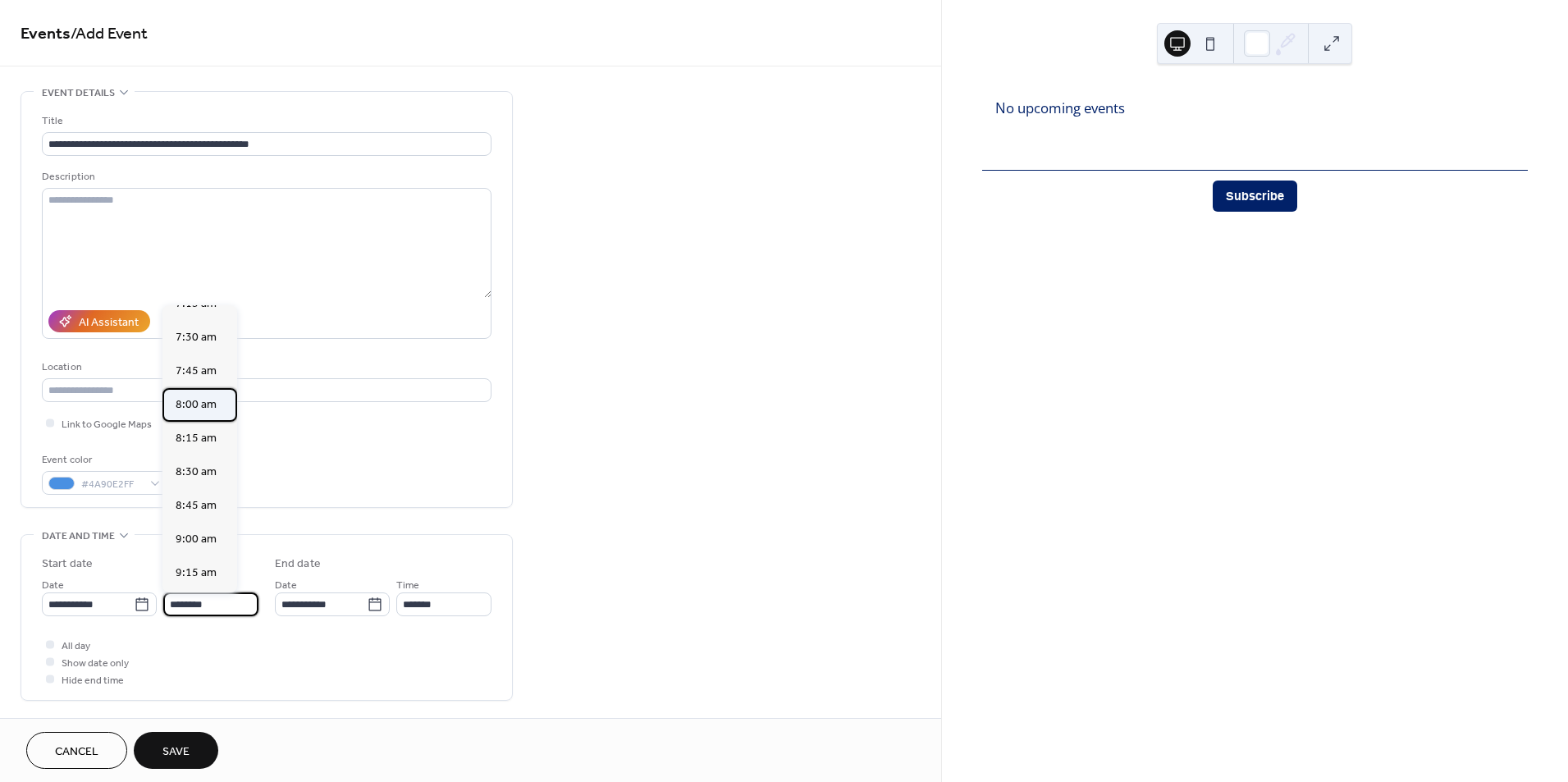 click on "8:00 am" at bounding box center (196, 405) 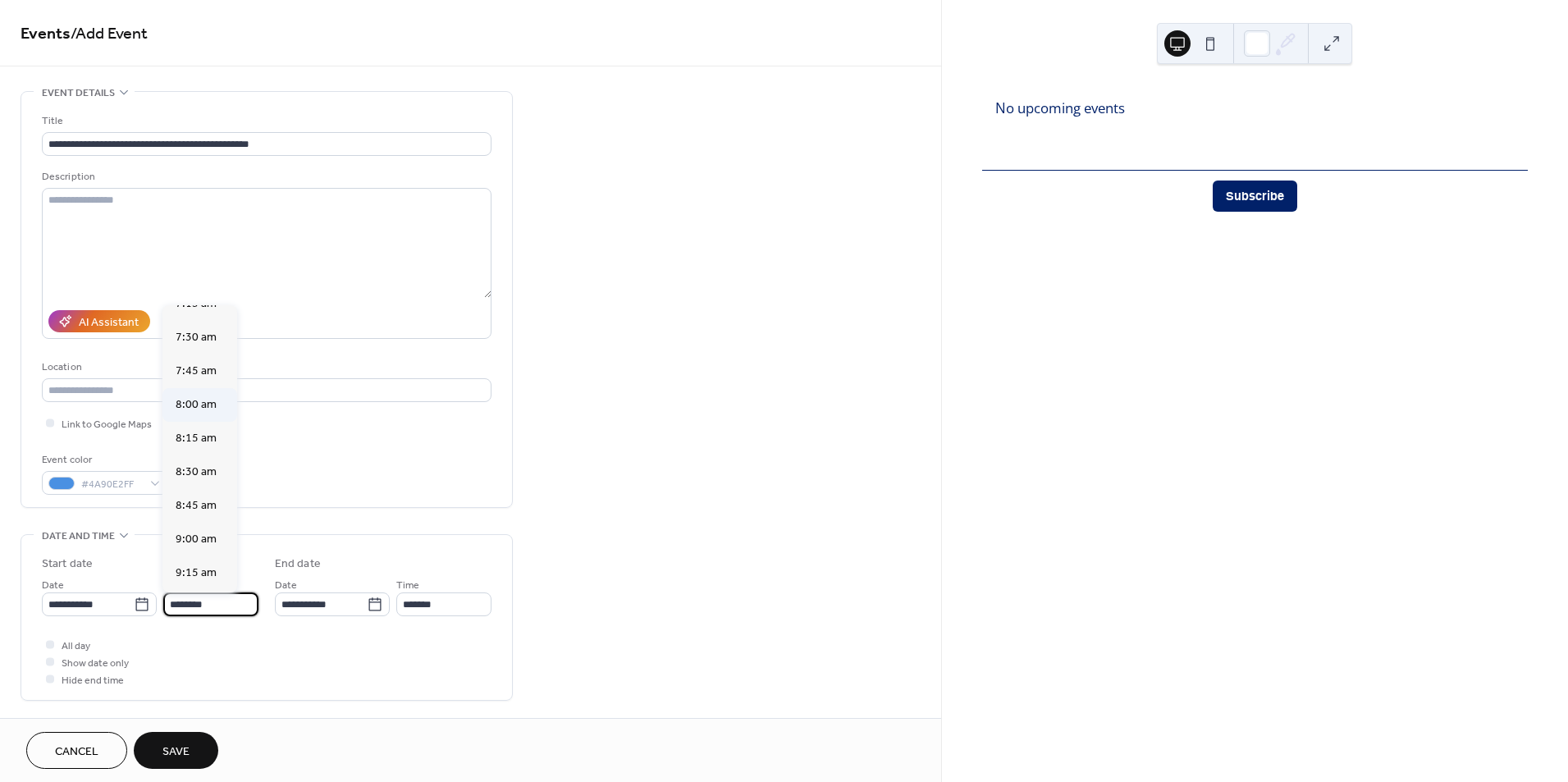 type on "*******" 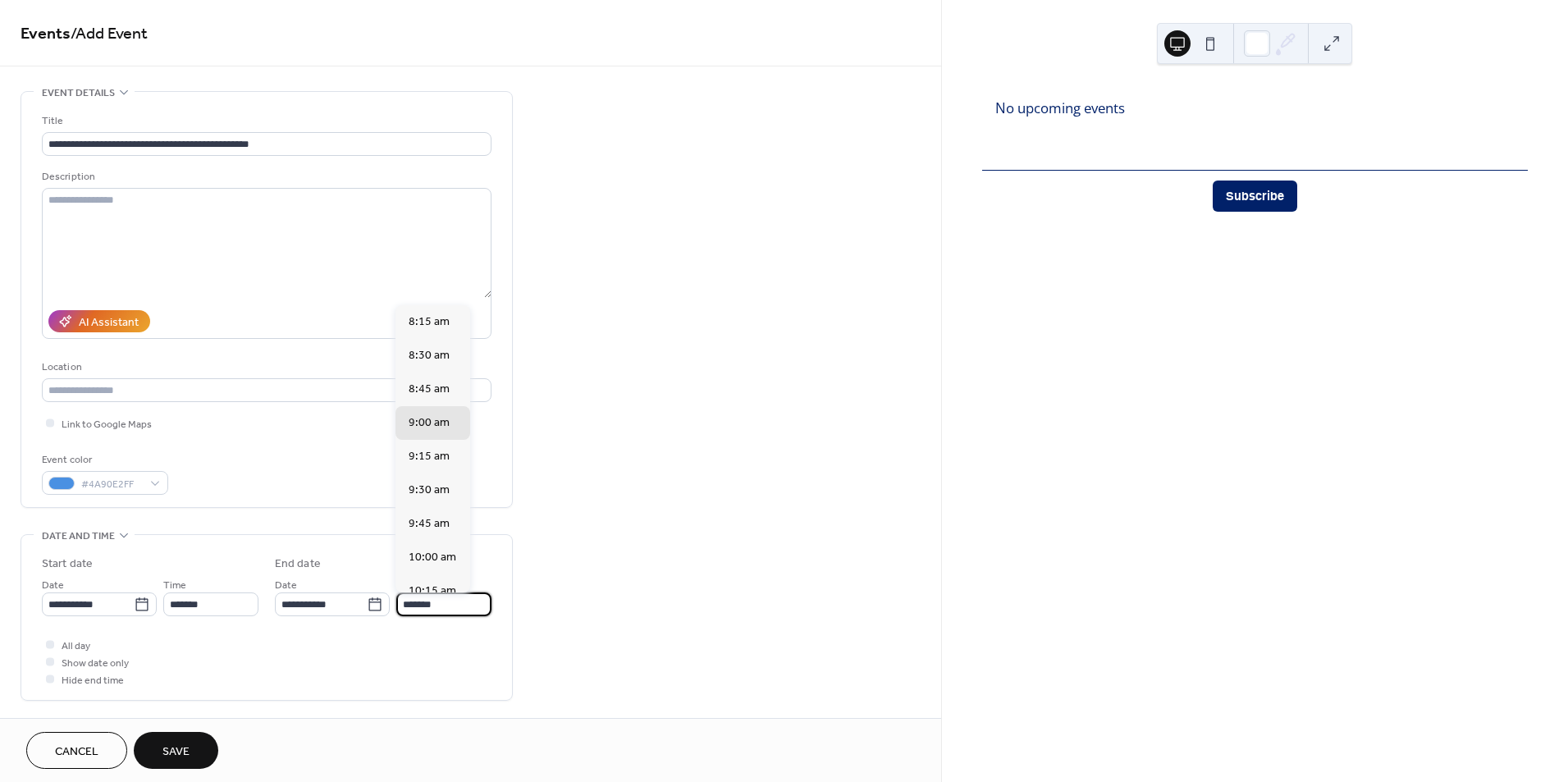 click on "*******" at bounding box center (444, 604) 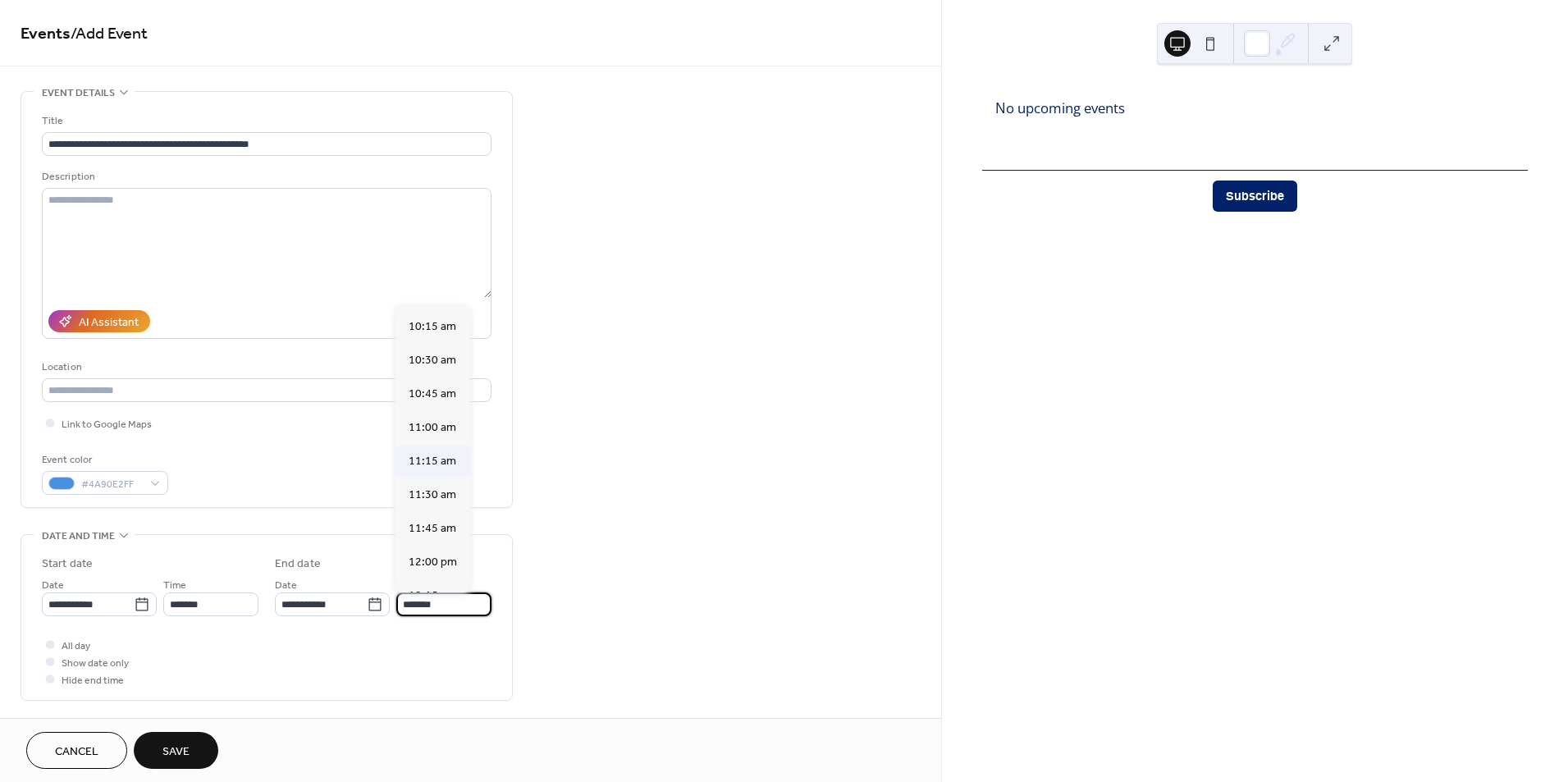 scroll, scrollTop: 273, scrollLeft: 0, axis: vertical 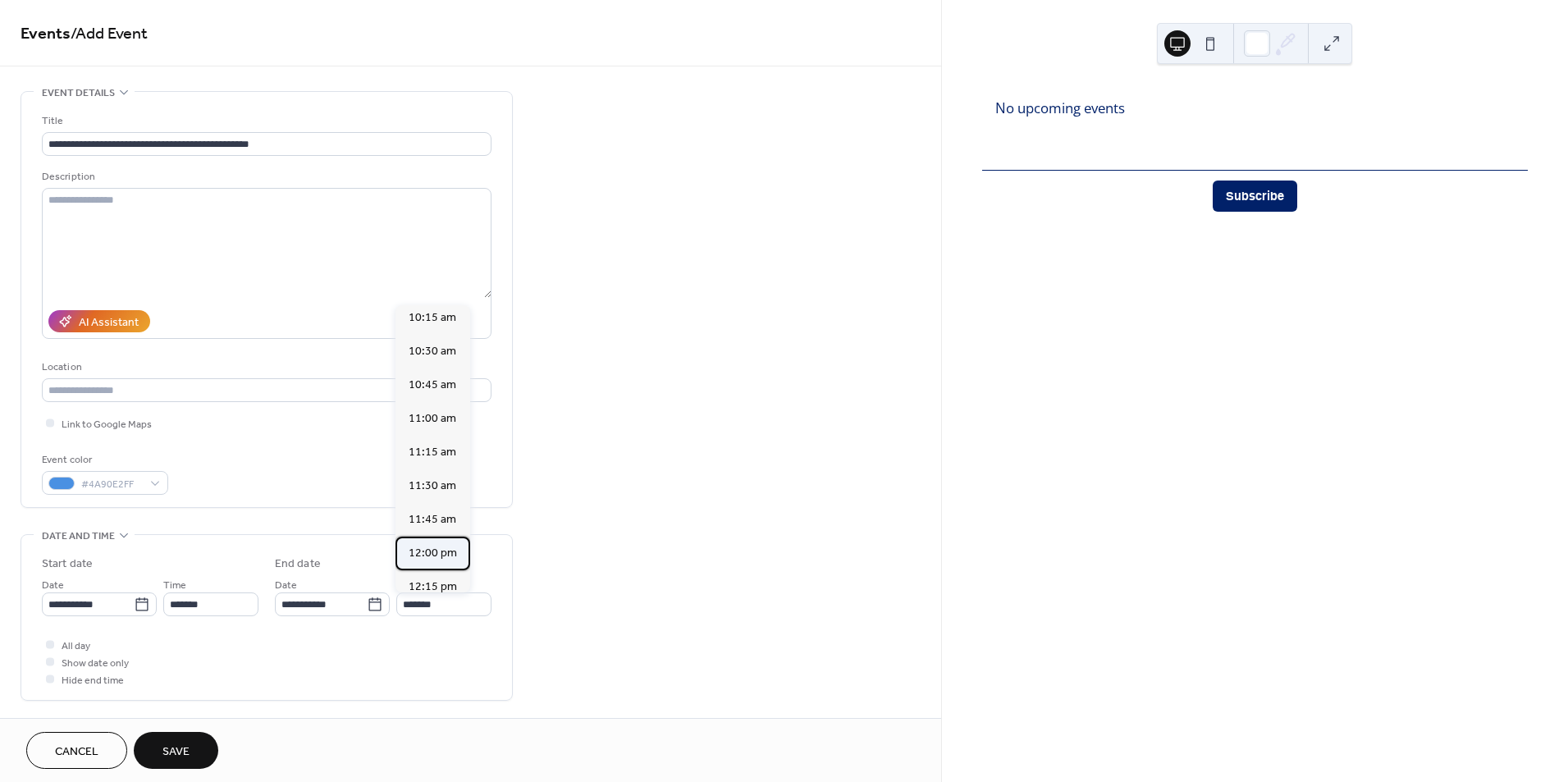 click on "12:00 pm" at bounding box center [432, 553] 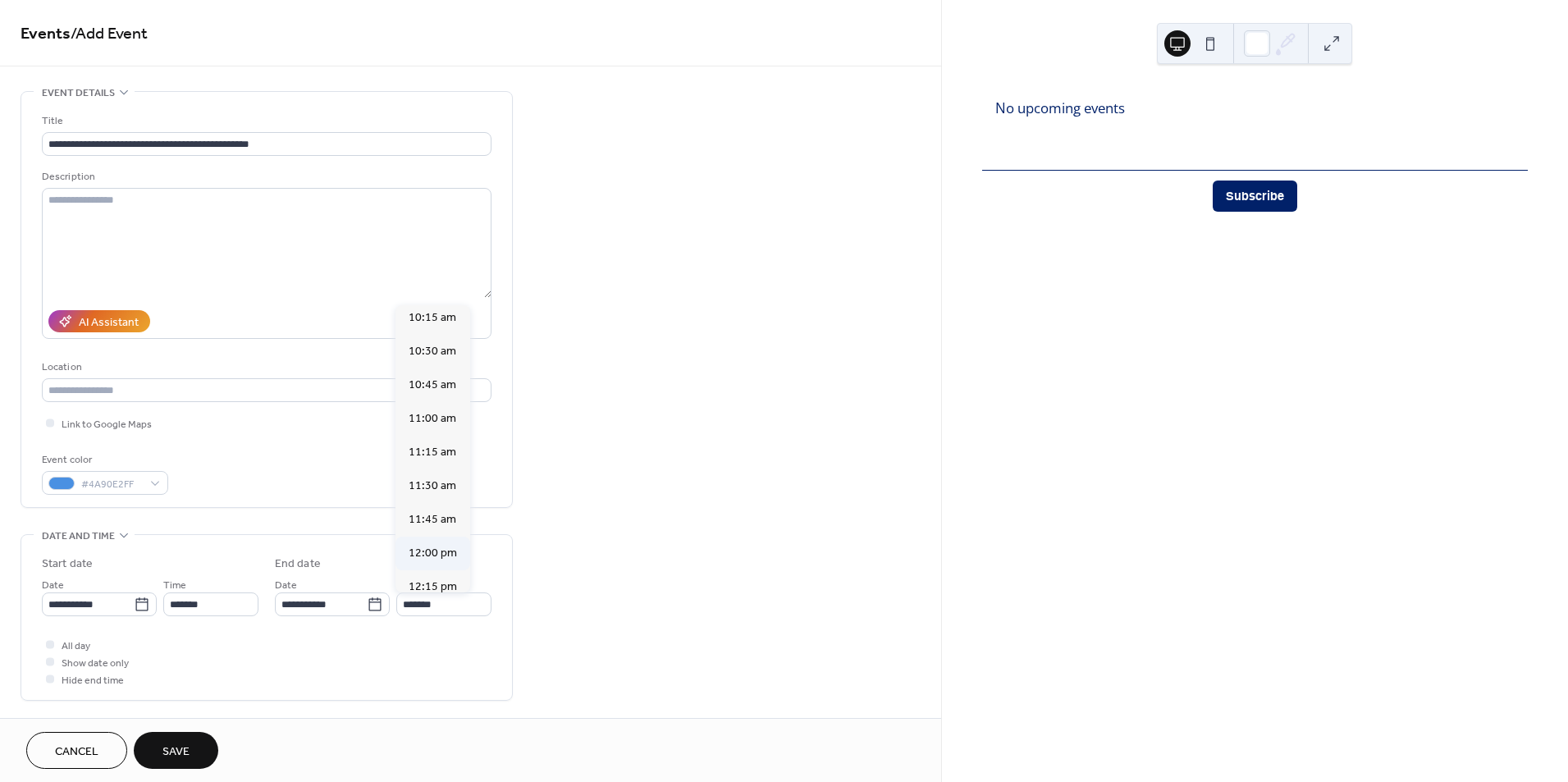 type on "********" 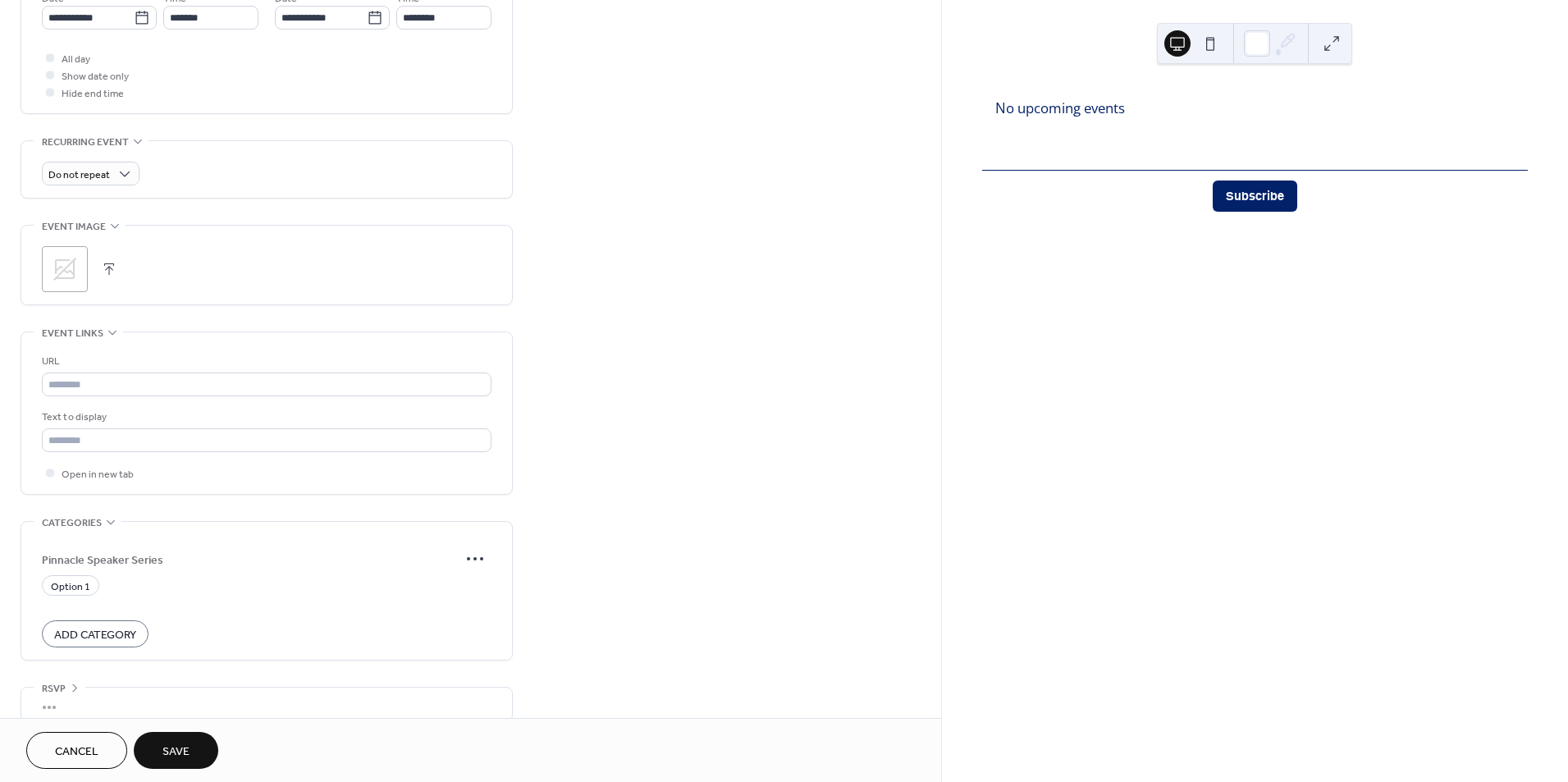 scroll, scrollTop: 607, scrollLeft: 0, axis: vertical 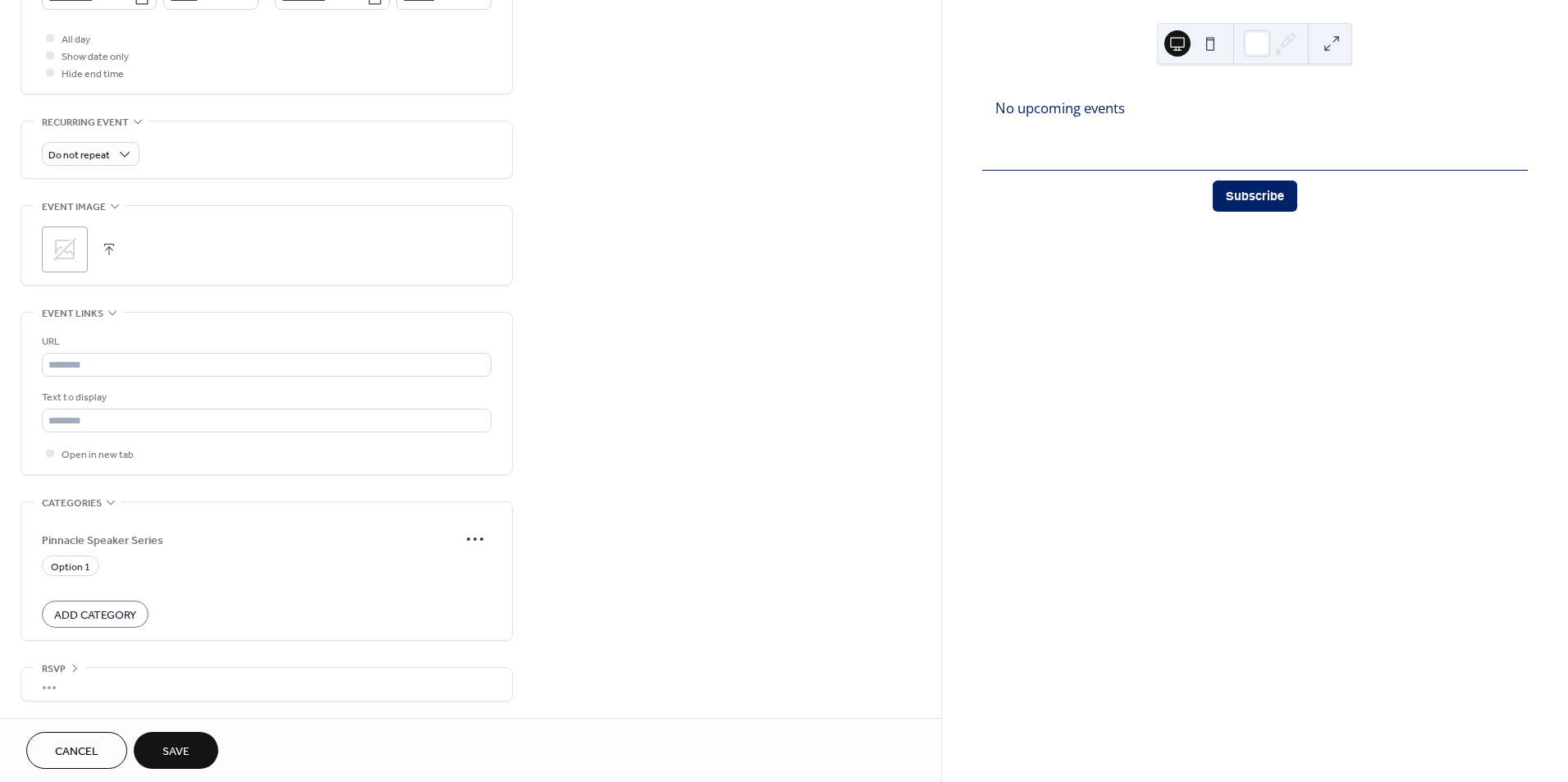 click on "Save" at bounding box center [176, 752] 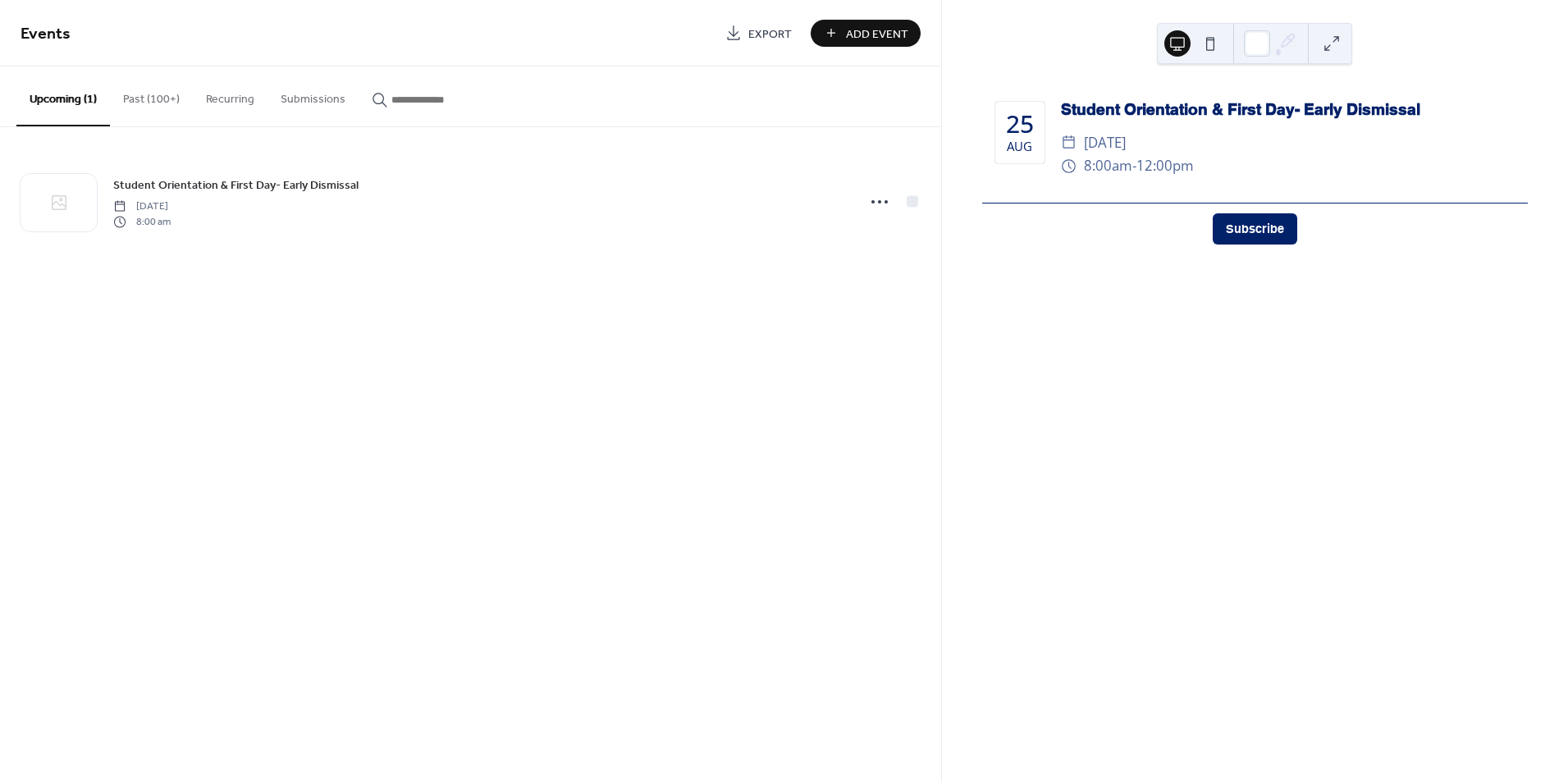 click on "Add Event" at bounding box center (877, 34) 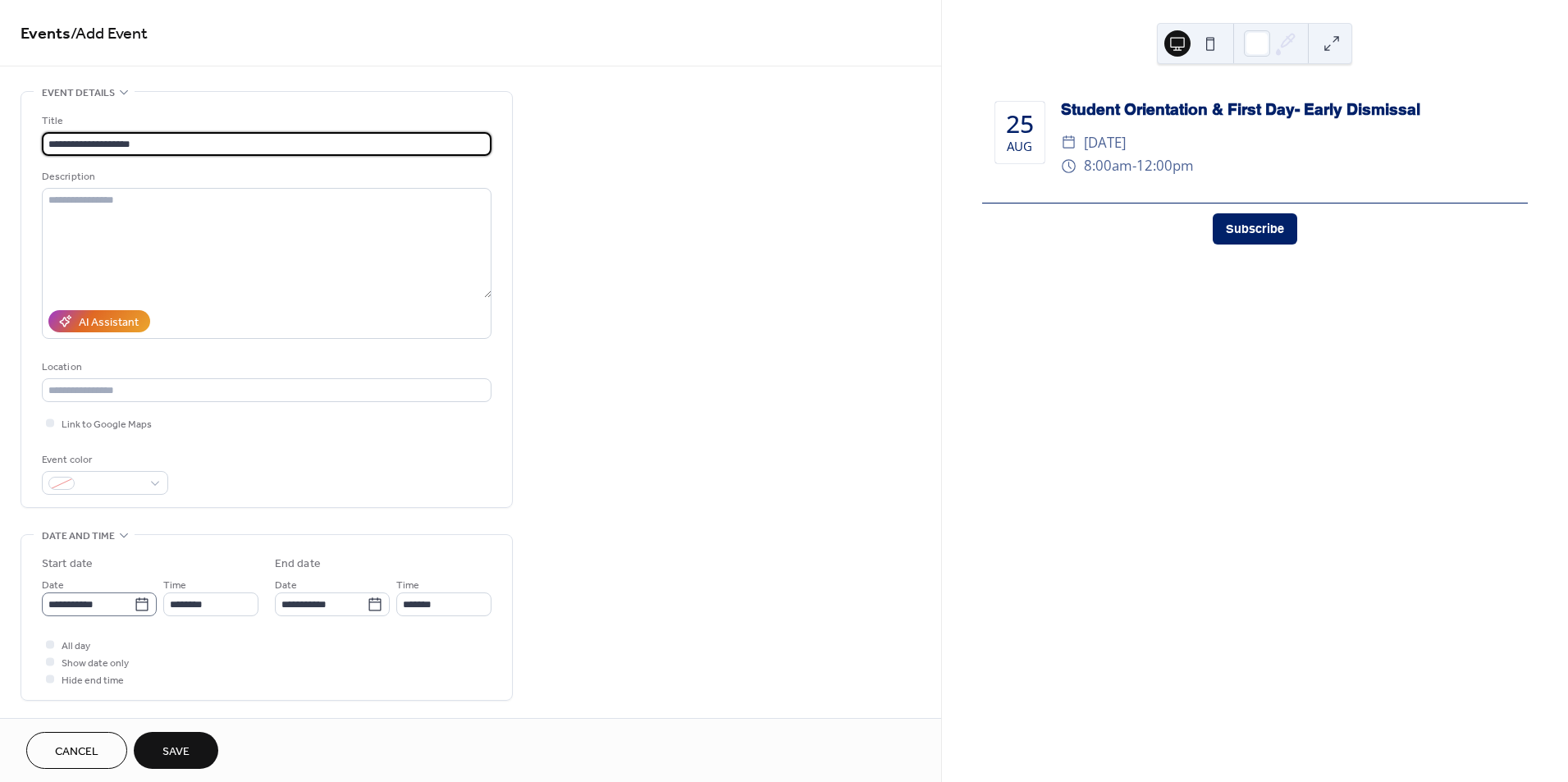 type on "**********" 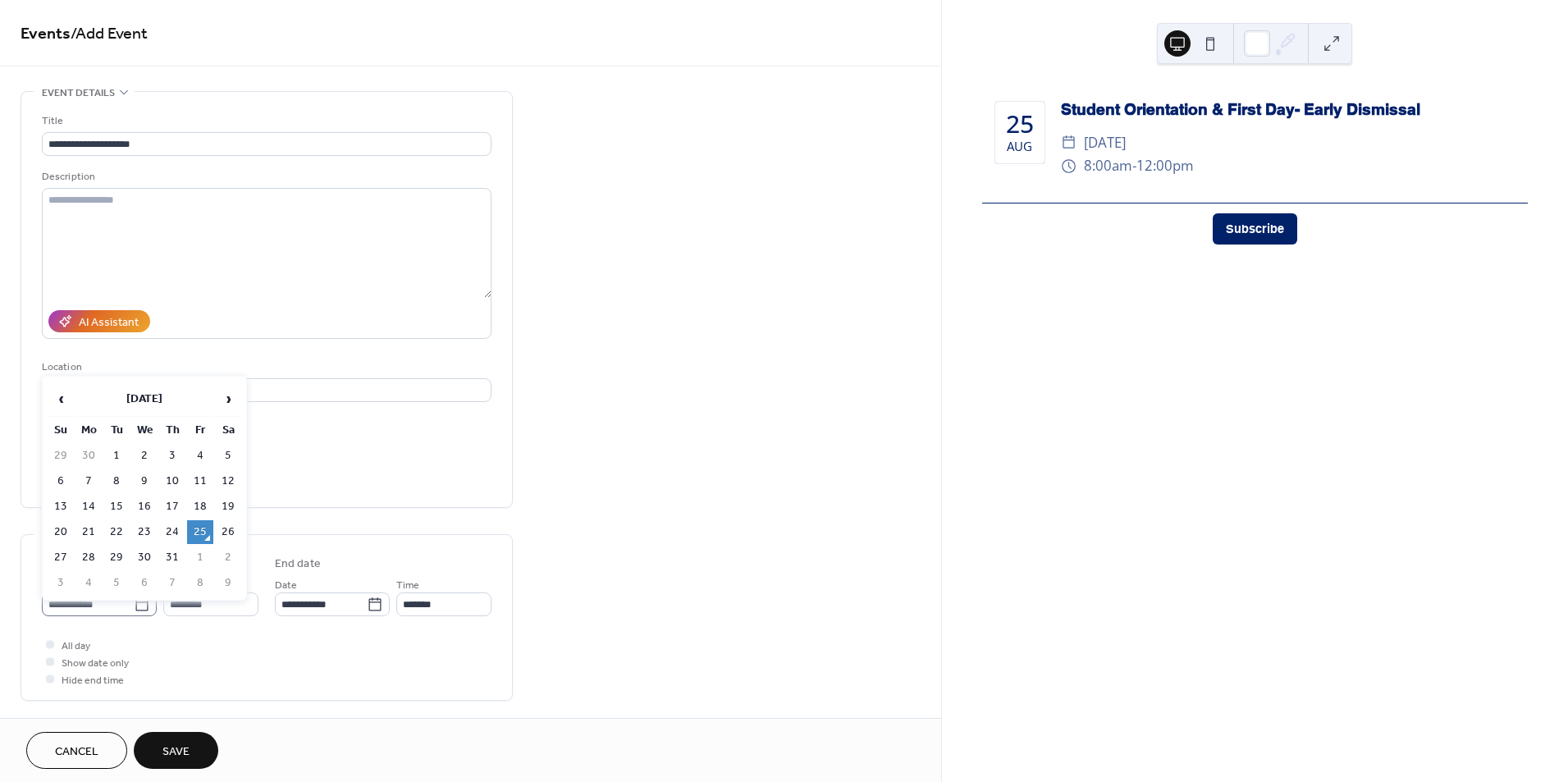 click 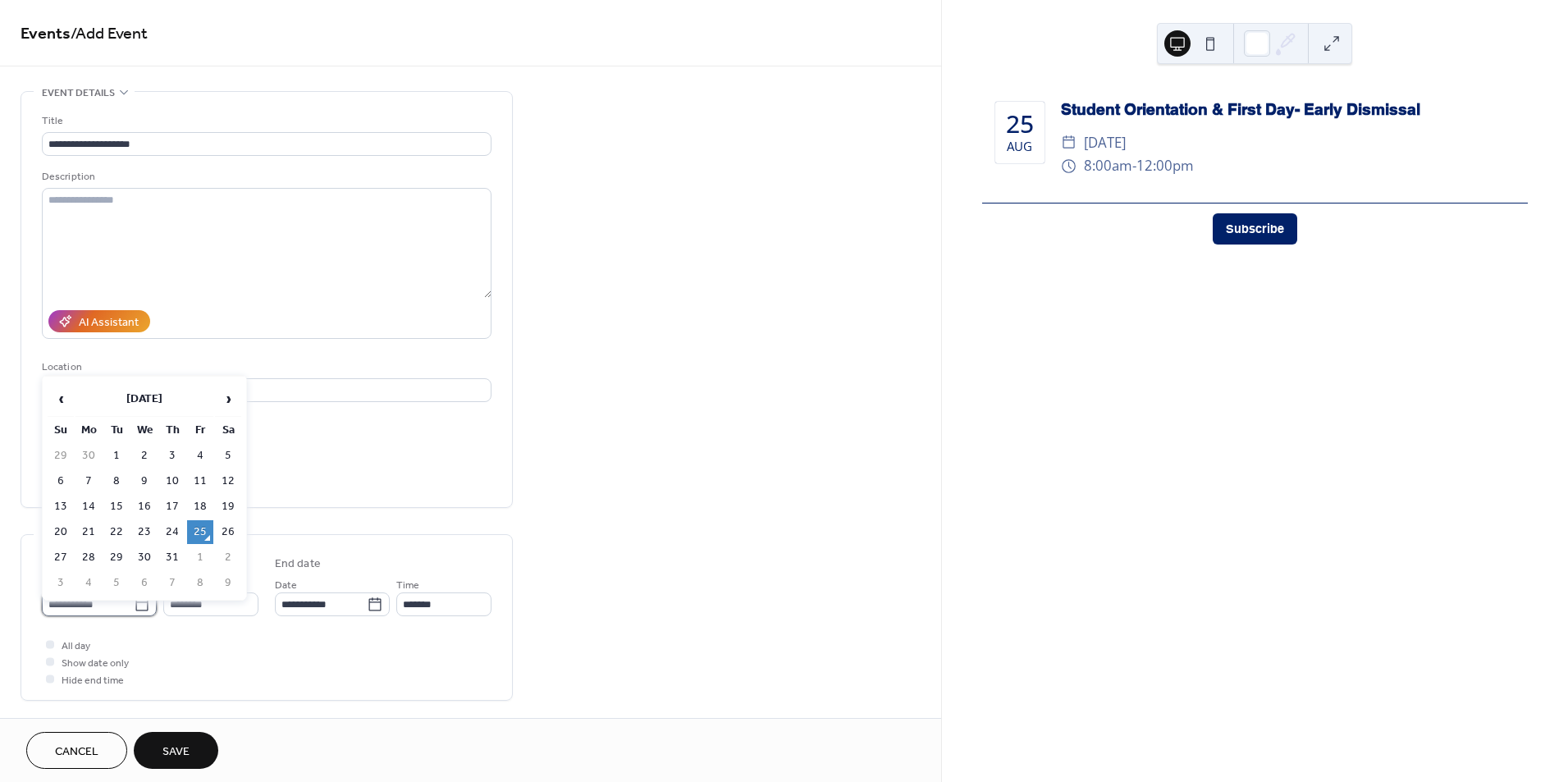 click on "**********" at bounding box center (88, 604) 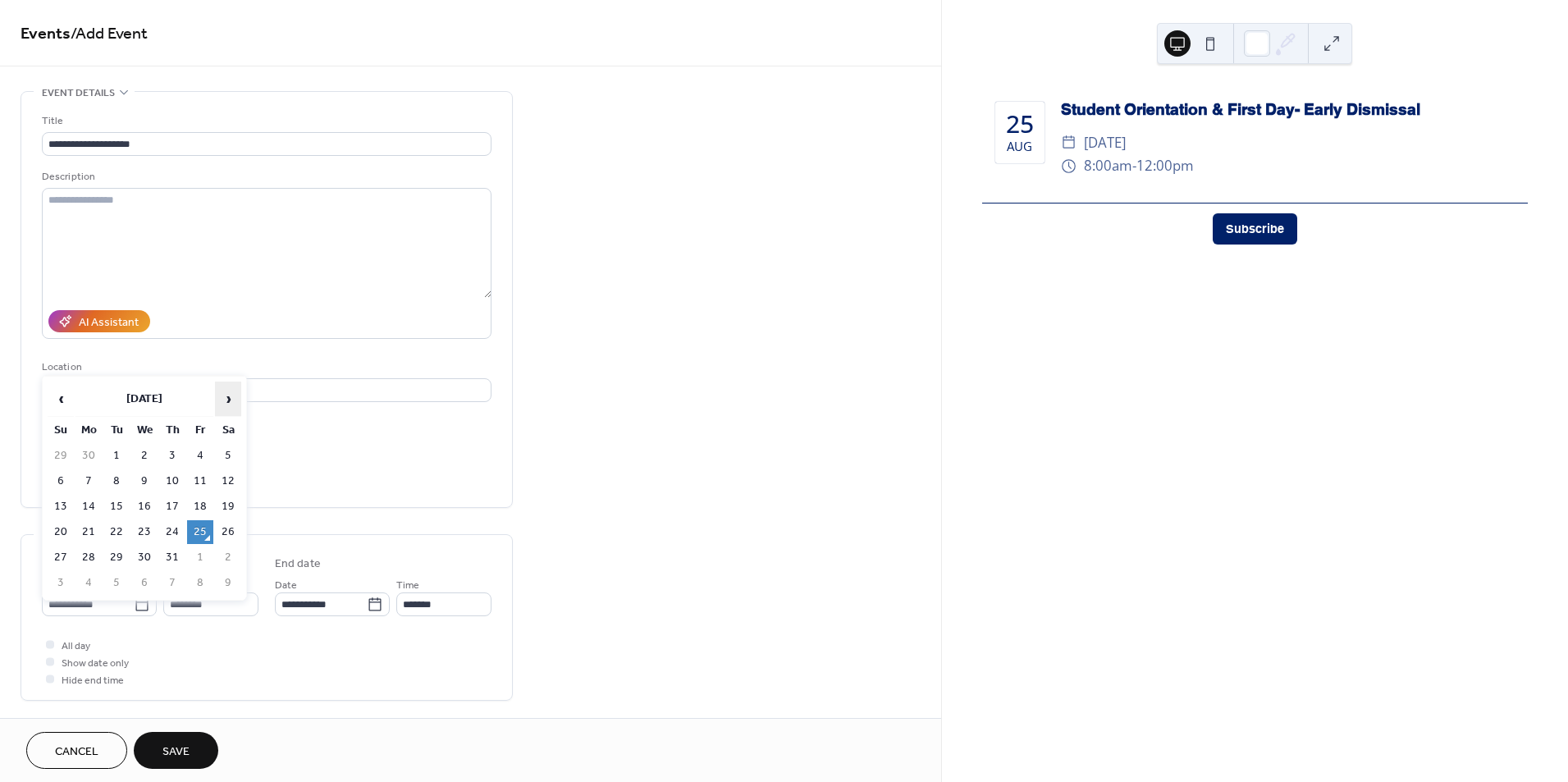 click on "›" at bounding box center [228, 399] 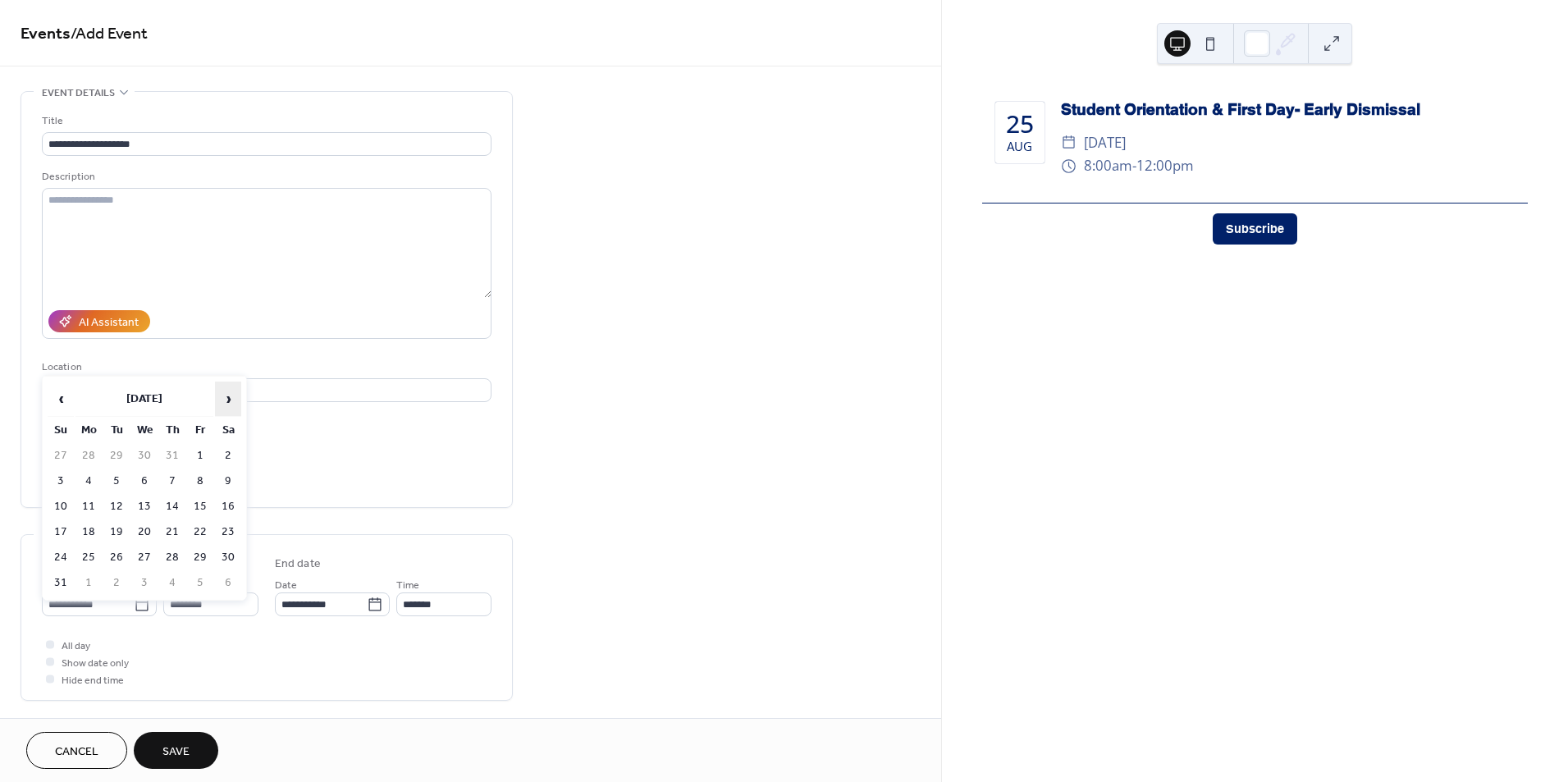 click on "›" at bounding box center [228, 399] 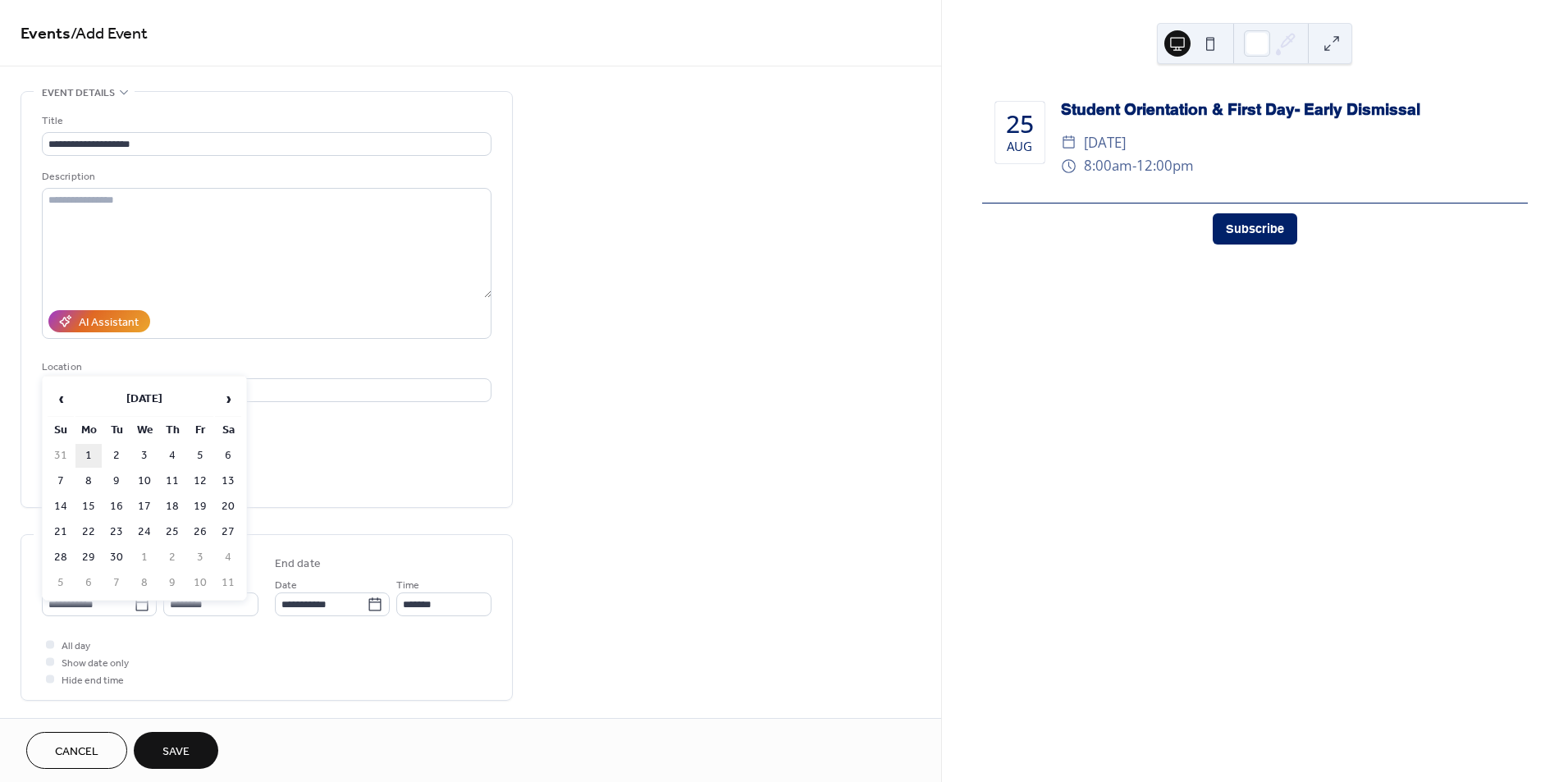 click on "1" at bounding box center (89, 455) 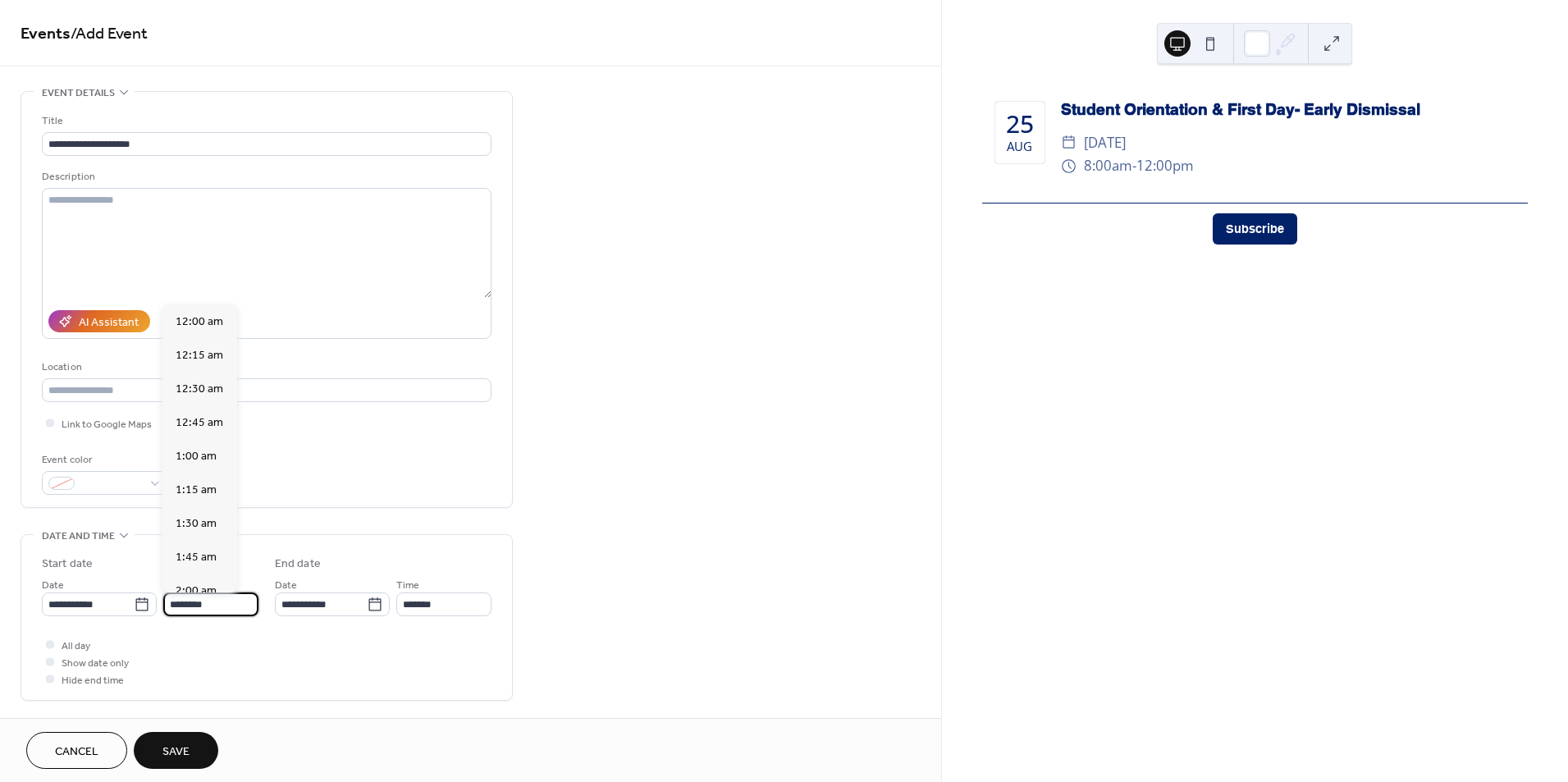 click on "********" at bounding box center [211, 604] 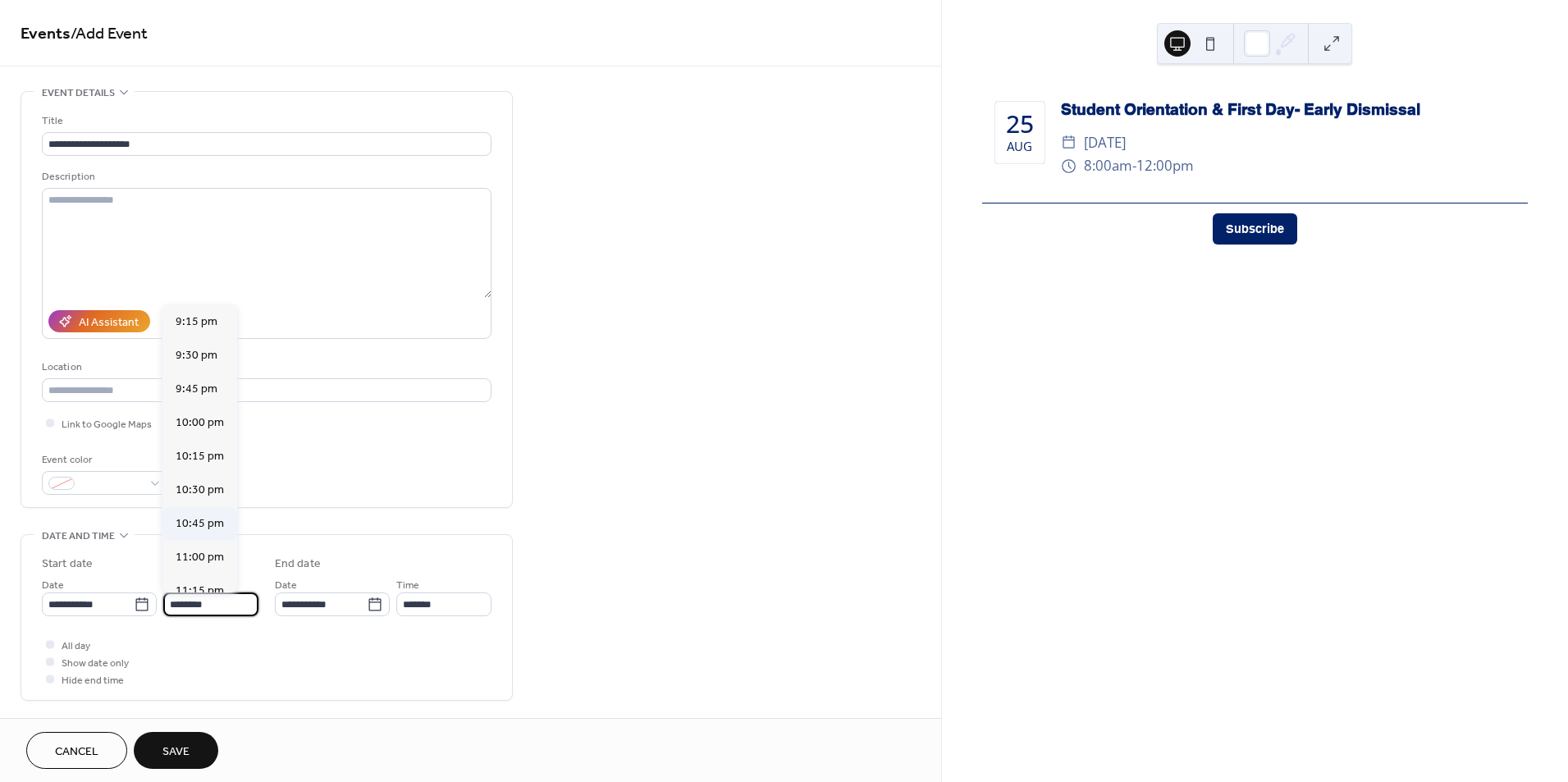 scroll, scrollTop: 2975, scrollLeft: 0, axis: vertical 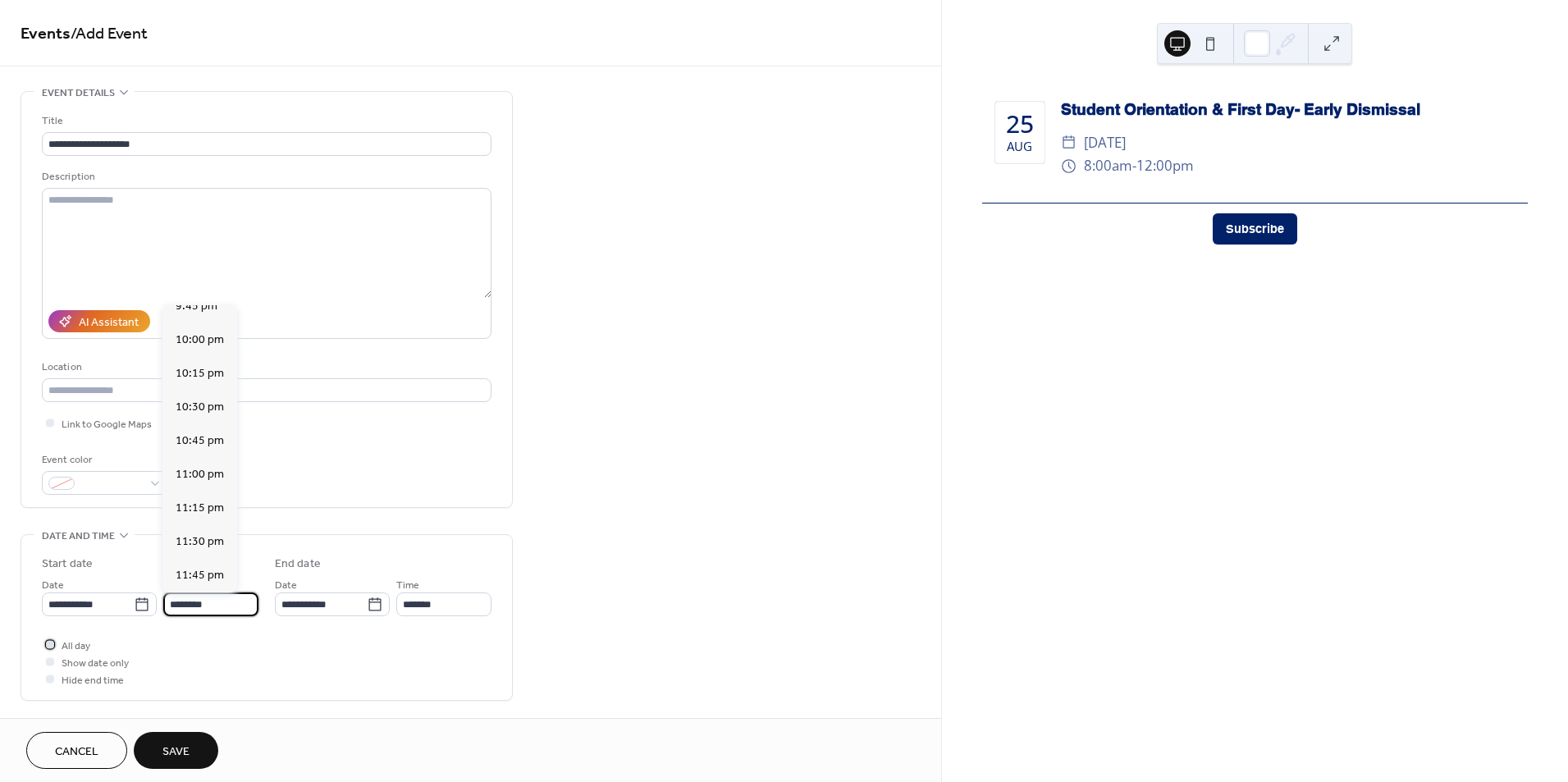 click at bounding box center (50, 644) 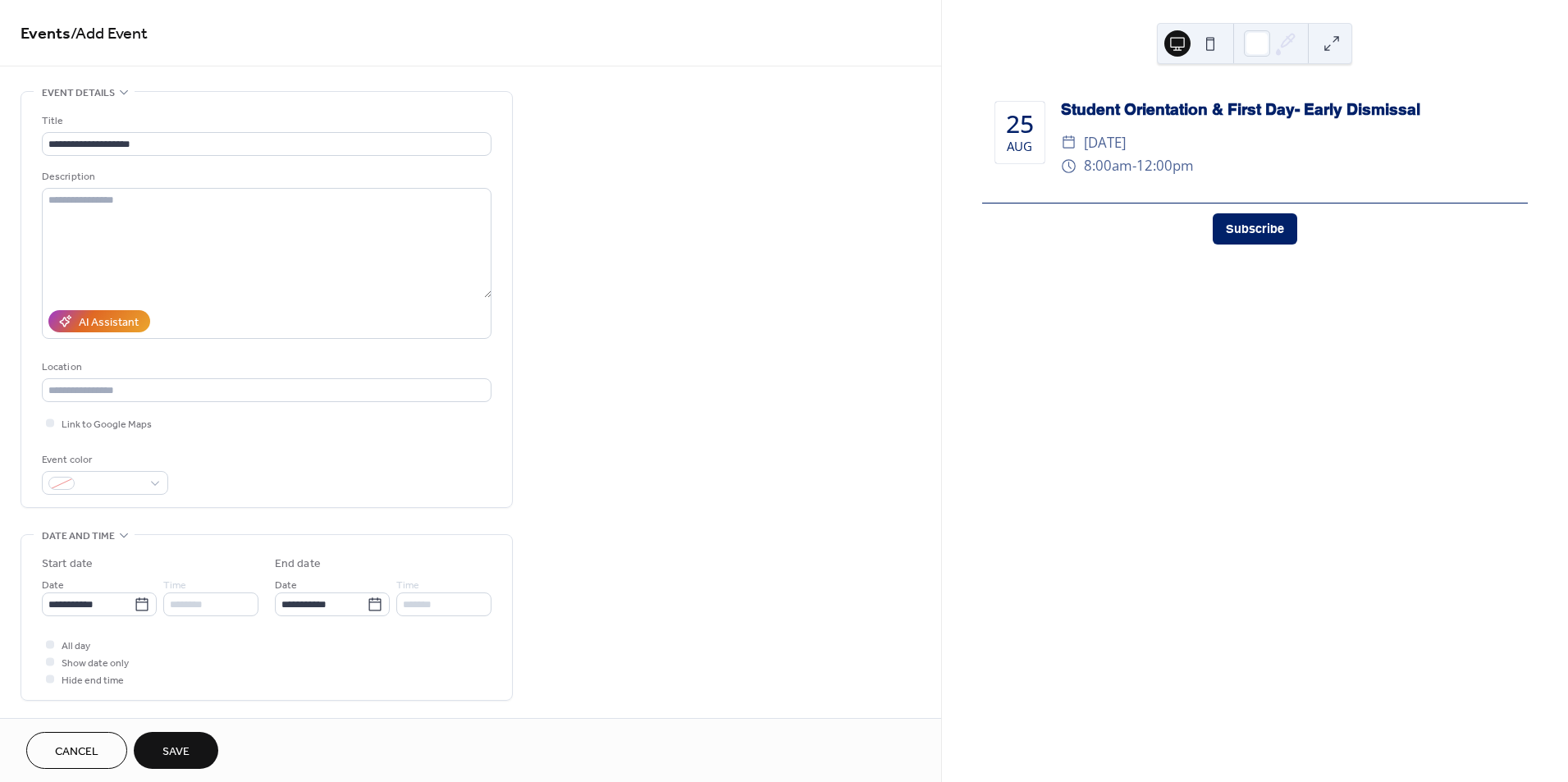 click on "Save" at bounding box center (176, 752) 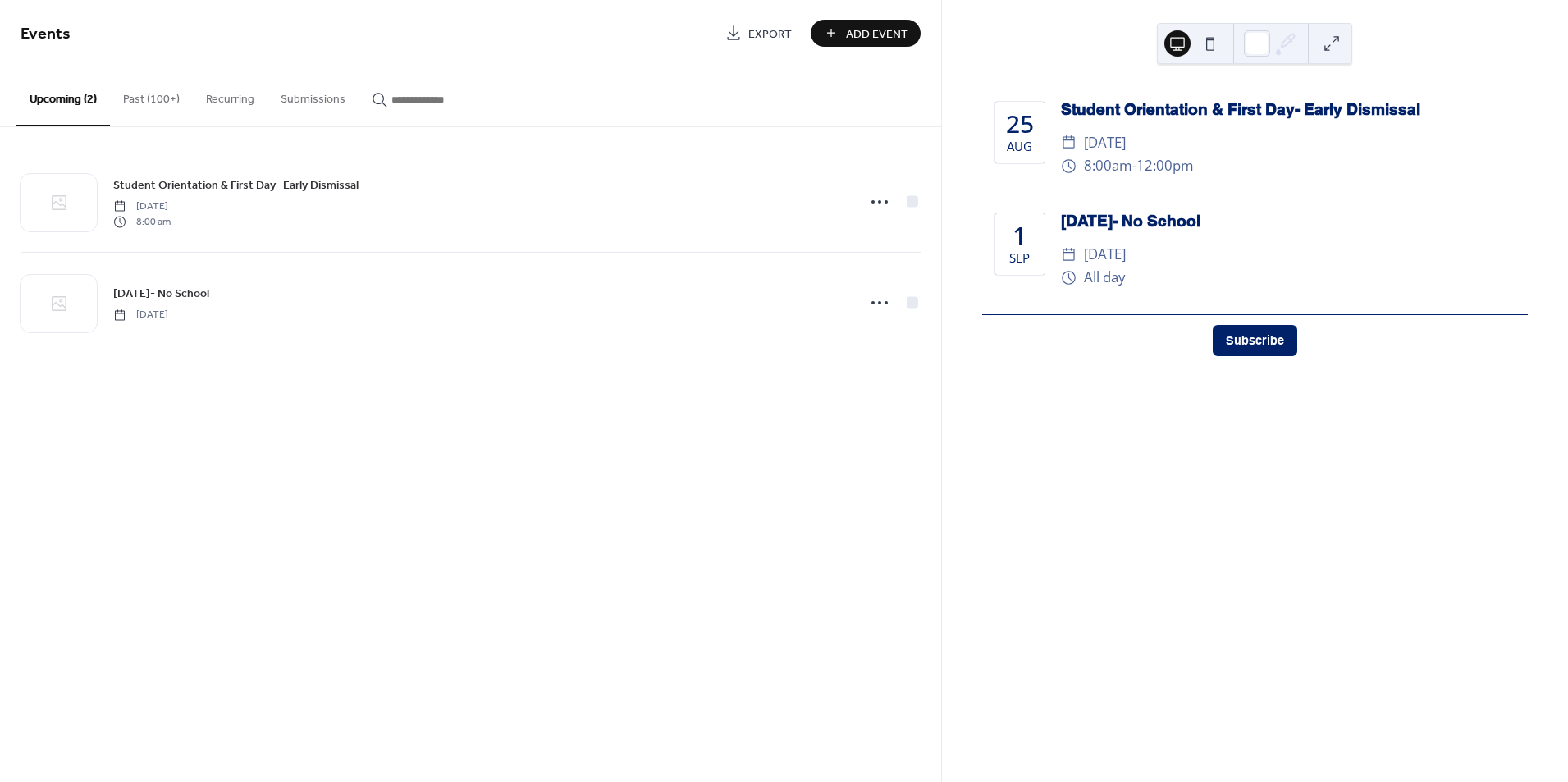 click on "Add Event" at bounding box center (877, 34) 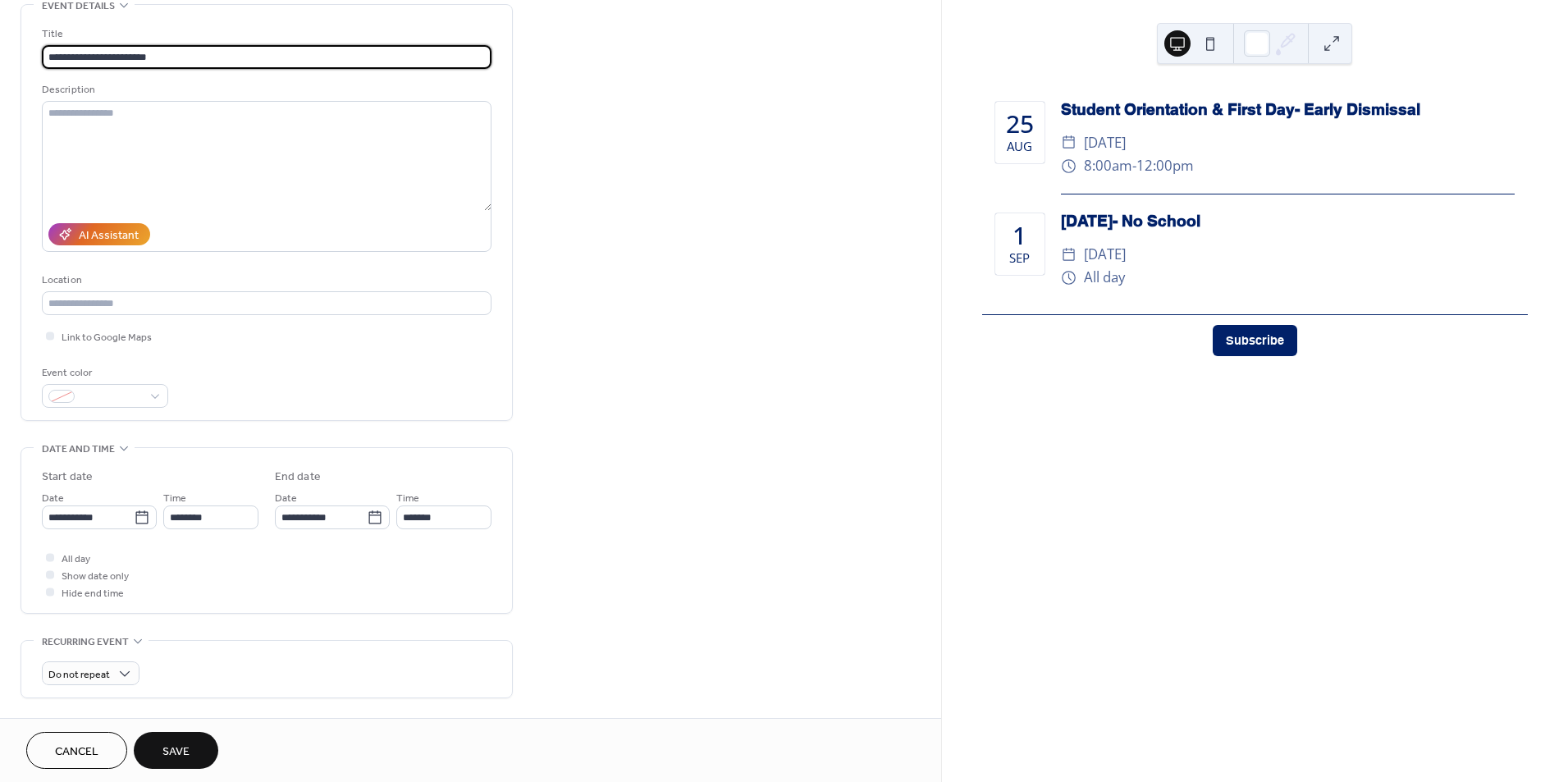 scroll, scrollTop: 182, scrollLeft: 0, axis: vertical 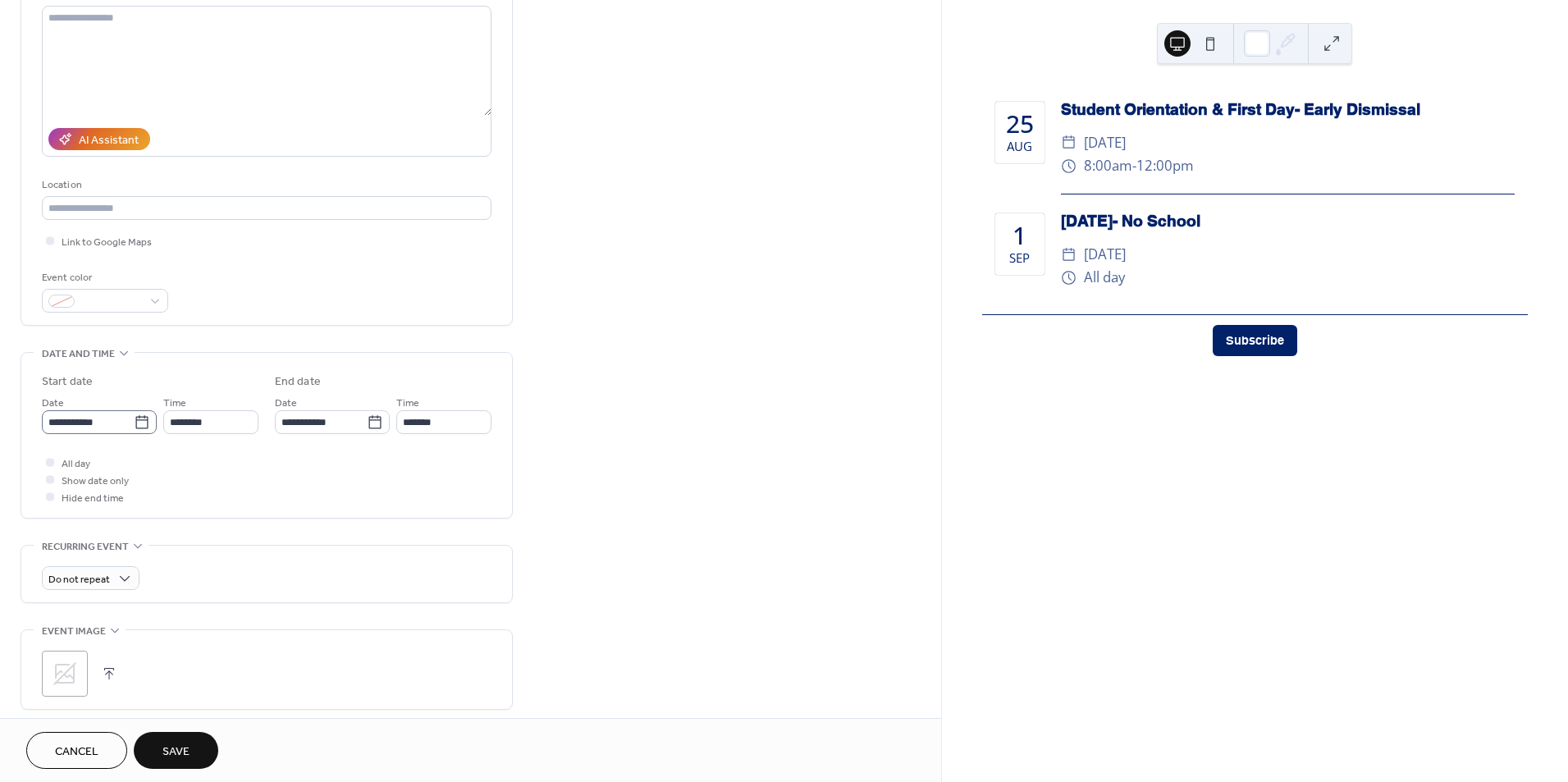 type on "**********" 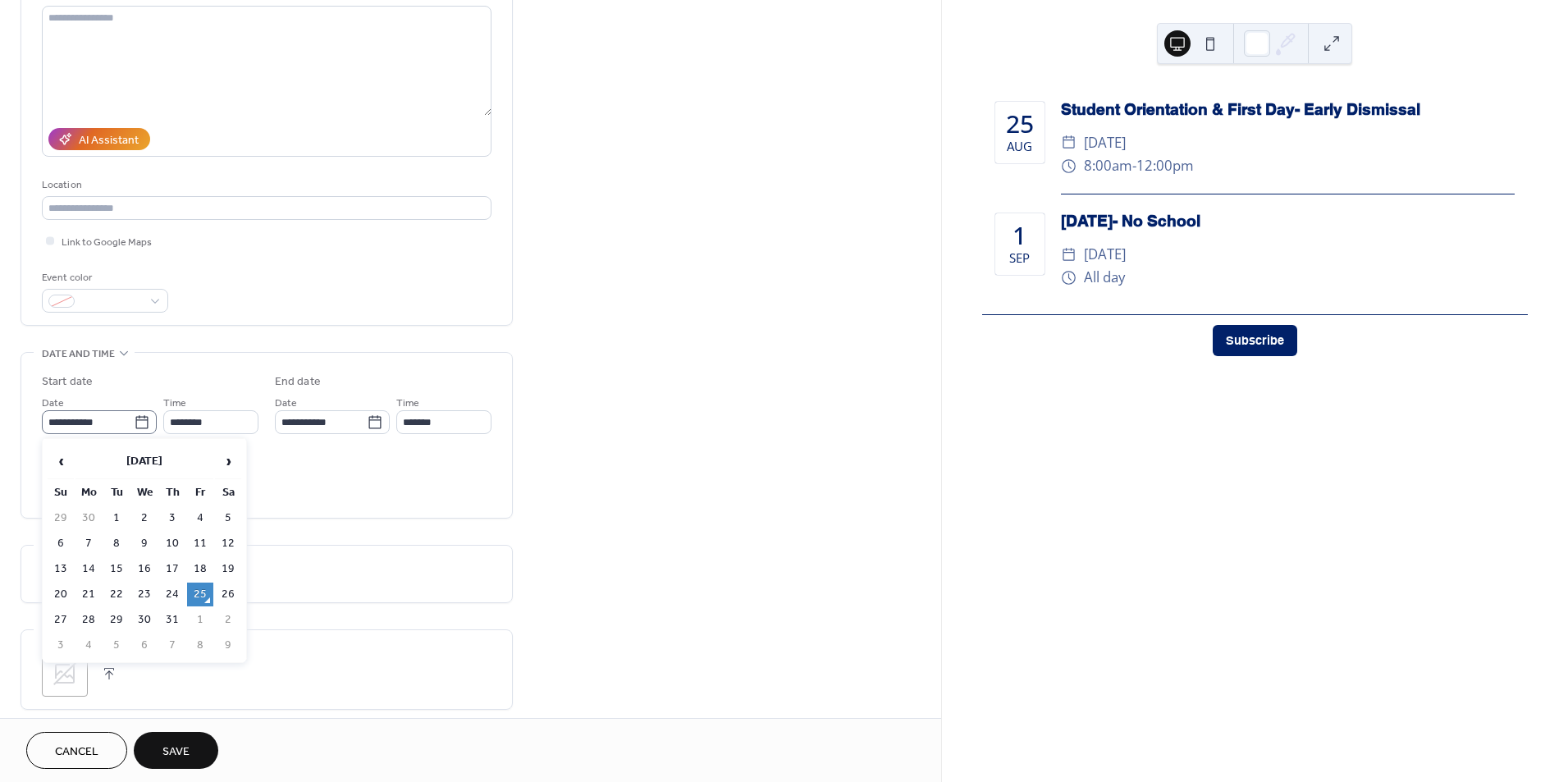 click 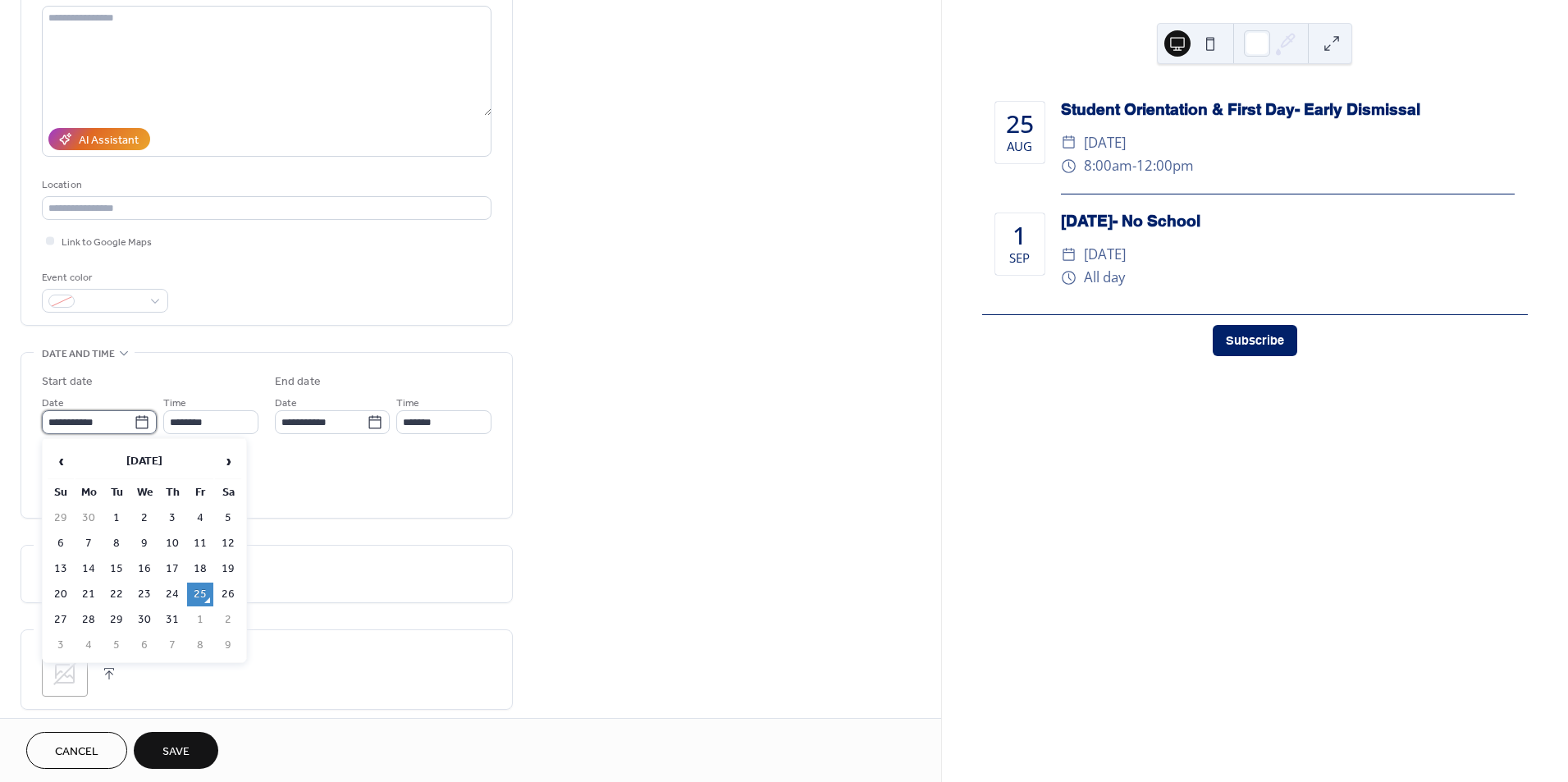 click on "**********" at bounding box center (88, 422) 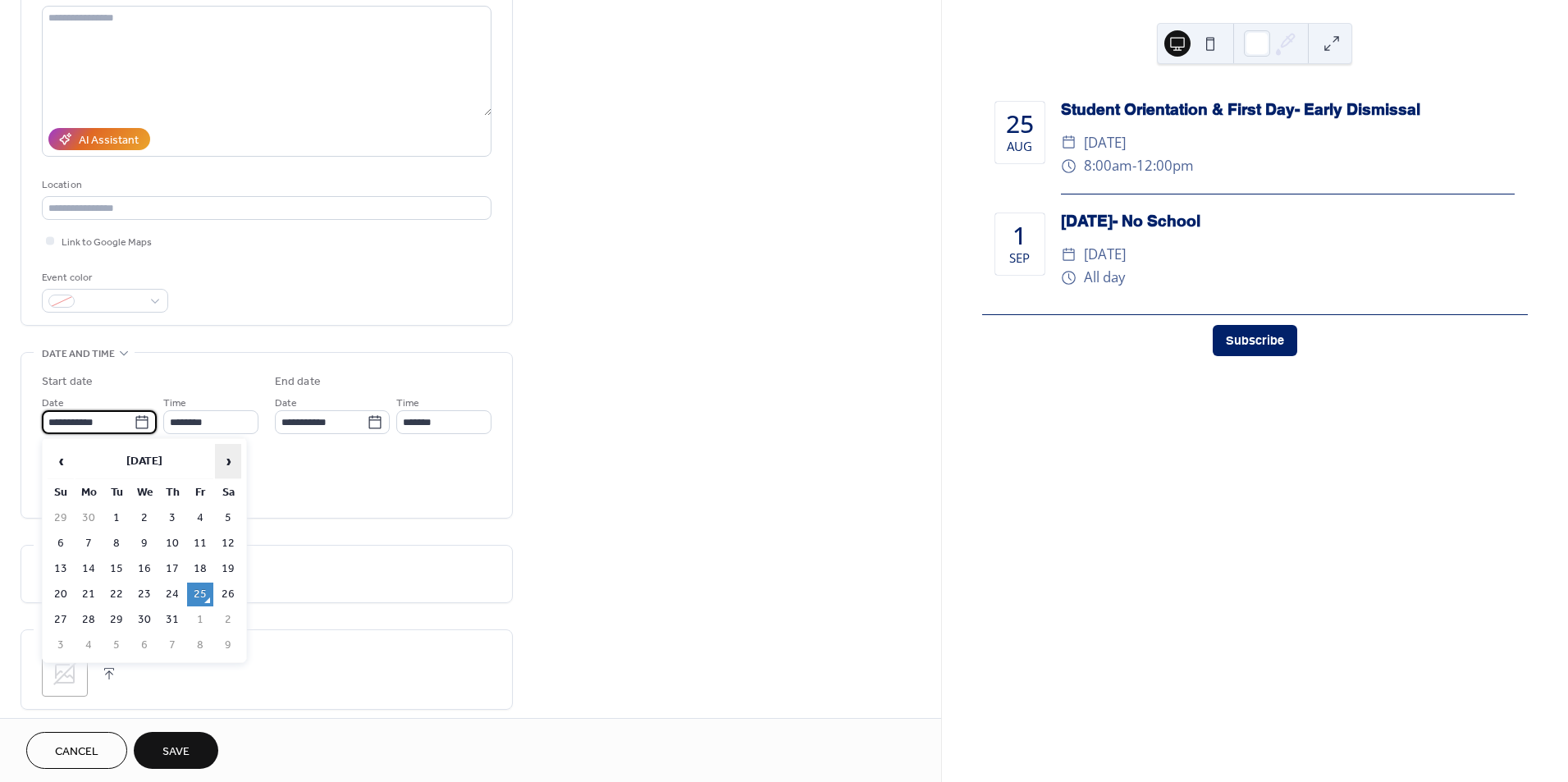 click on "›" at bounding box center (228, 461) 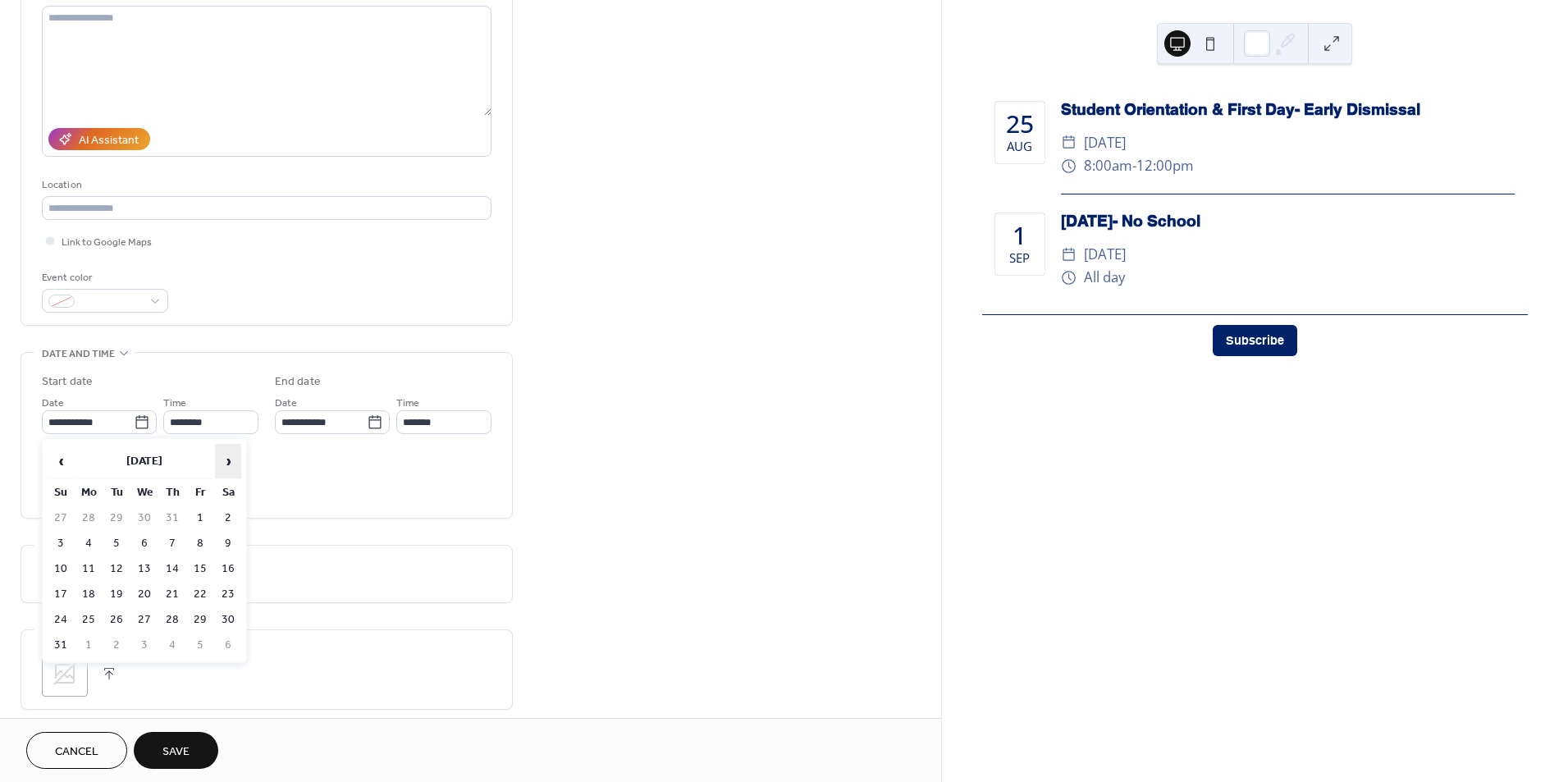 click on "›" at bounding box center (228, 461) 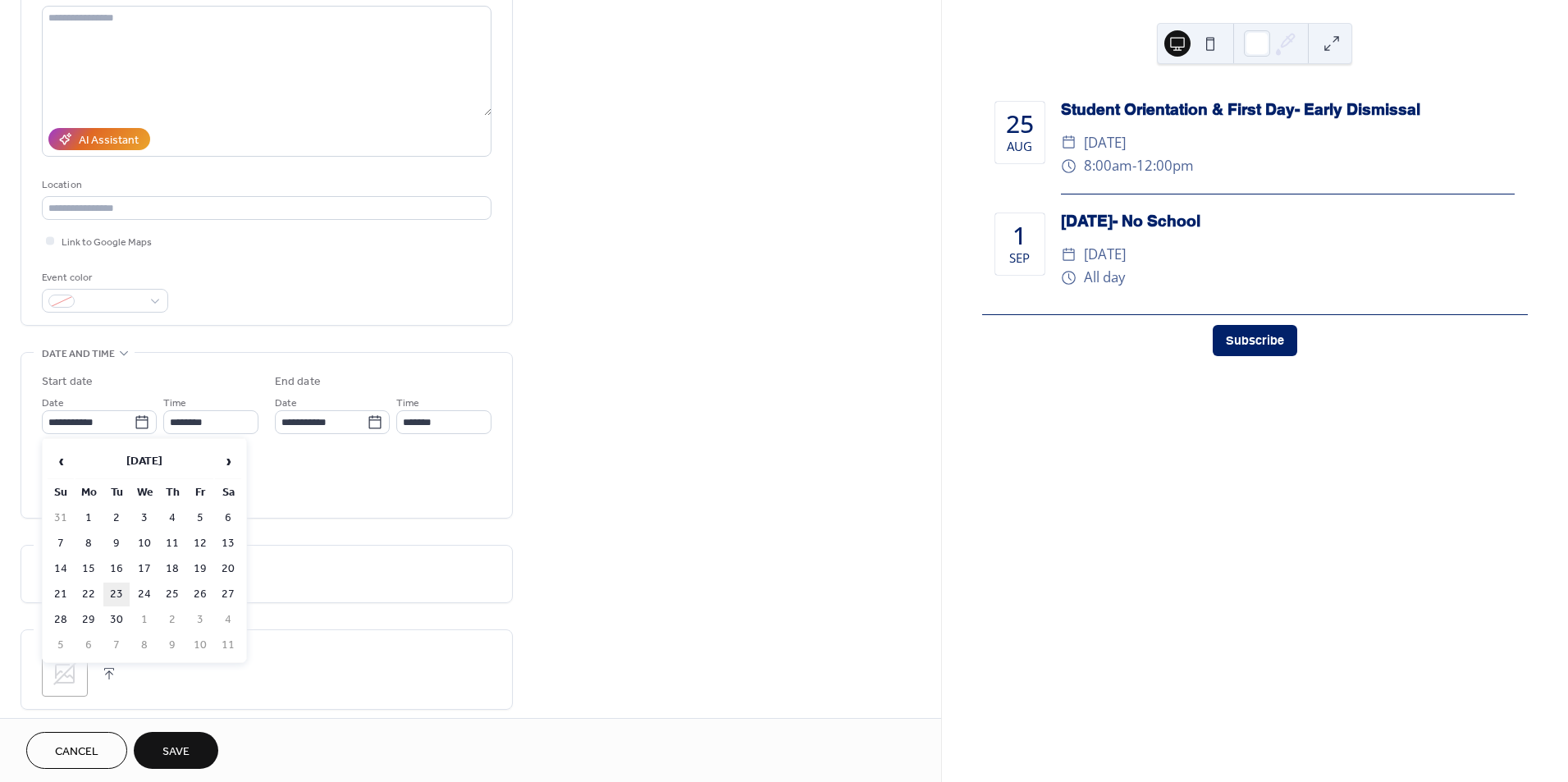 click on "23" at bounding box center [117, 594] 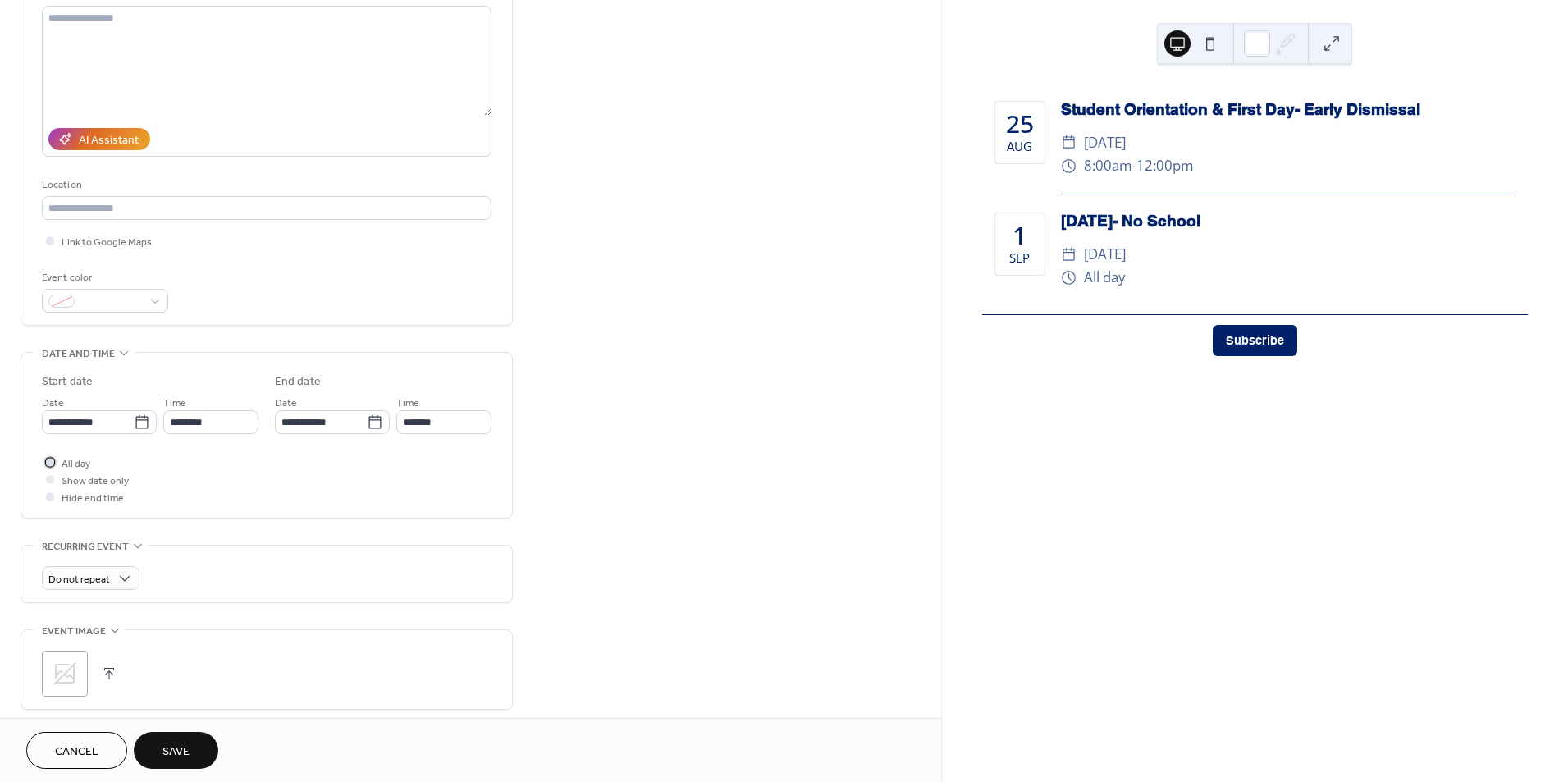 click at bounding box center (50, 462) 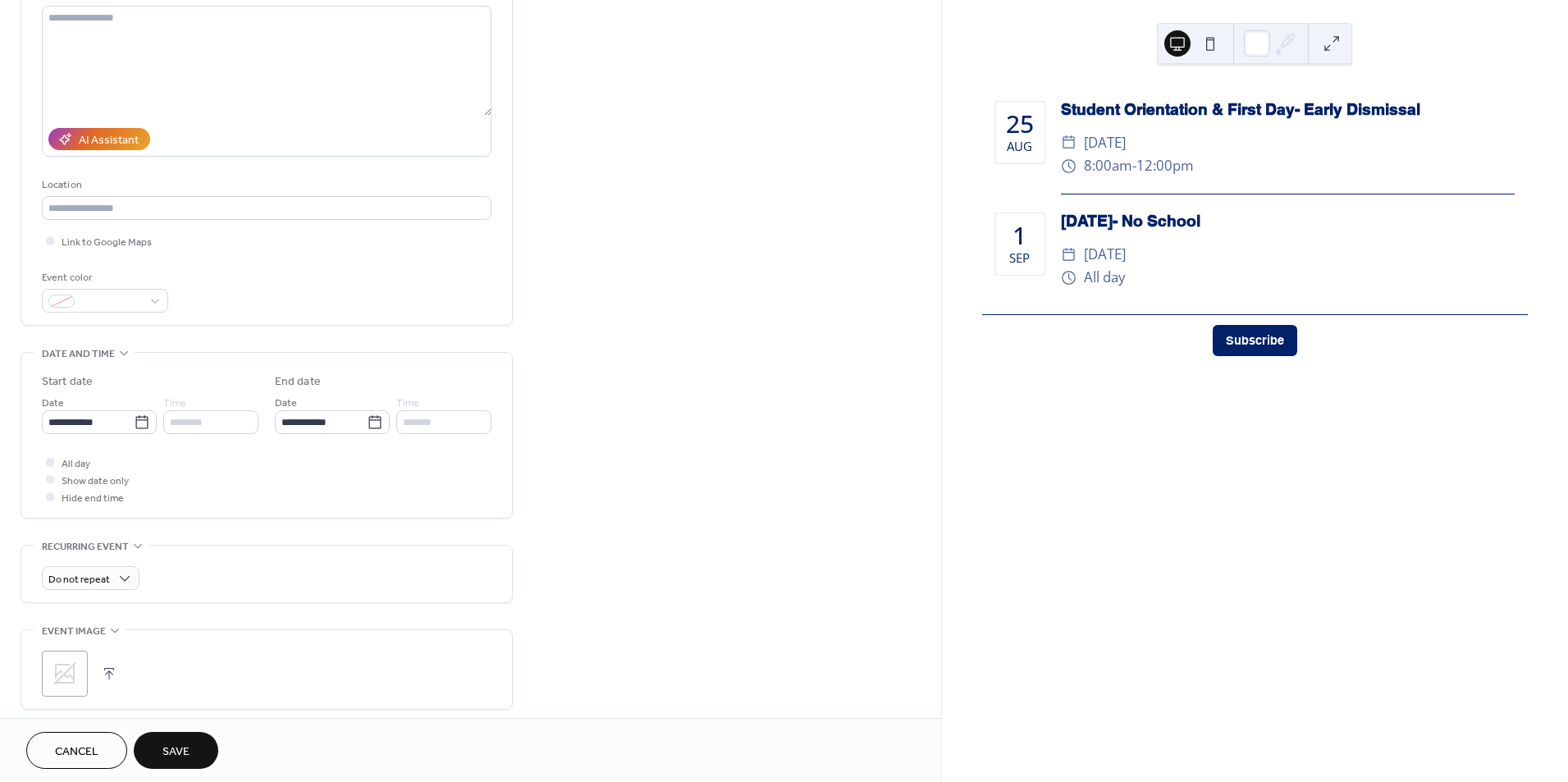 click on "Save" at bounding box center (176, 750) 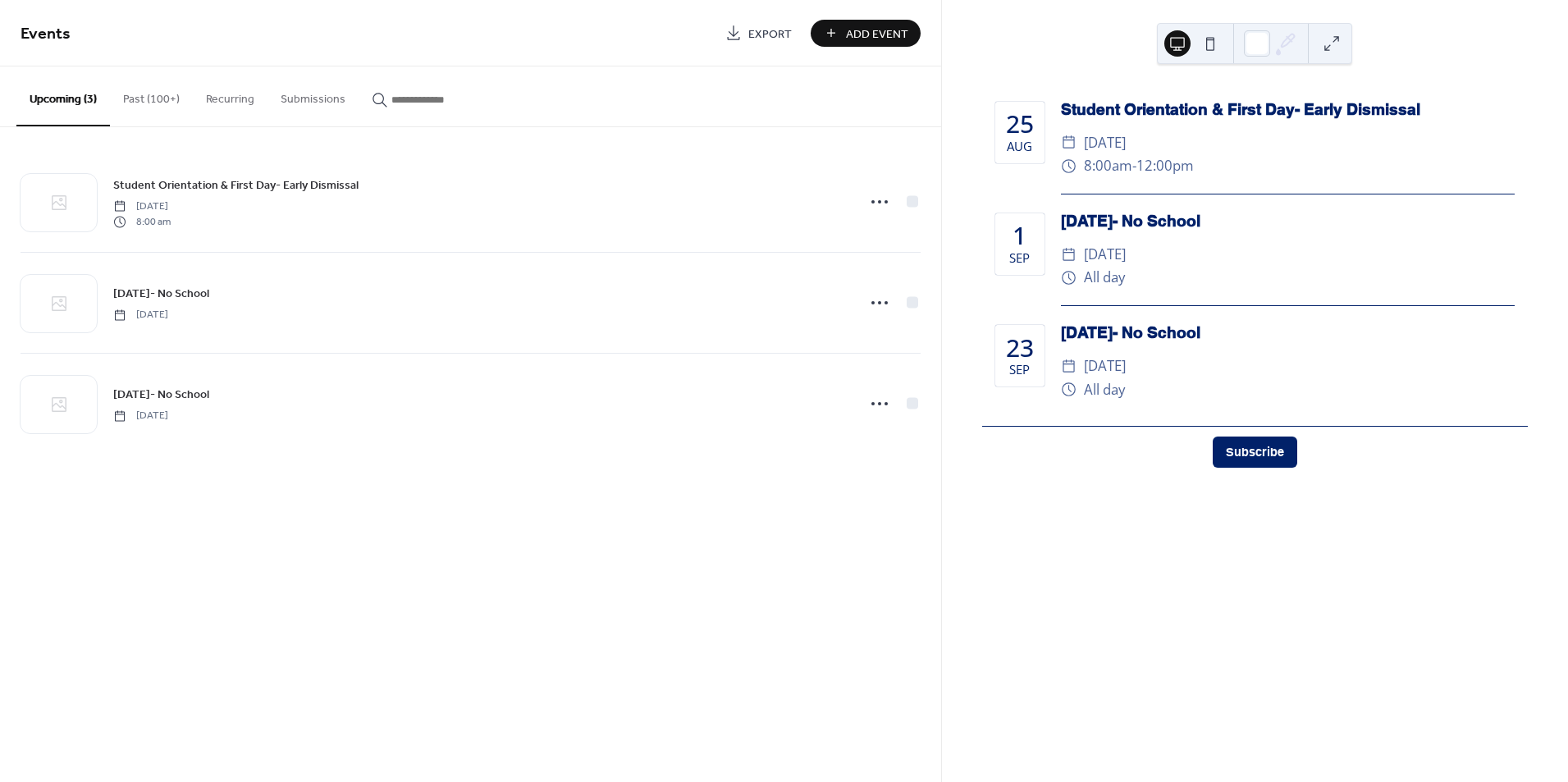 click on "Add Event" at bounding box center [866, 33] 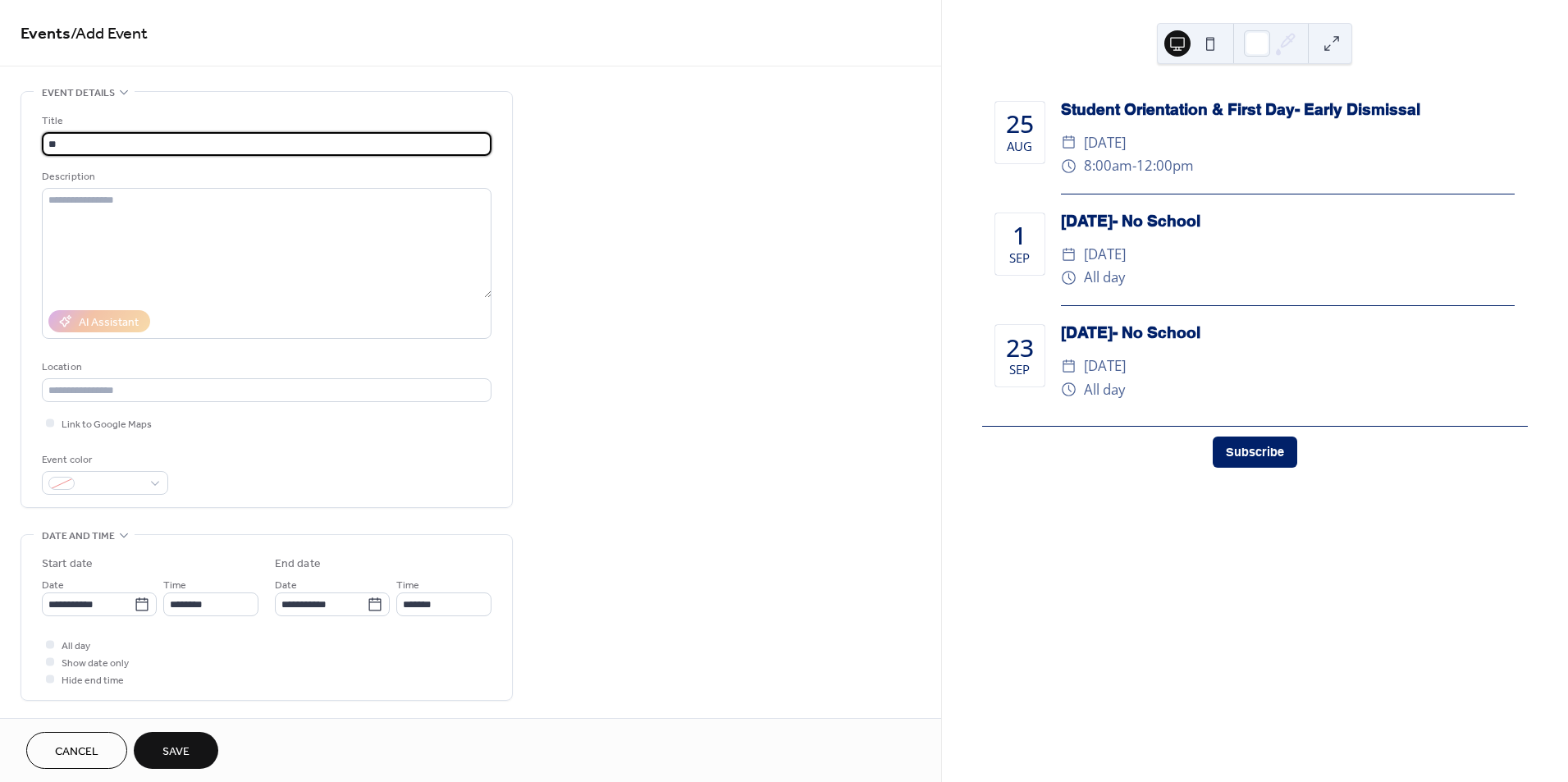 type on "*" 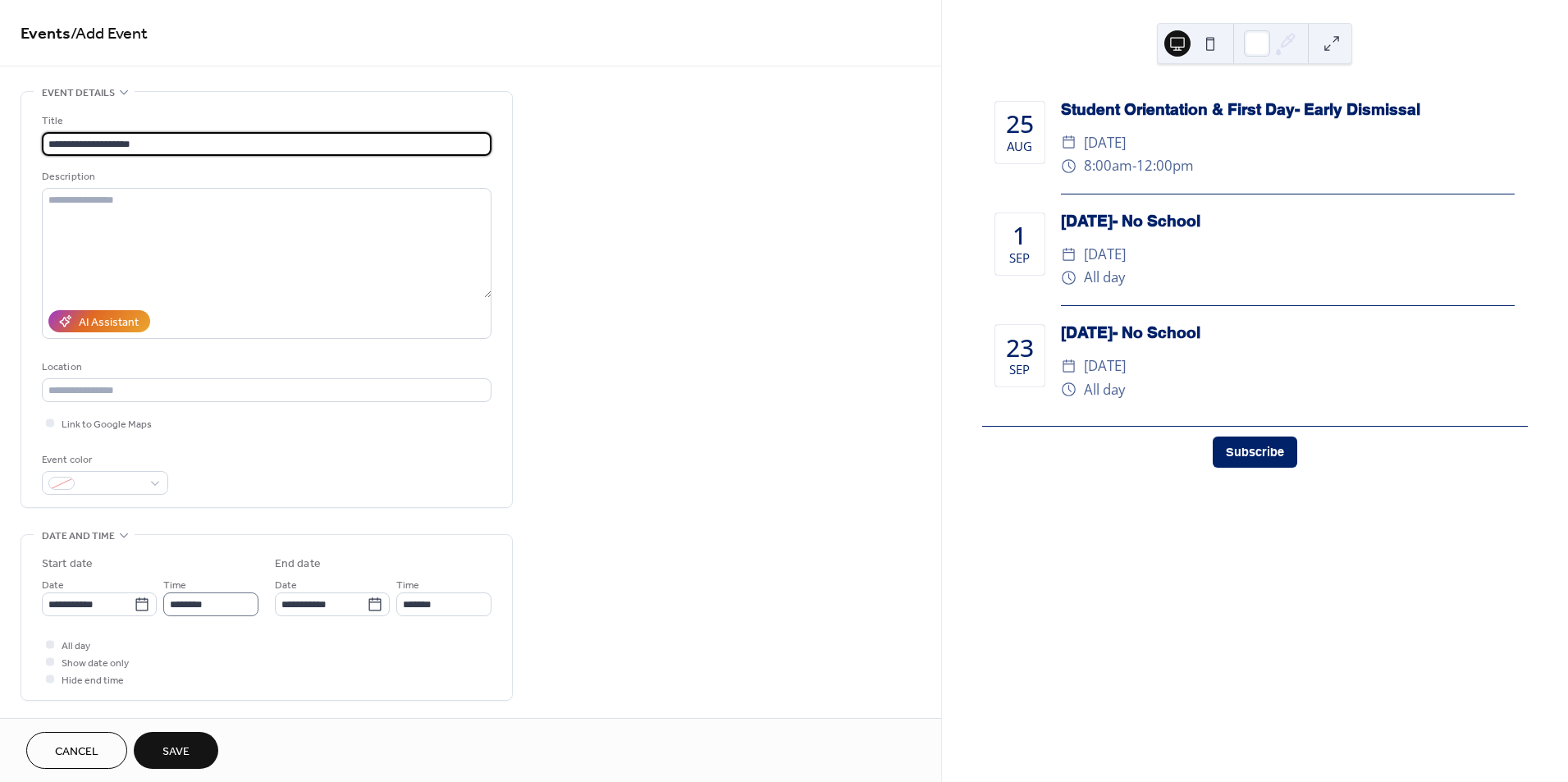 type on "**********" 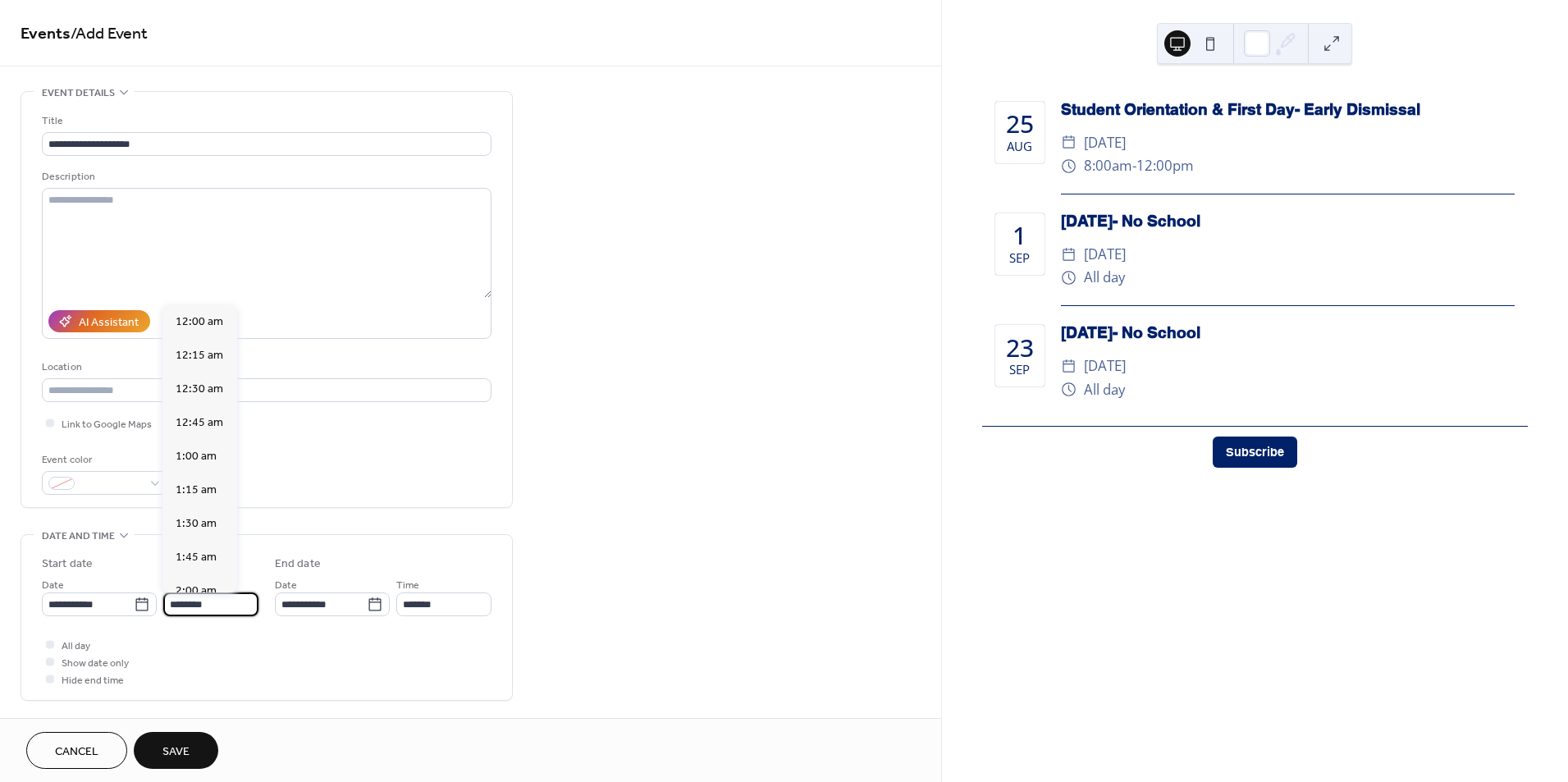 click on "********" at bounding box center [211, 604] 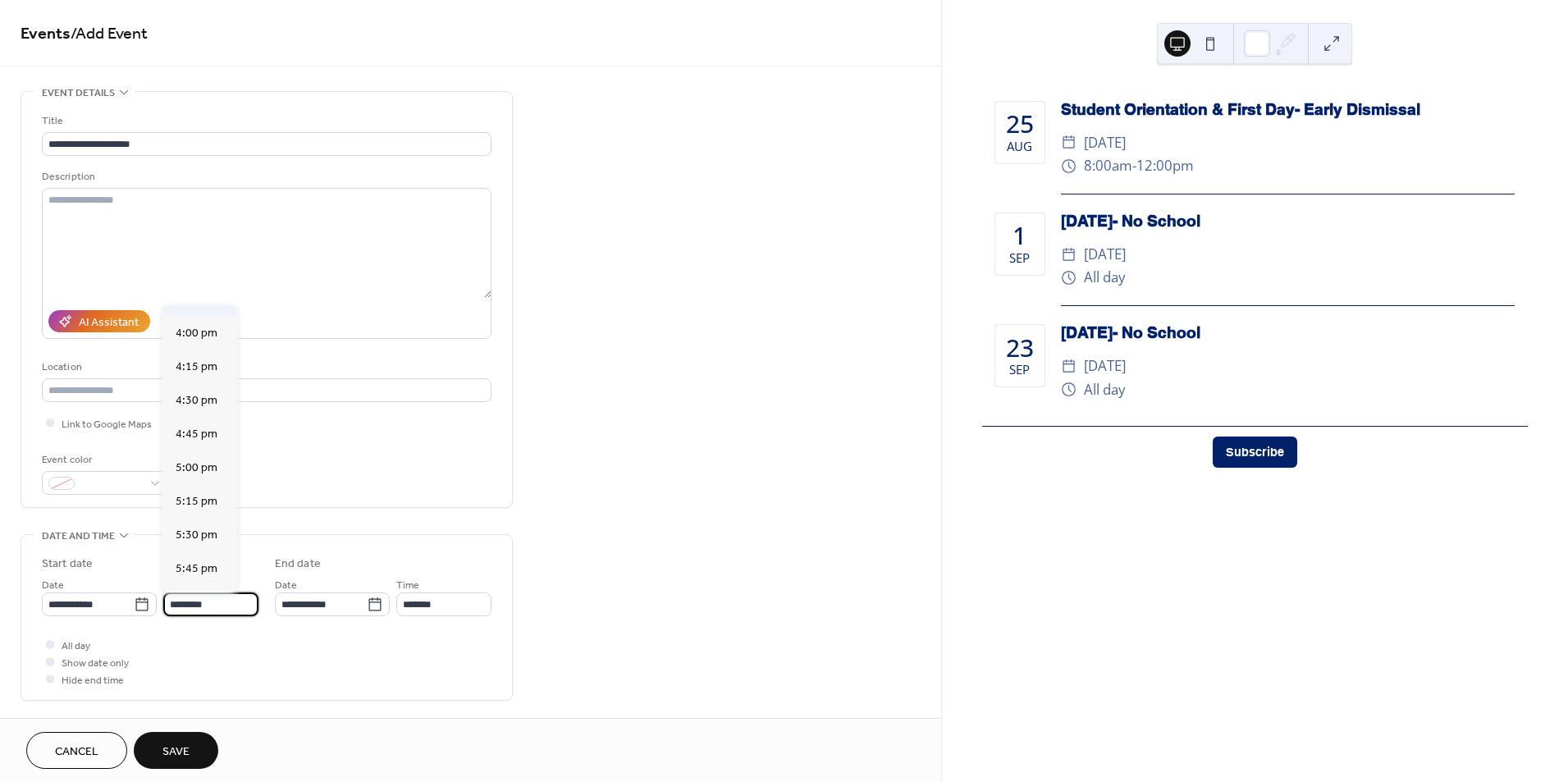 scroll, scrollTop: 2179, scrollLeft: 0, axis: vertical 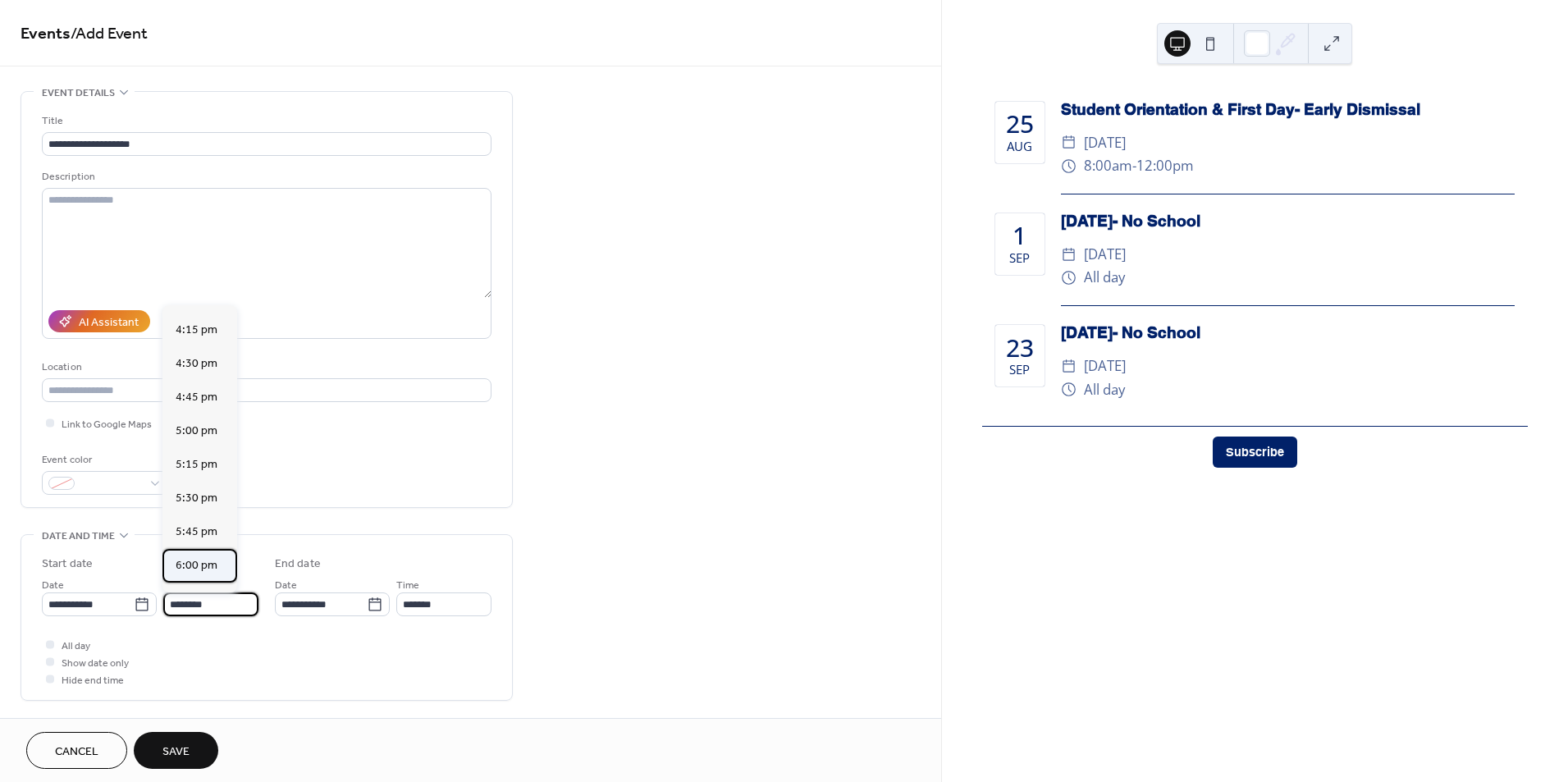 click on "6:00 pm" at bounding box center [196, 565] 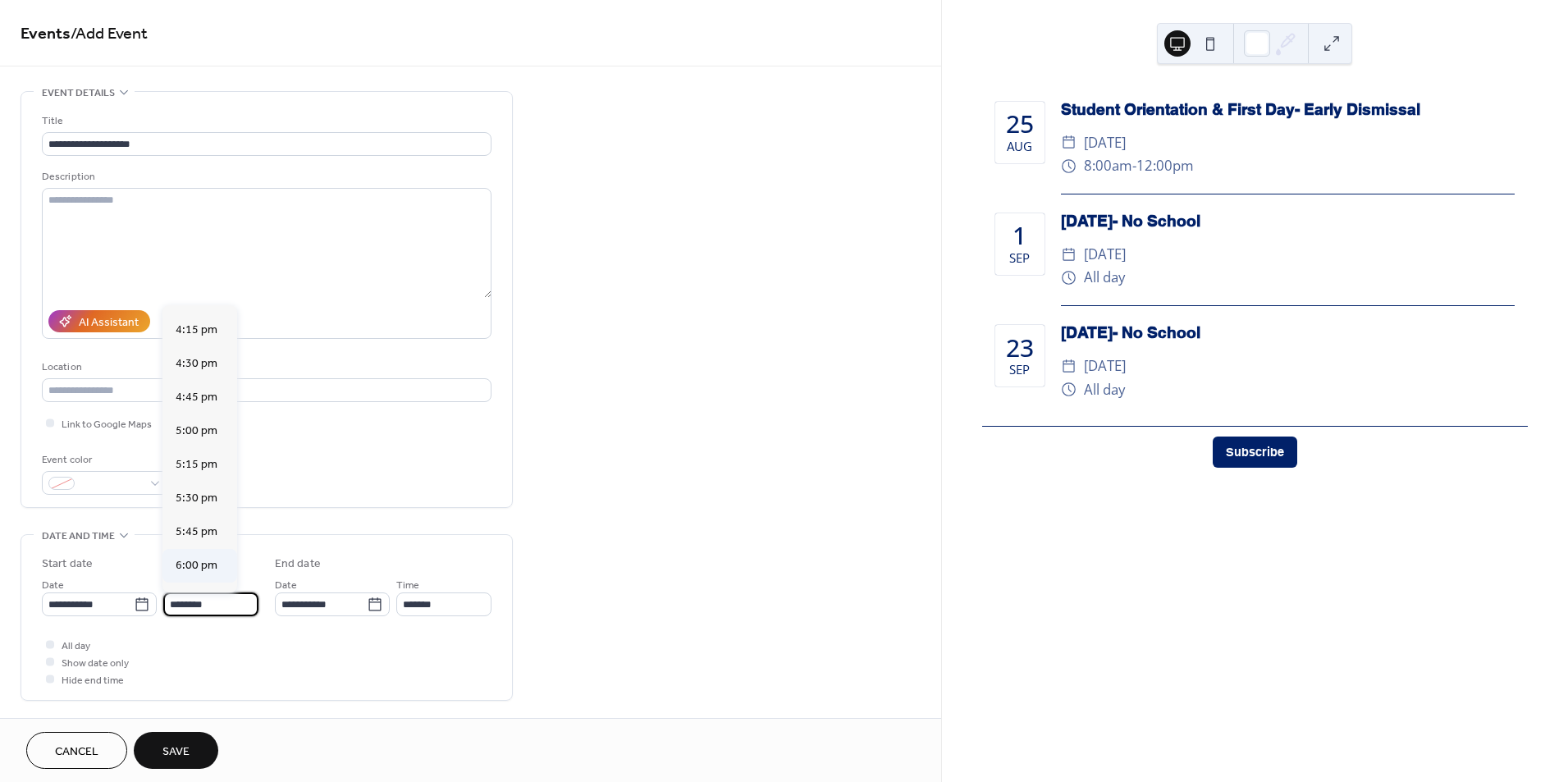 type on "*******" 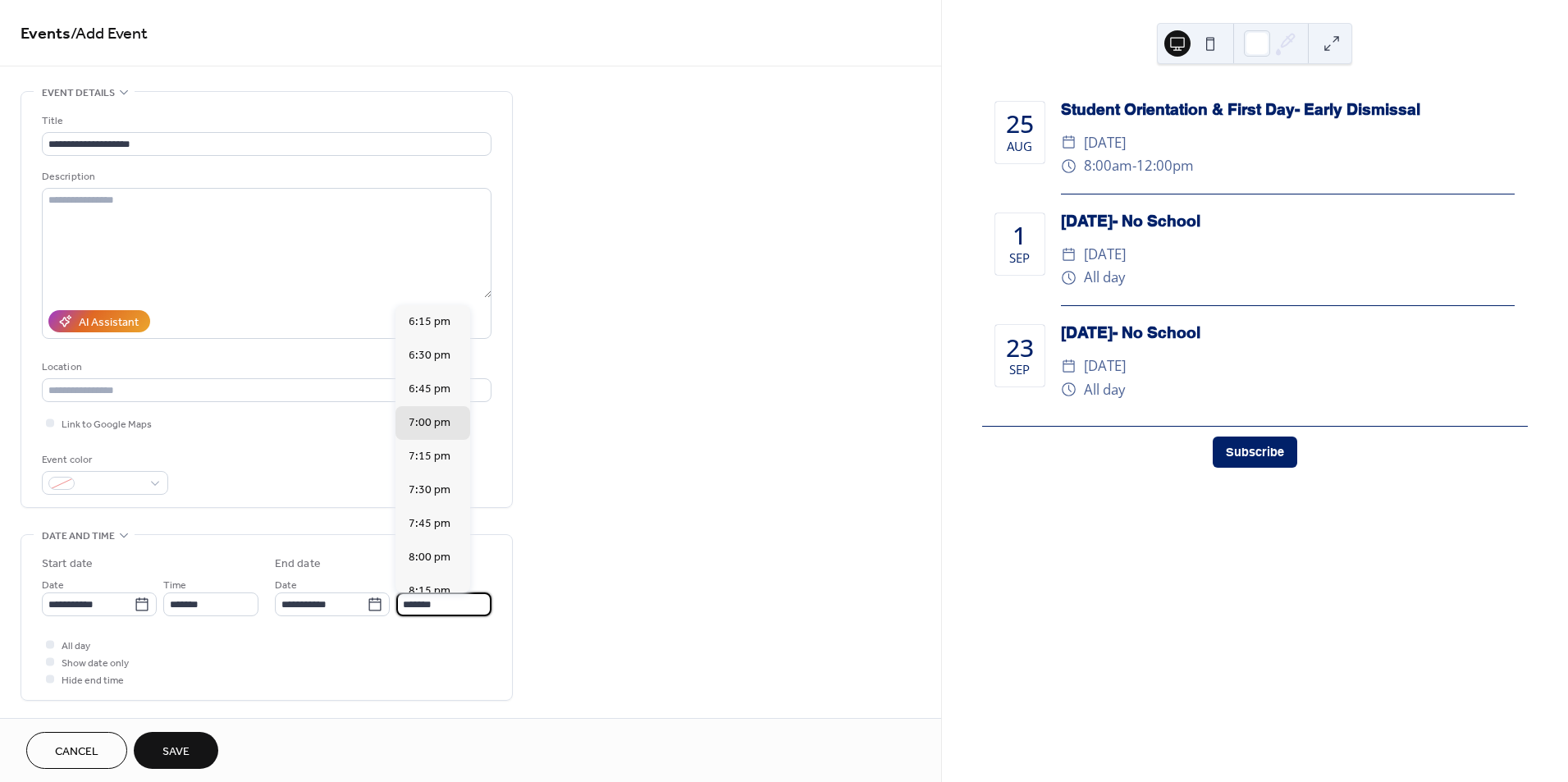 click on "*******" at bounding box center (444, 604) 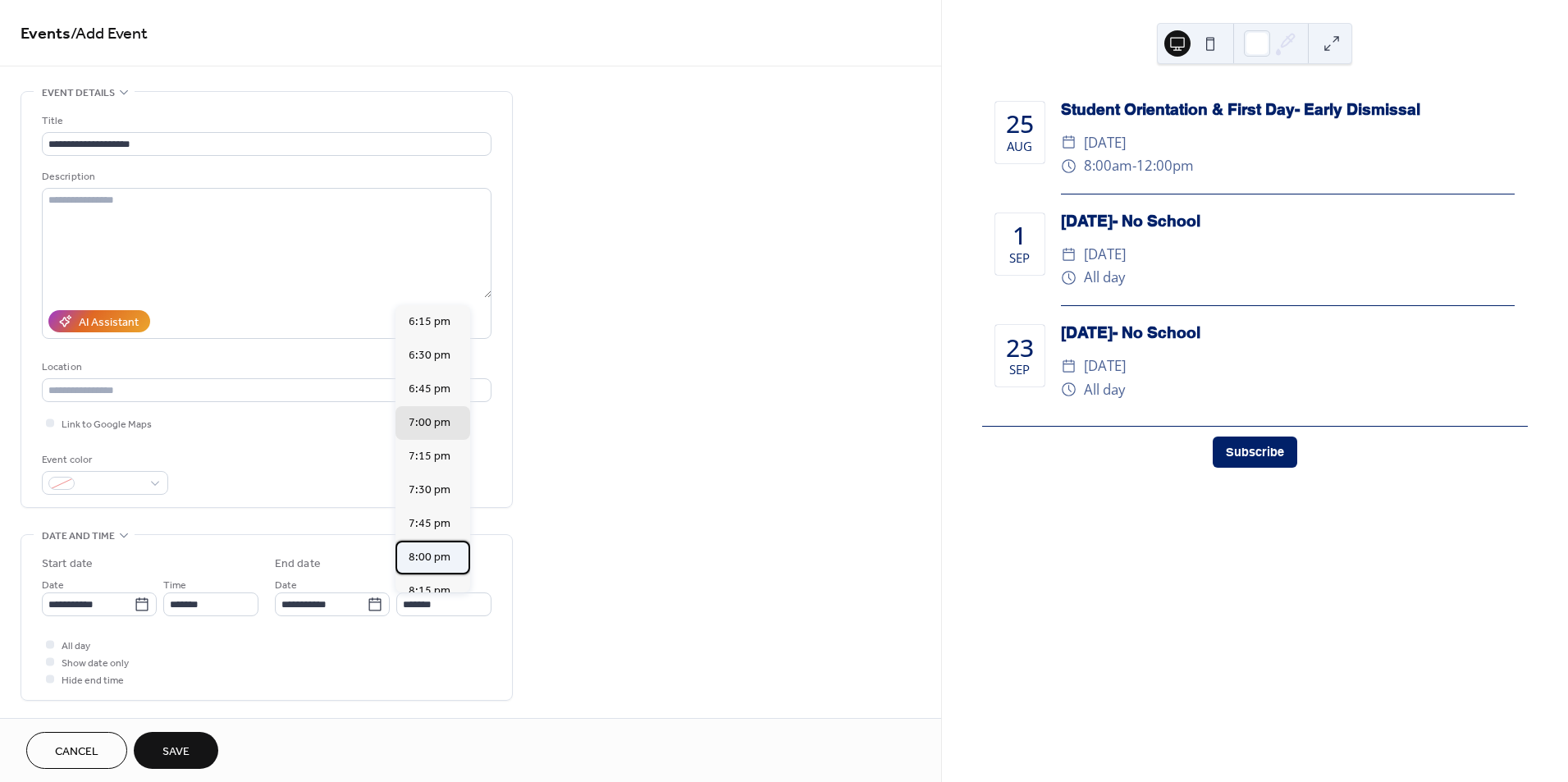 click on "8:00 pm" at bounding box center (429, 557) 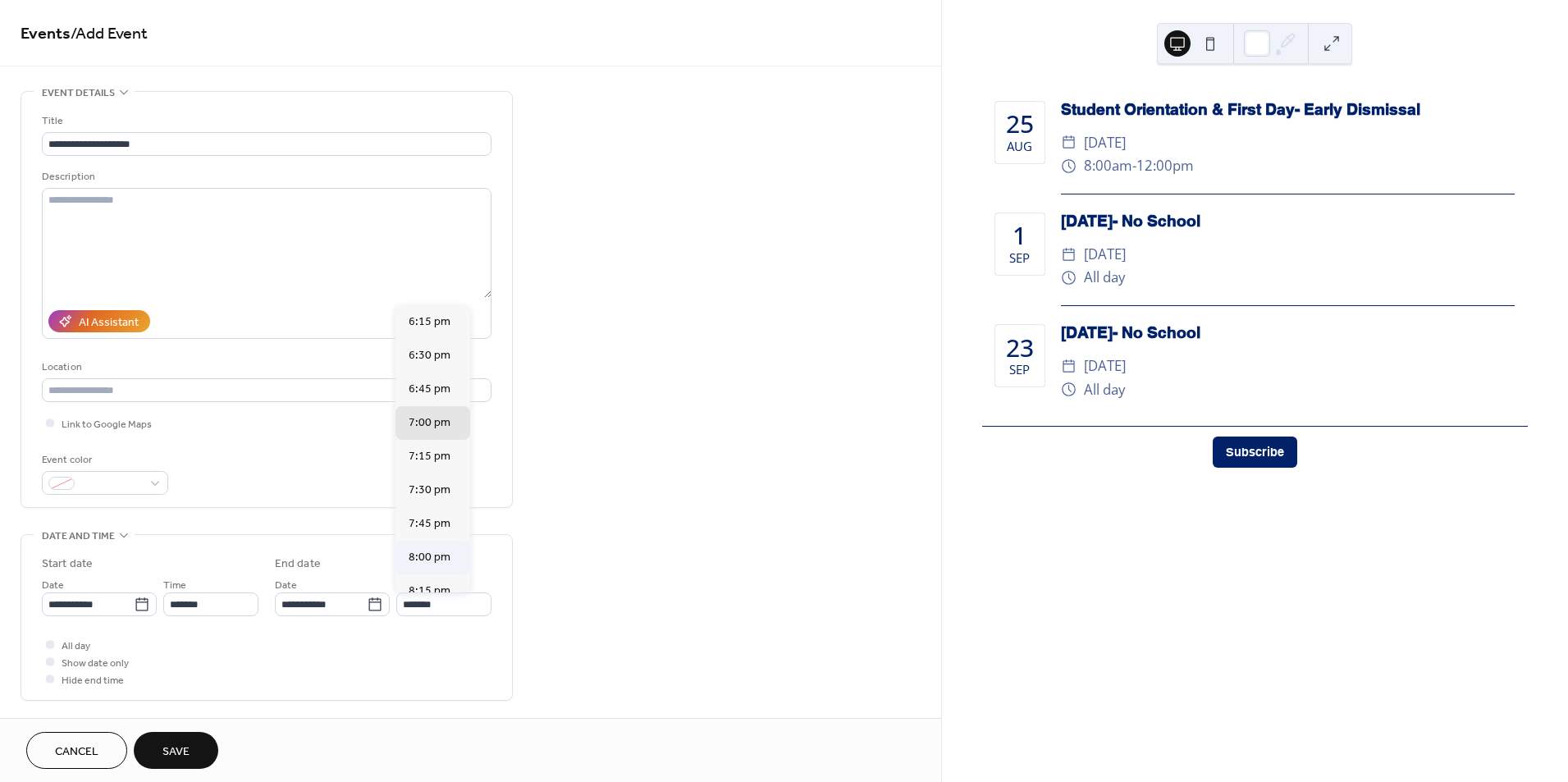 type on "*******" 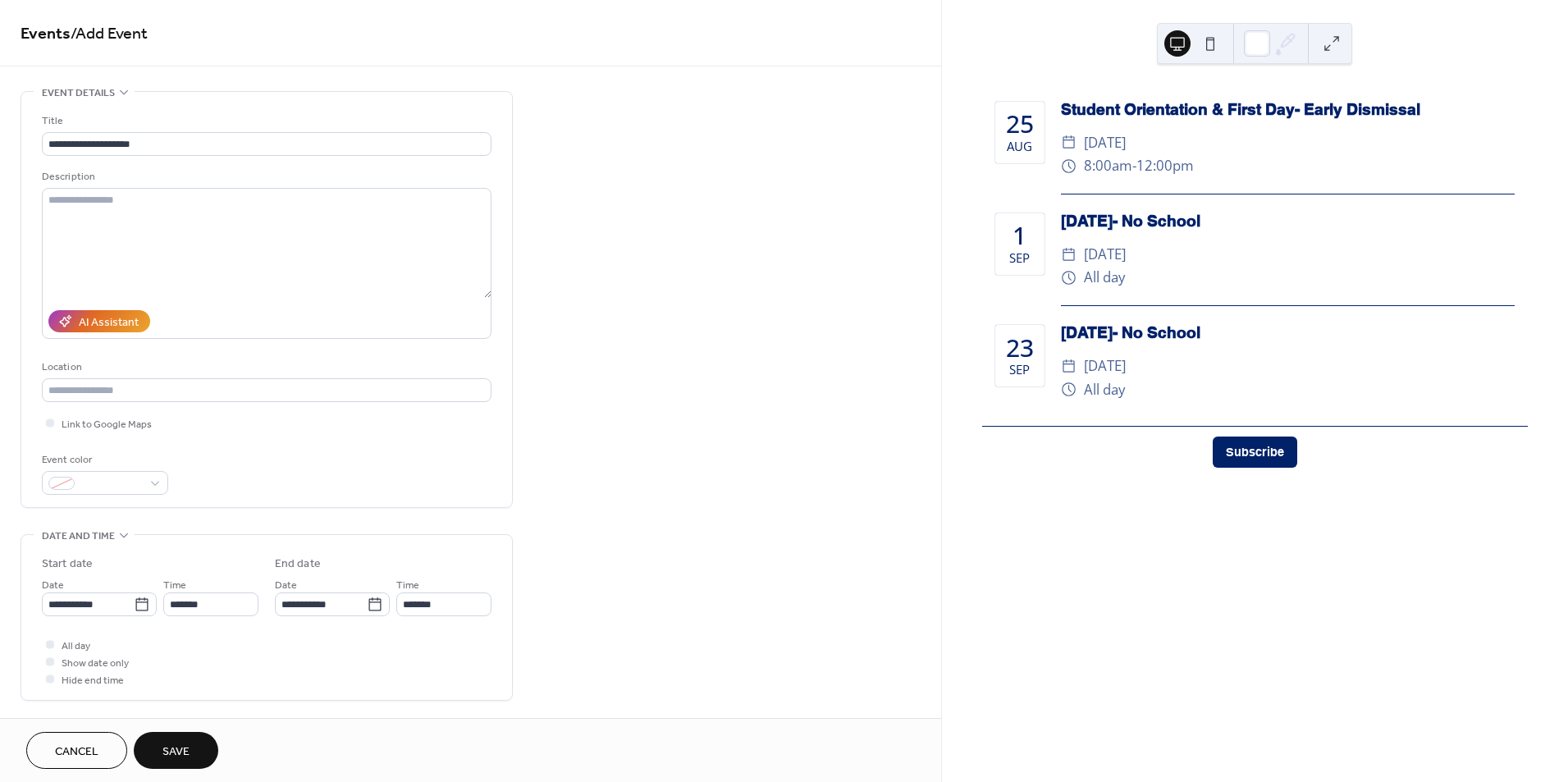 click on "Save" at bounding box center [176, 750] 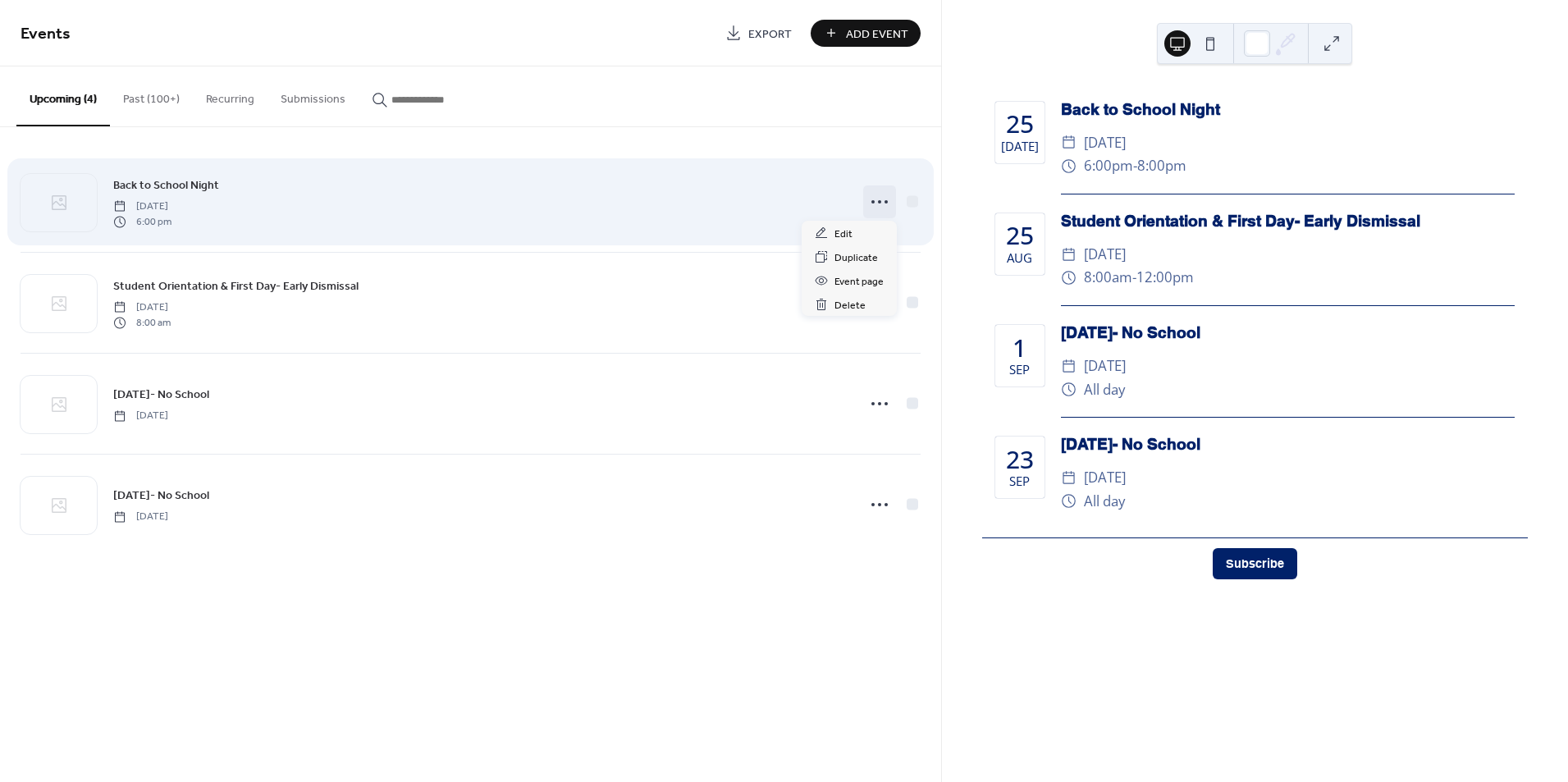 click 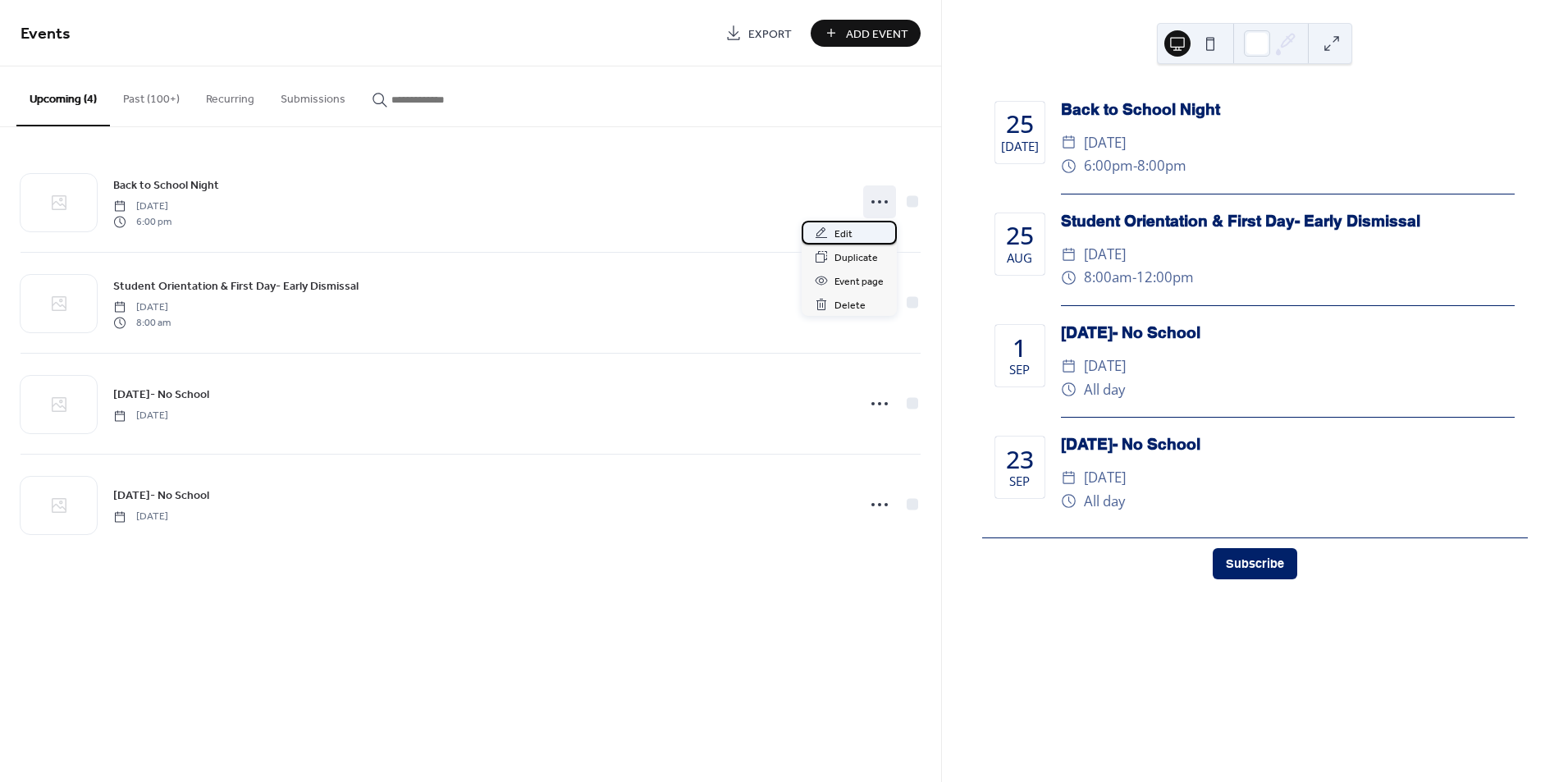 click on "Edit" at bounding box center [849, 232] 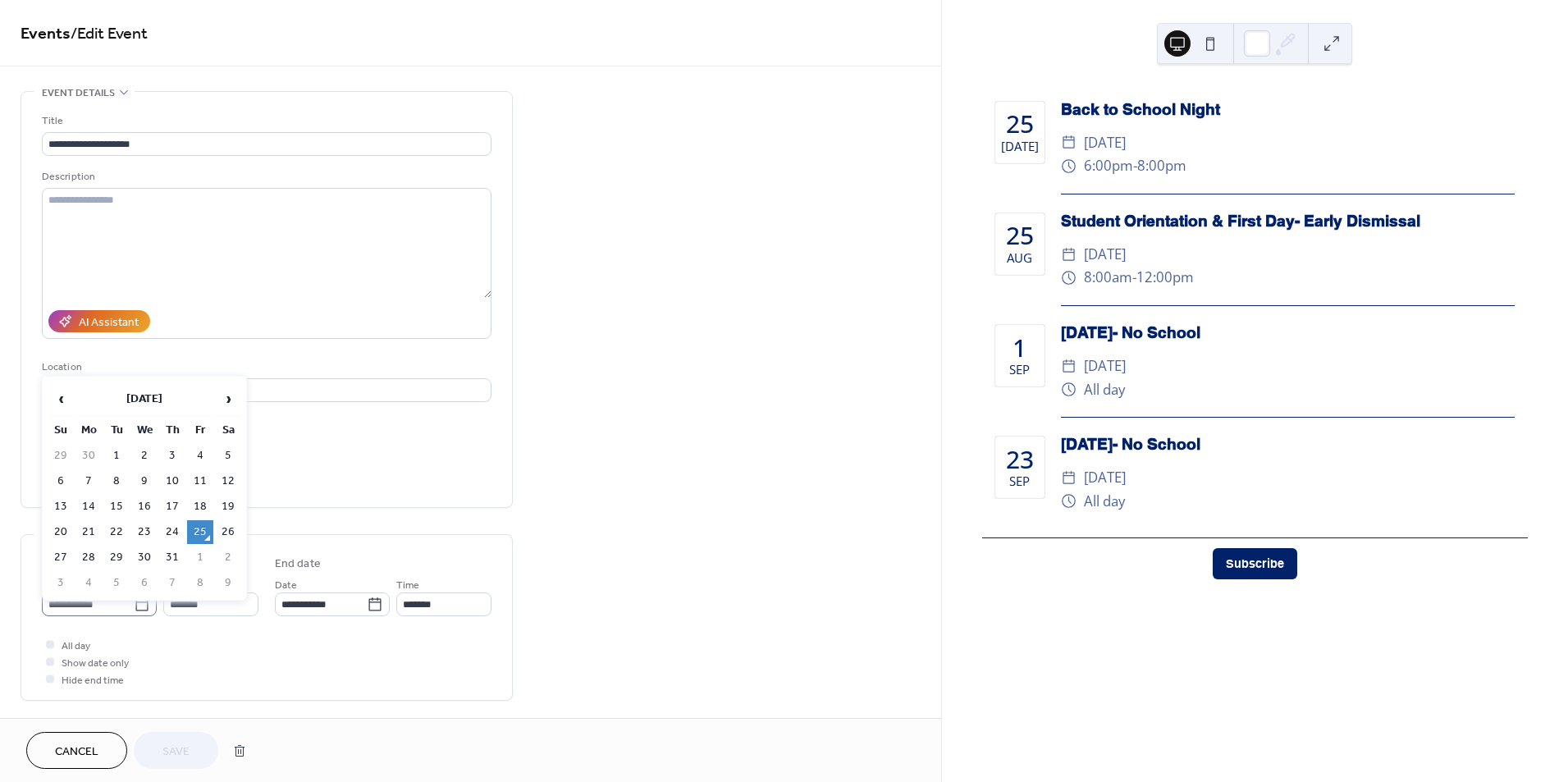 click 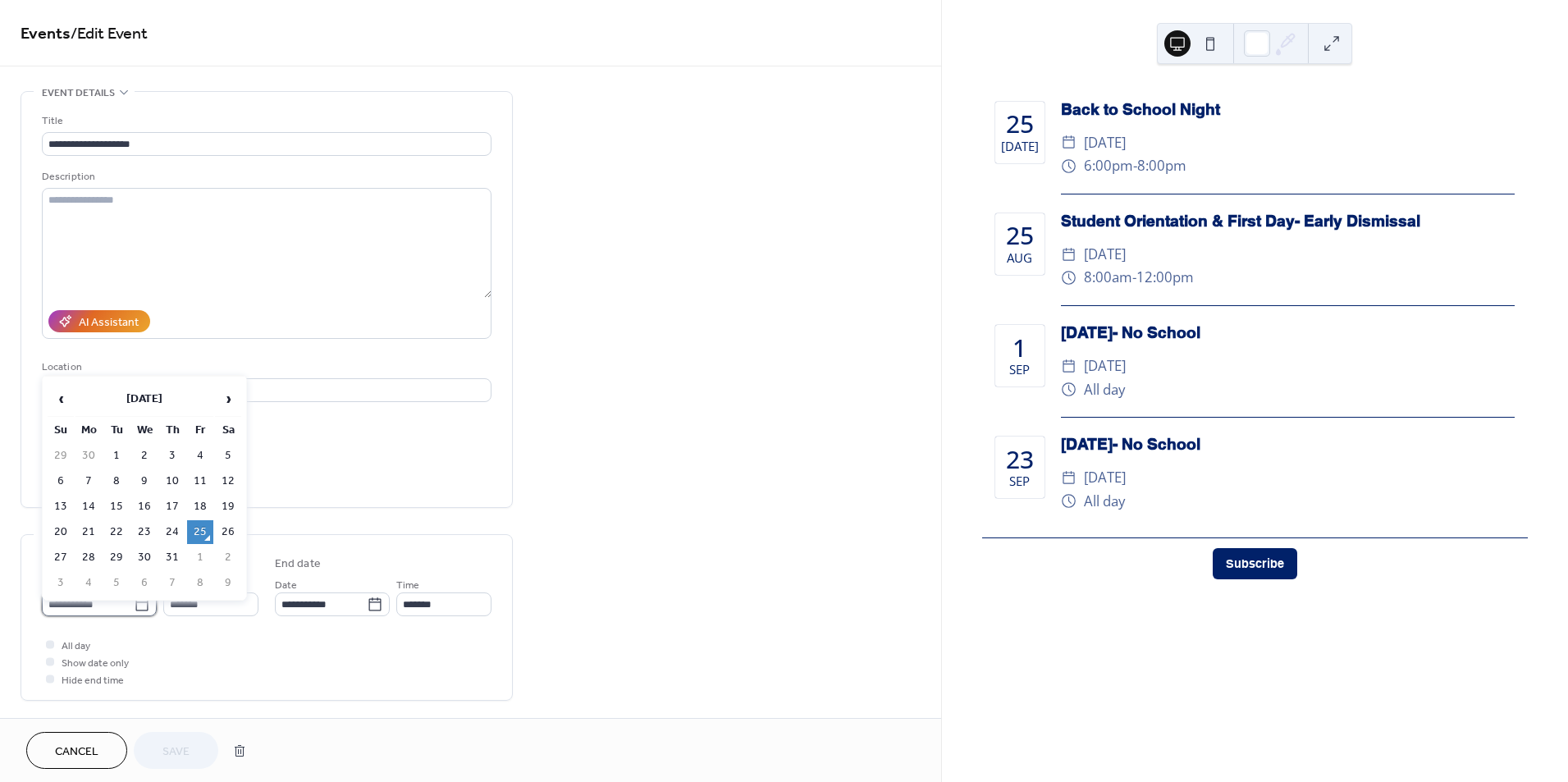 click on "**********" at bounding box center (88, 604) 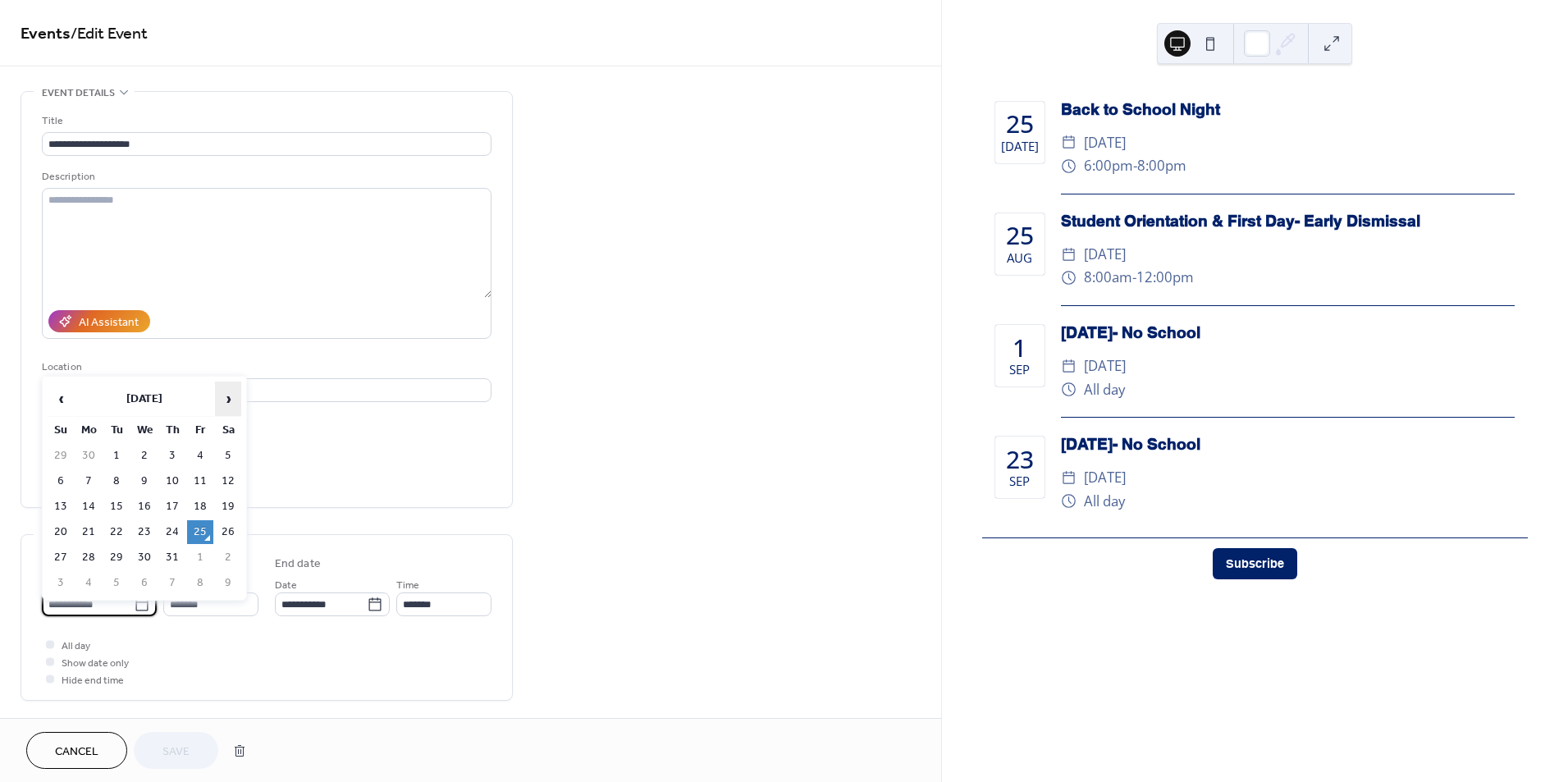 click on "›" at bounding box center (228, 399) 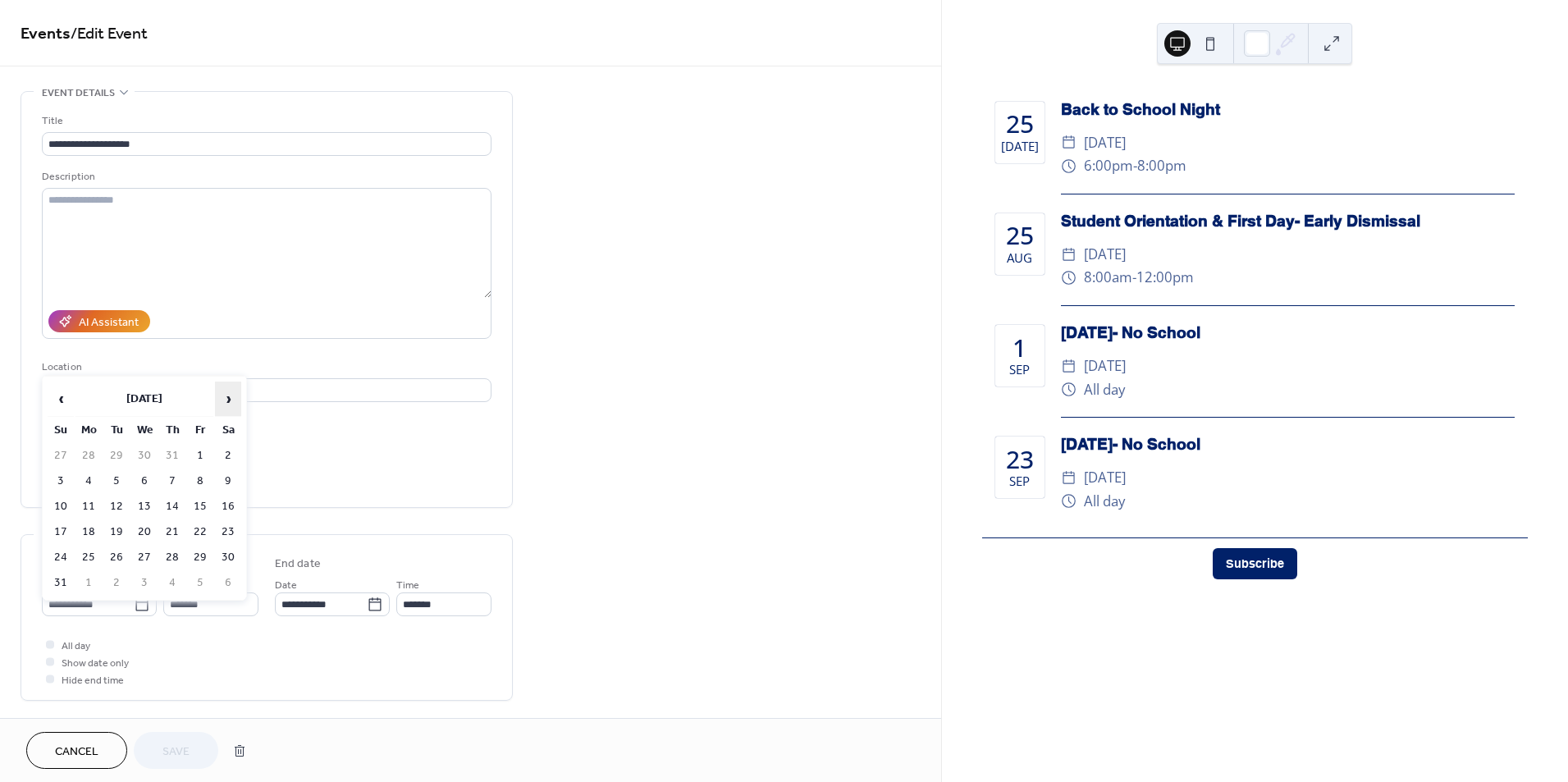 click on "›" at bounding box center [228, 399] 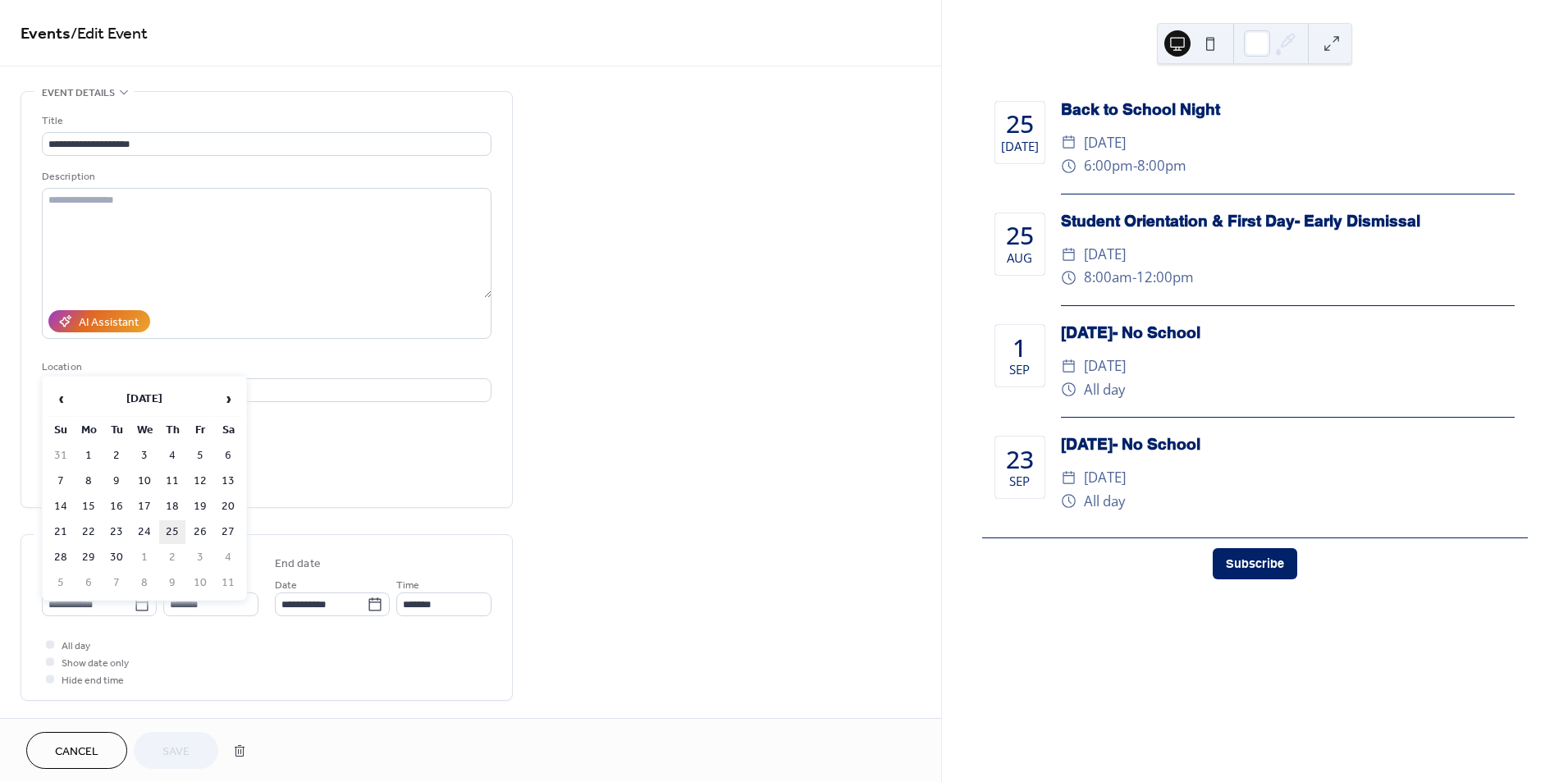 click on "25" at bounding box center (172, 532) 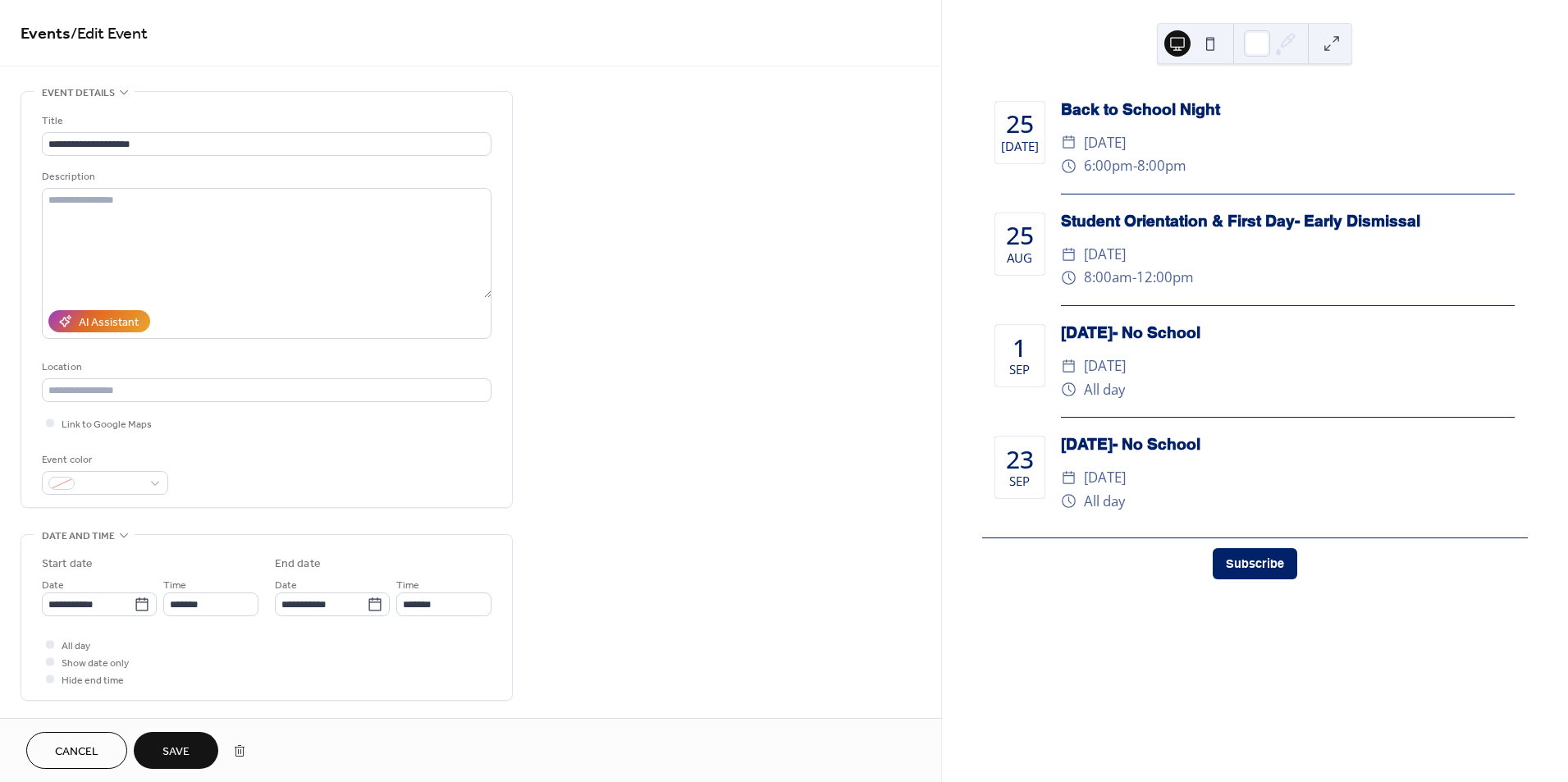click on "Save" at bounding box center (176, 750) 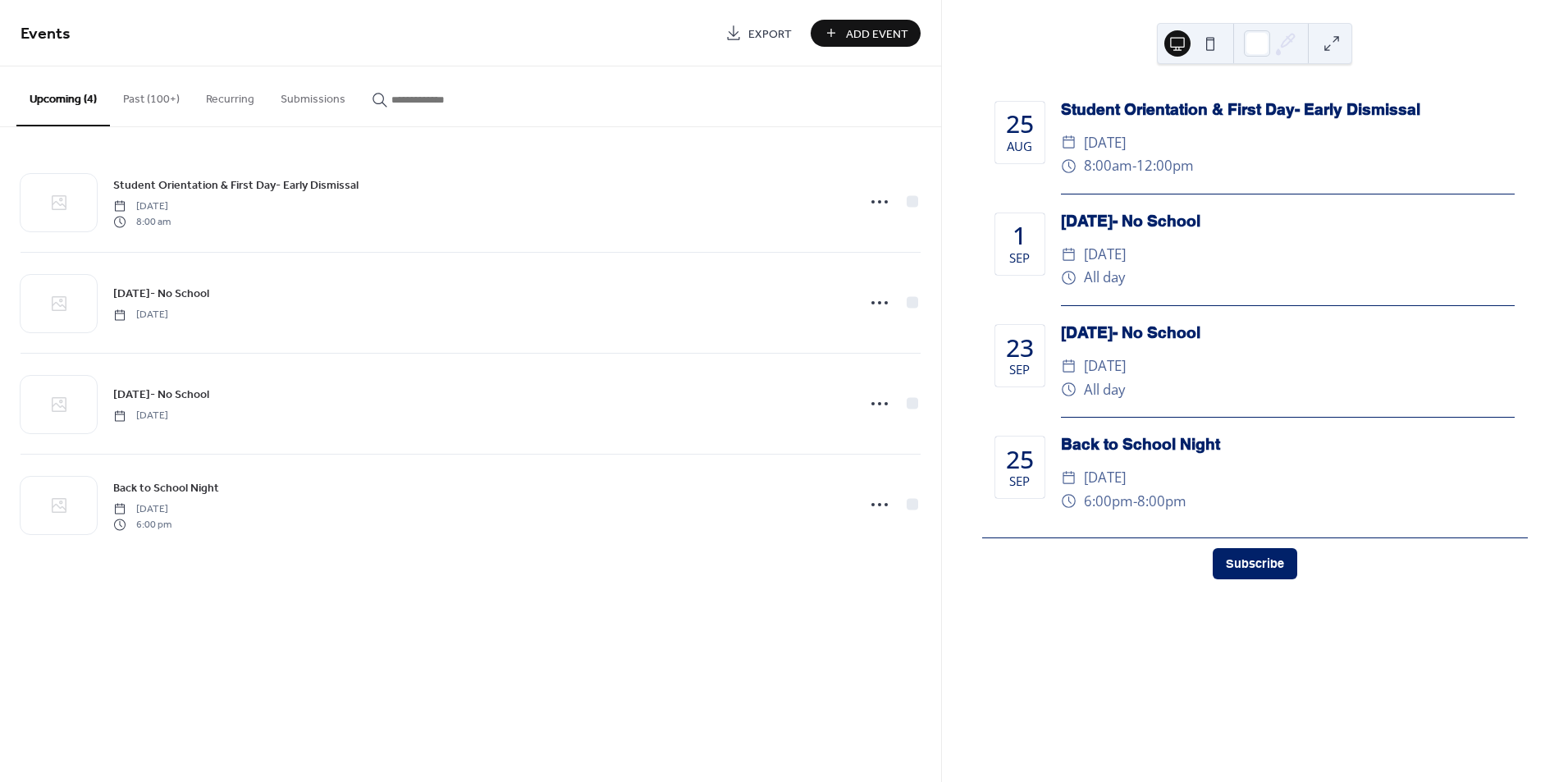 click on "Add Event" at bounding box center [877, 34] 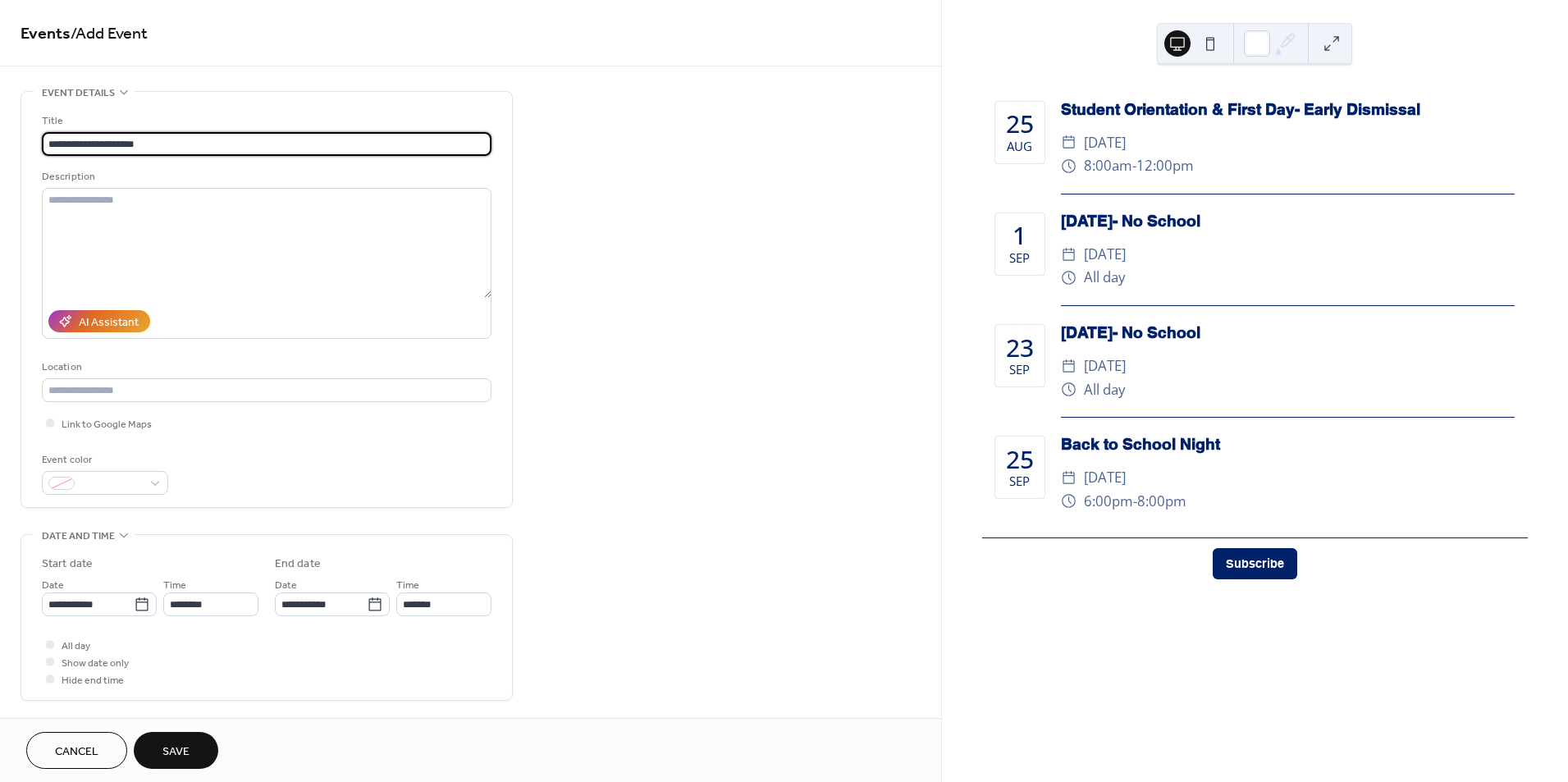 click on "**********" at bounding box center (267, 144) 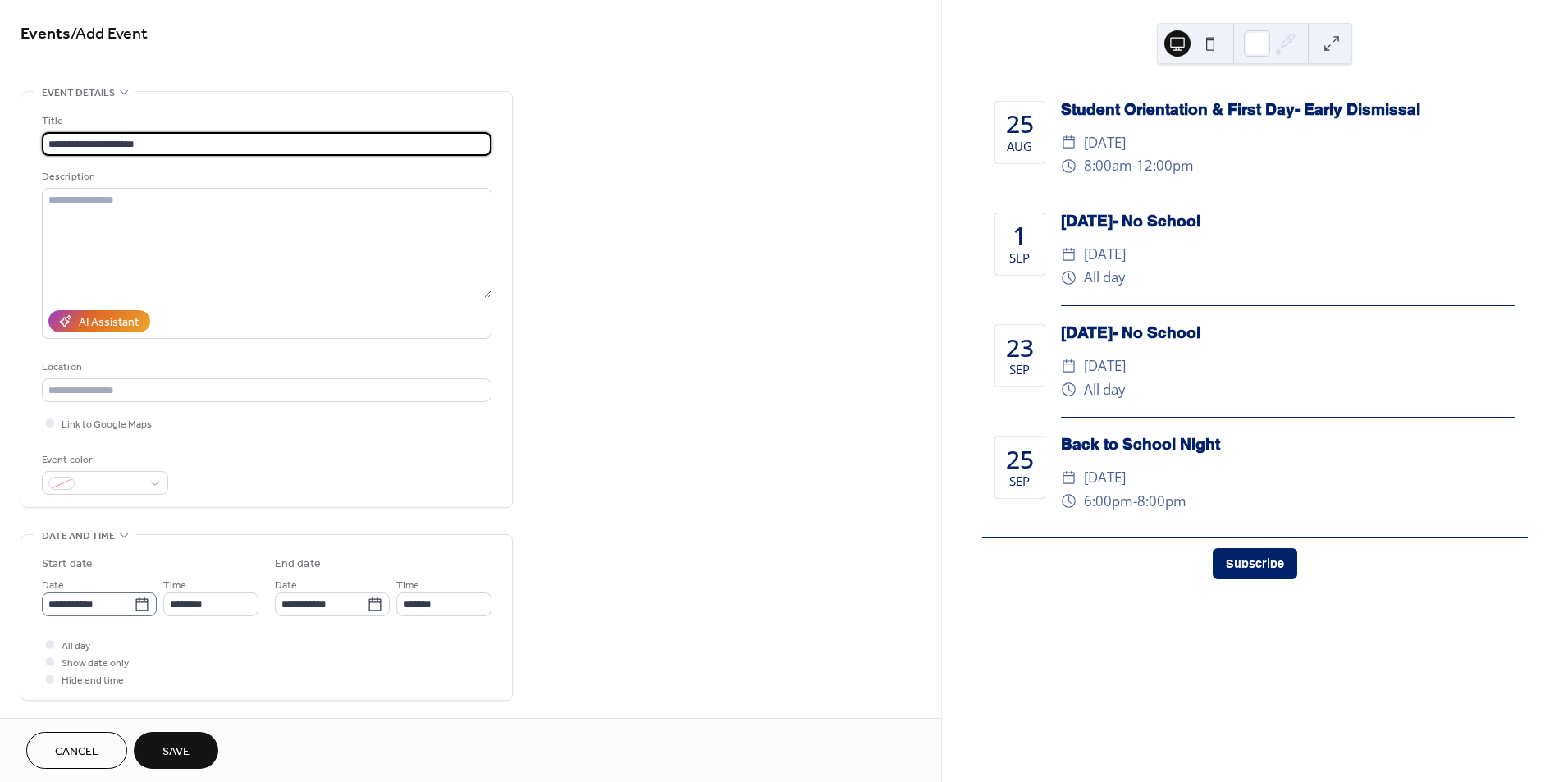 type on "**********" 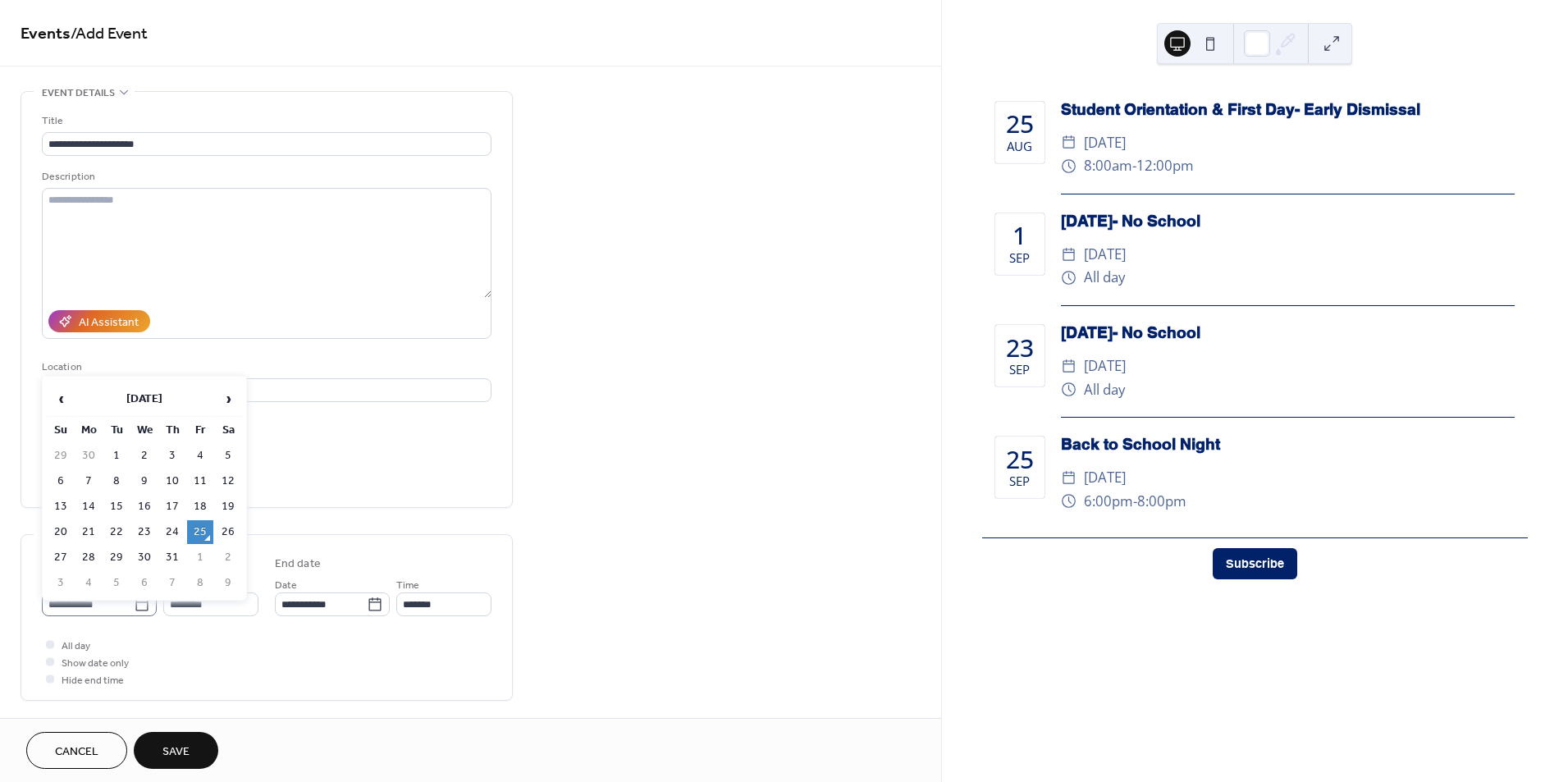 click 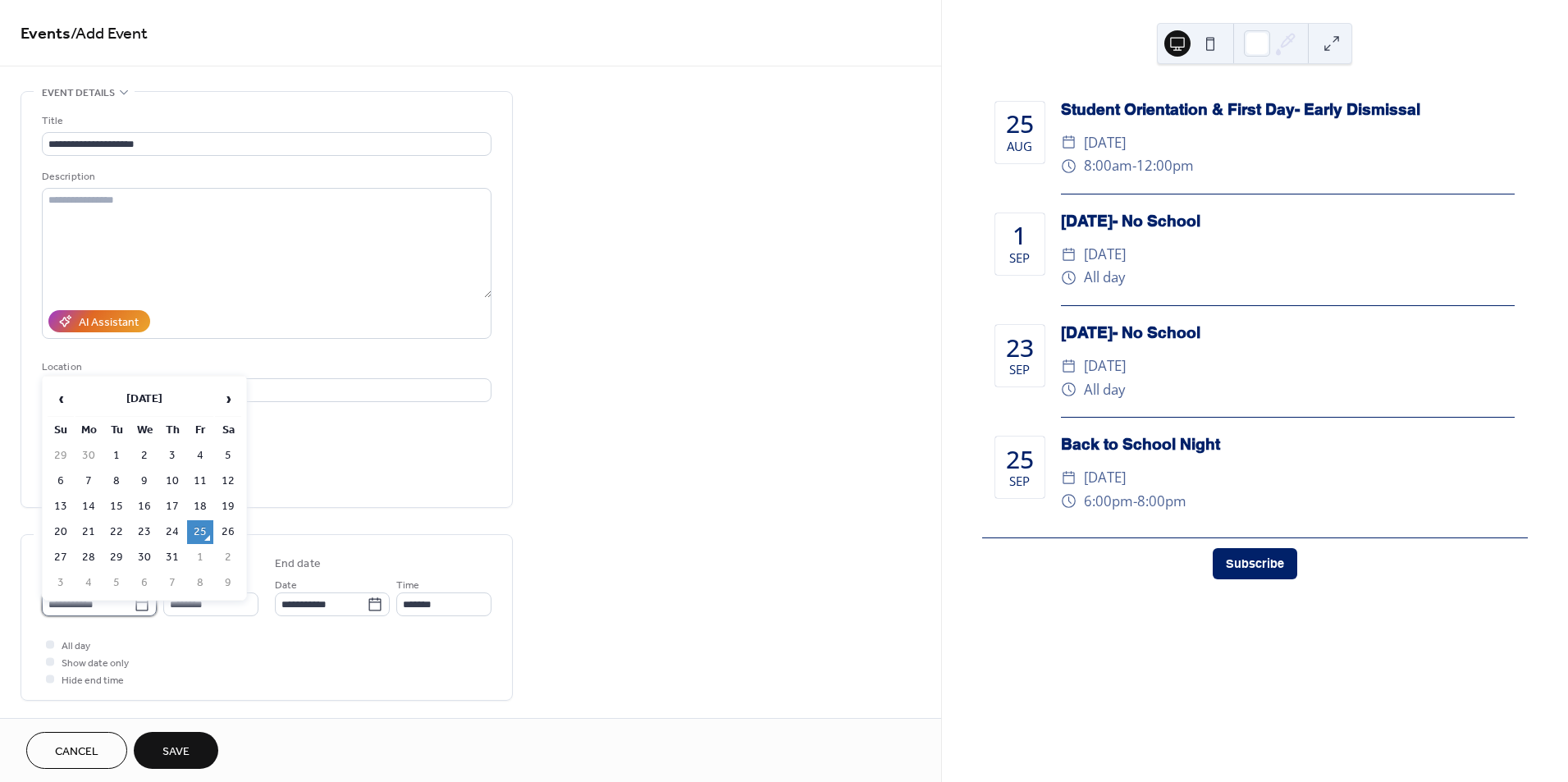 click on "**********" at bounding box center (88, 604) 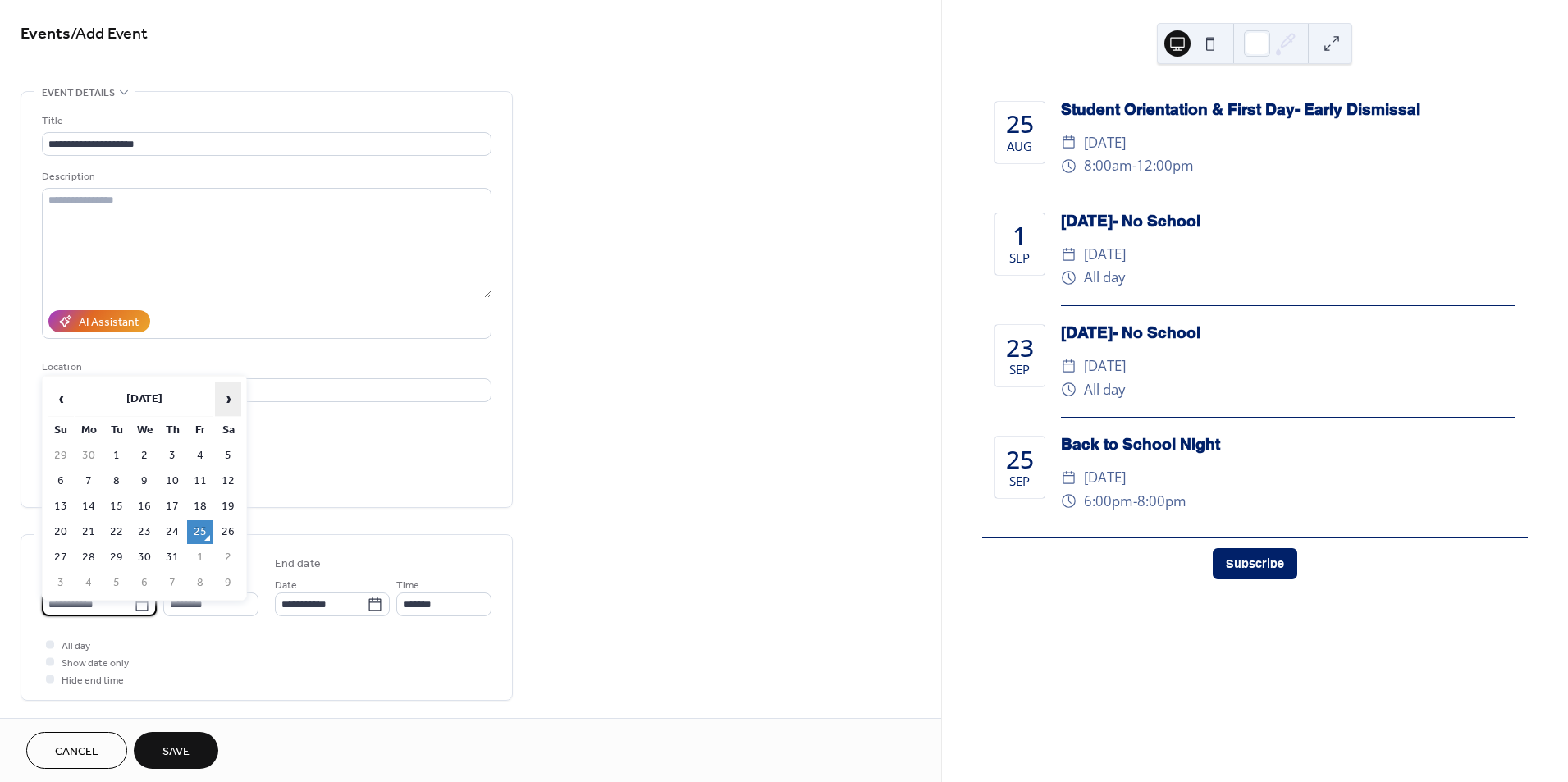click on "›" at bounding box center (228, 399) 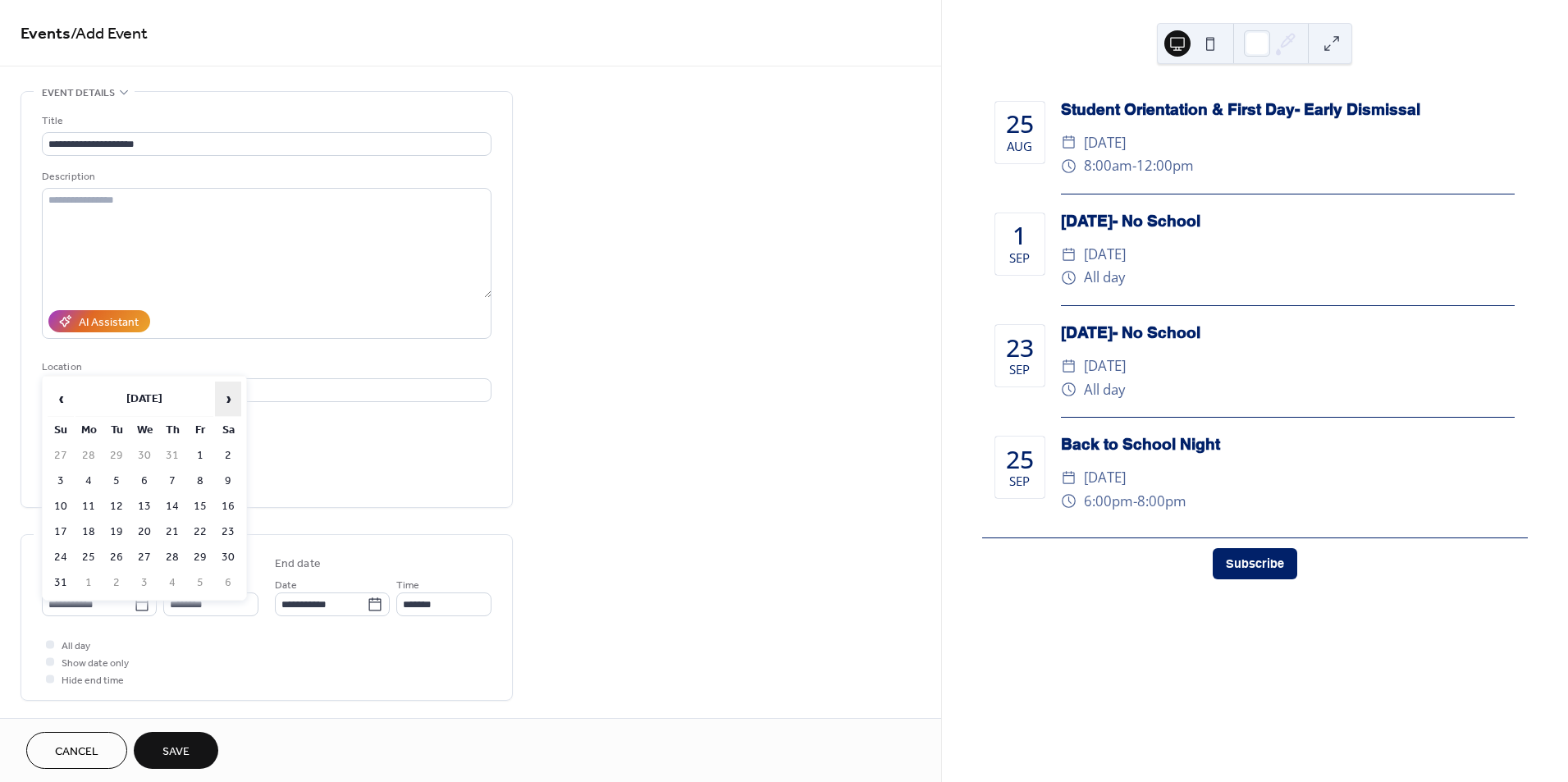 click on "›" at bounding box center (228, 399) 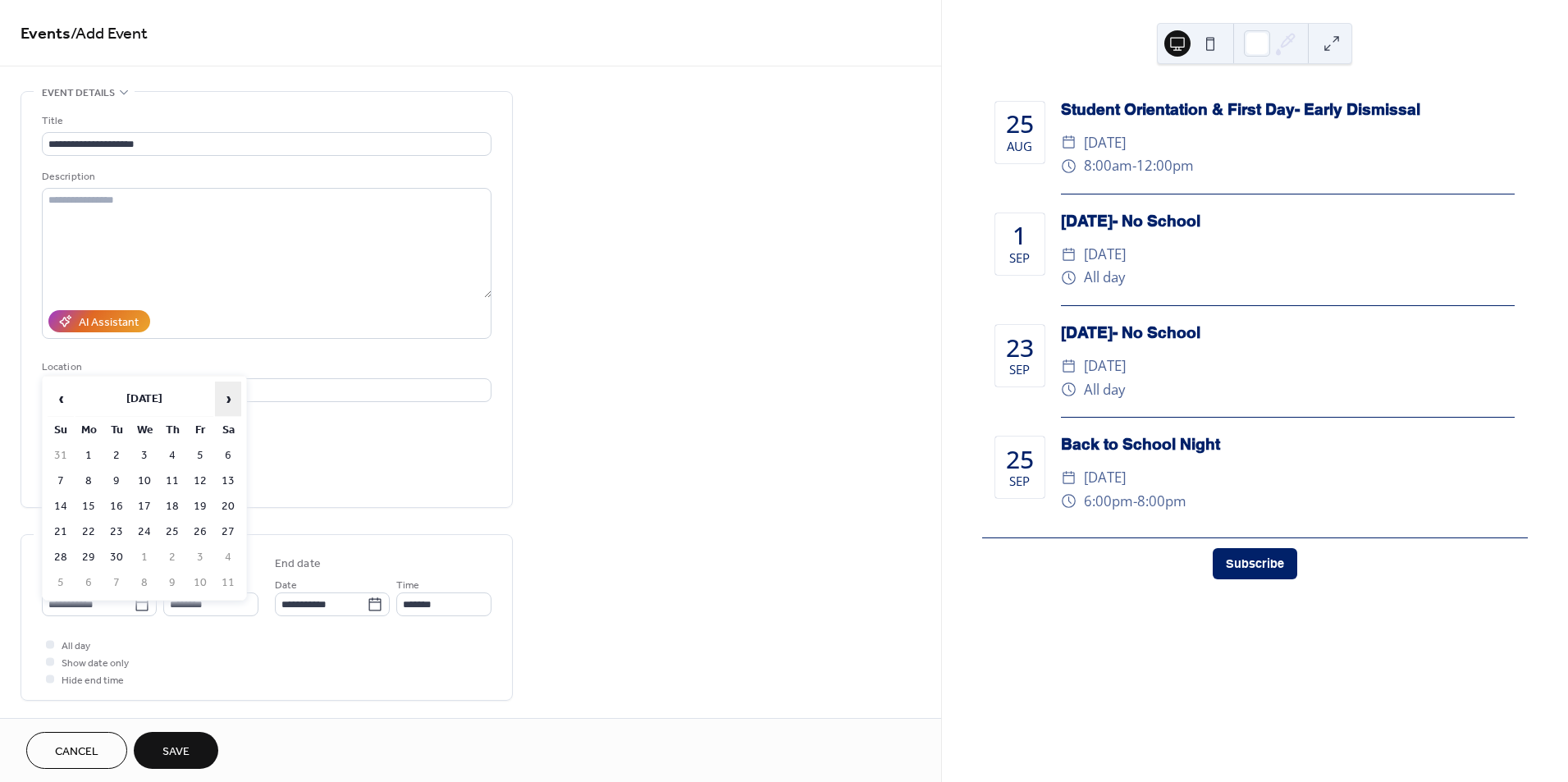 click on "›" at bounding box center (228, 399) 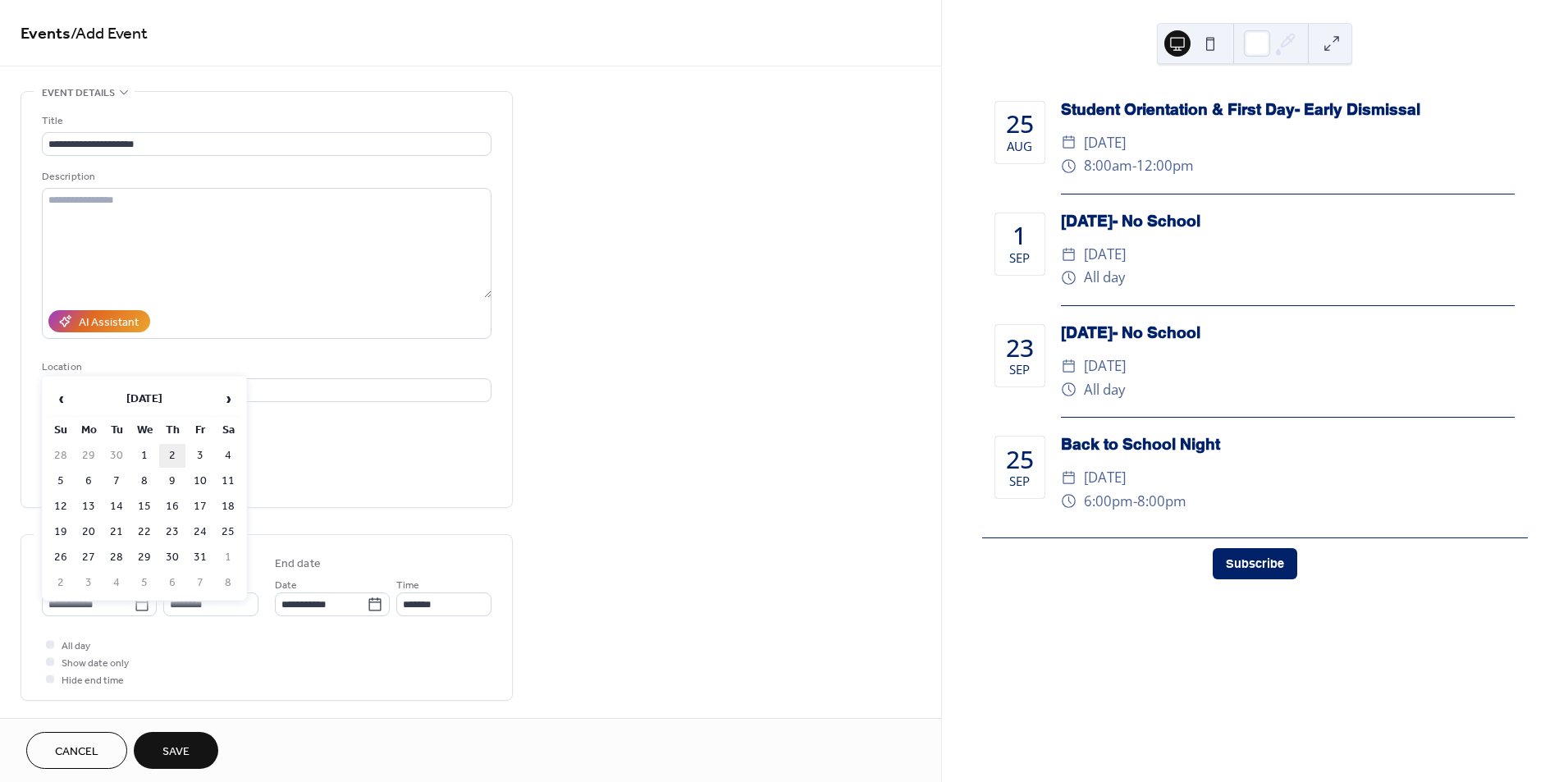 click on "2" at bounding box center (172, 455) 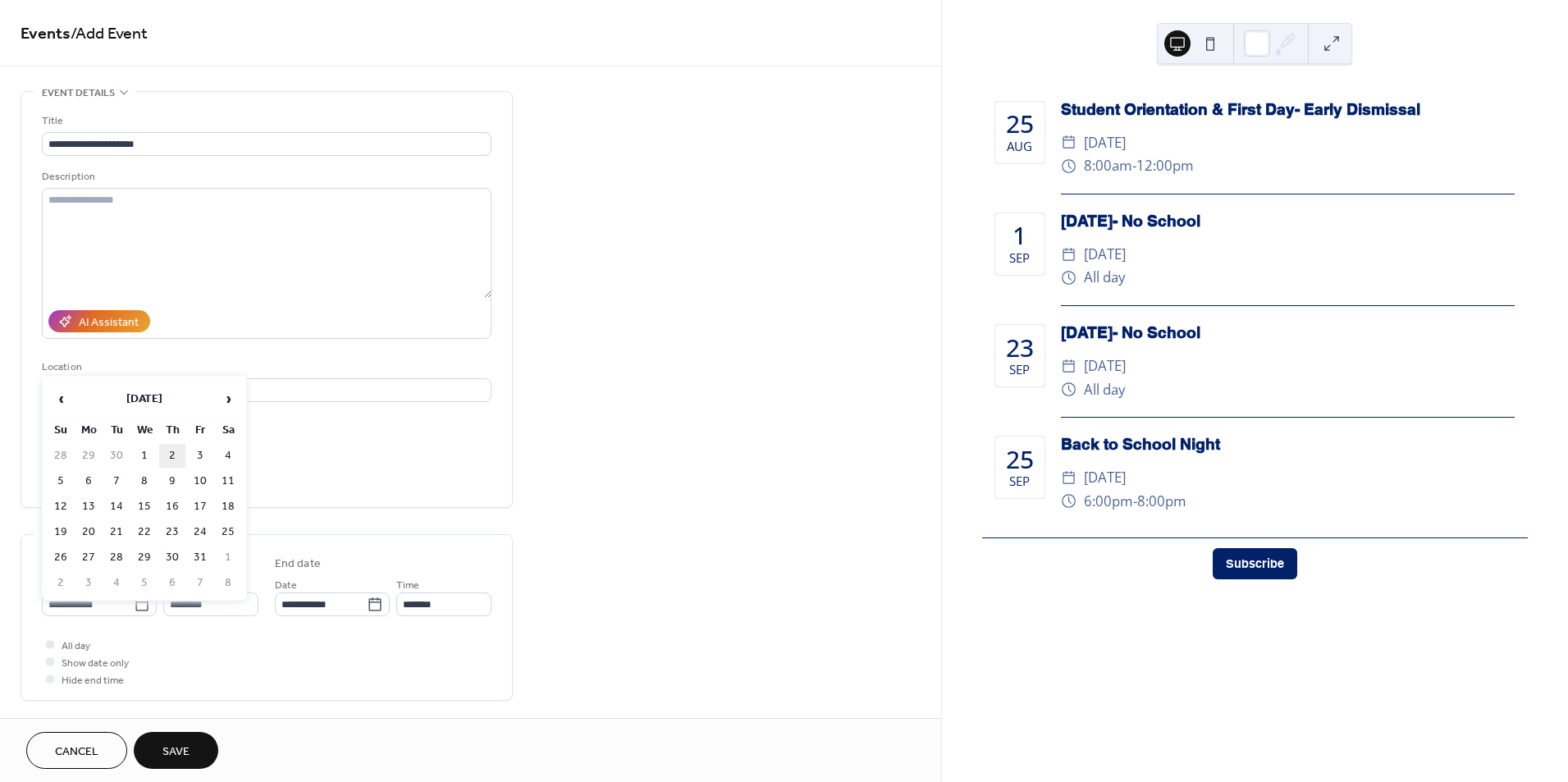 type on "**********" 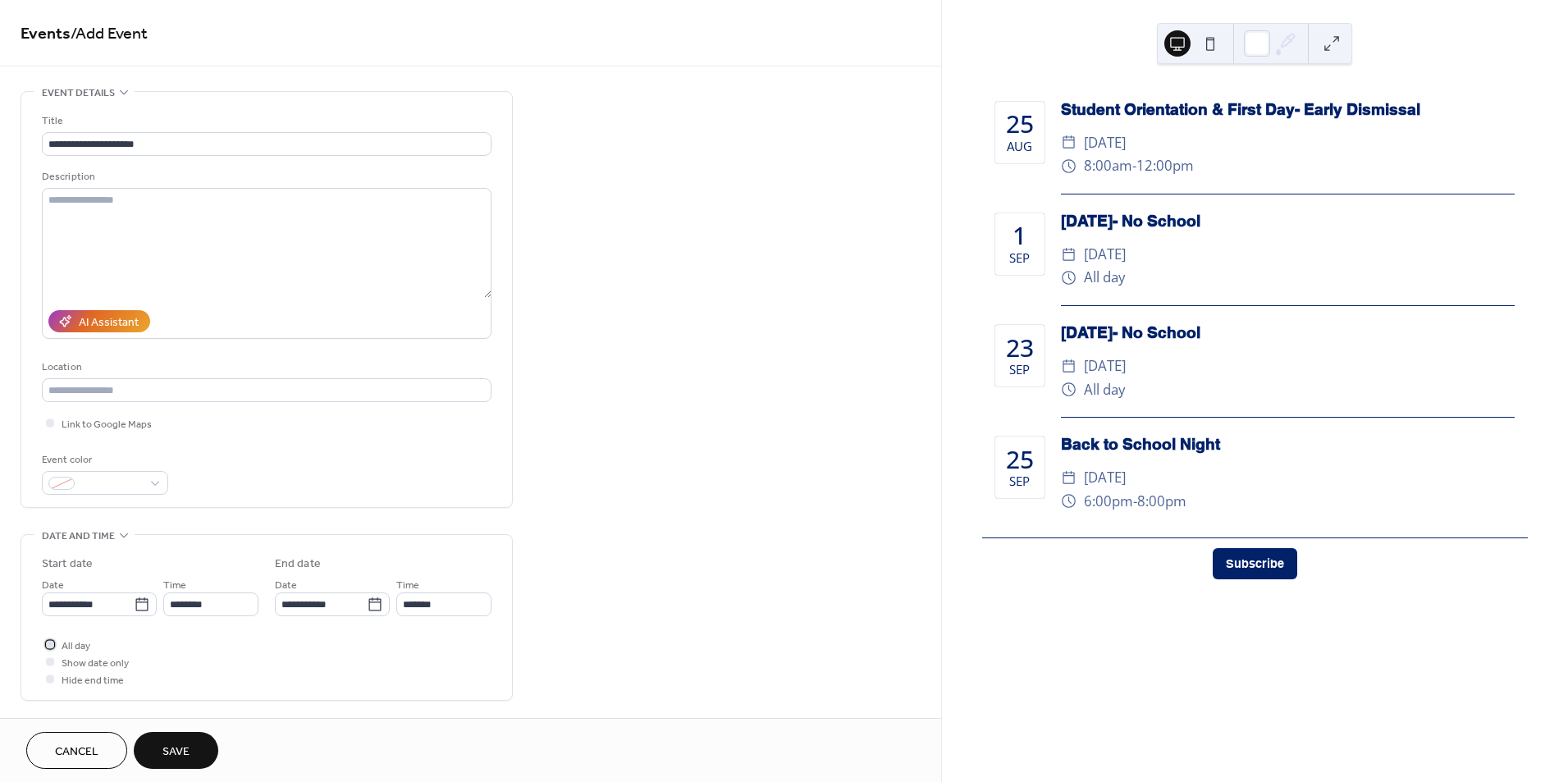 click at bounding box center (50, 644) 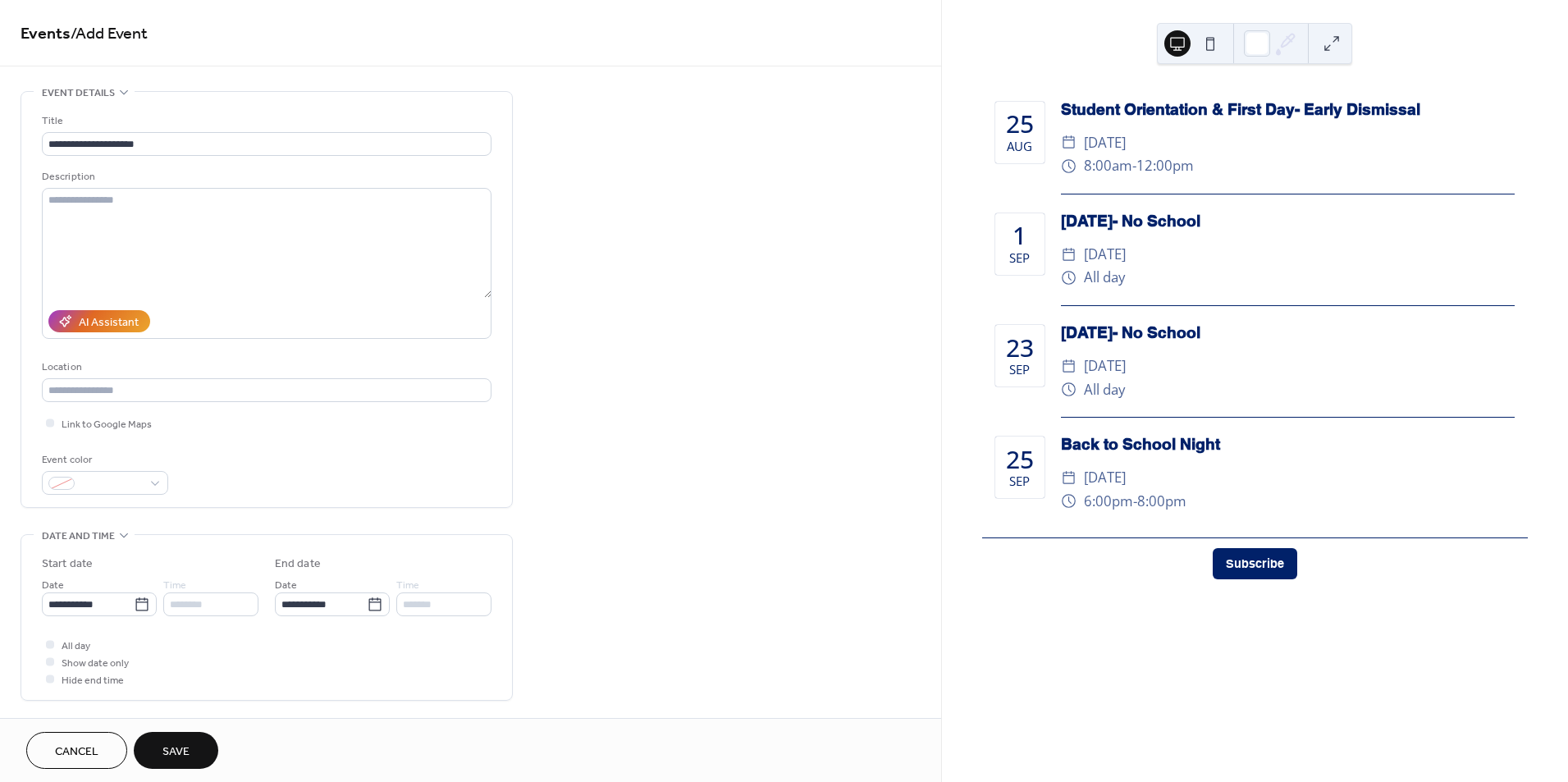 click on "Save" at bounding box center [176, 750] 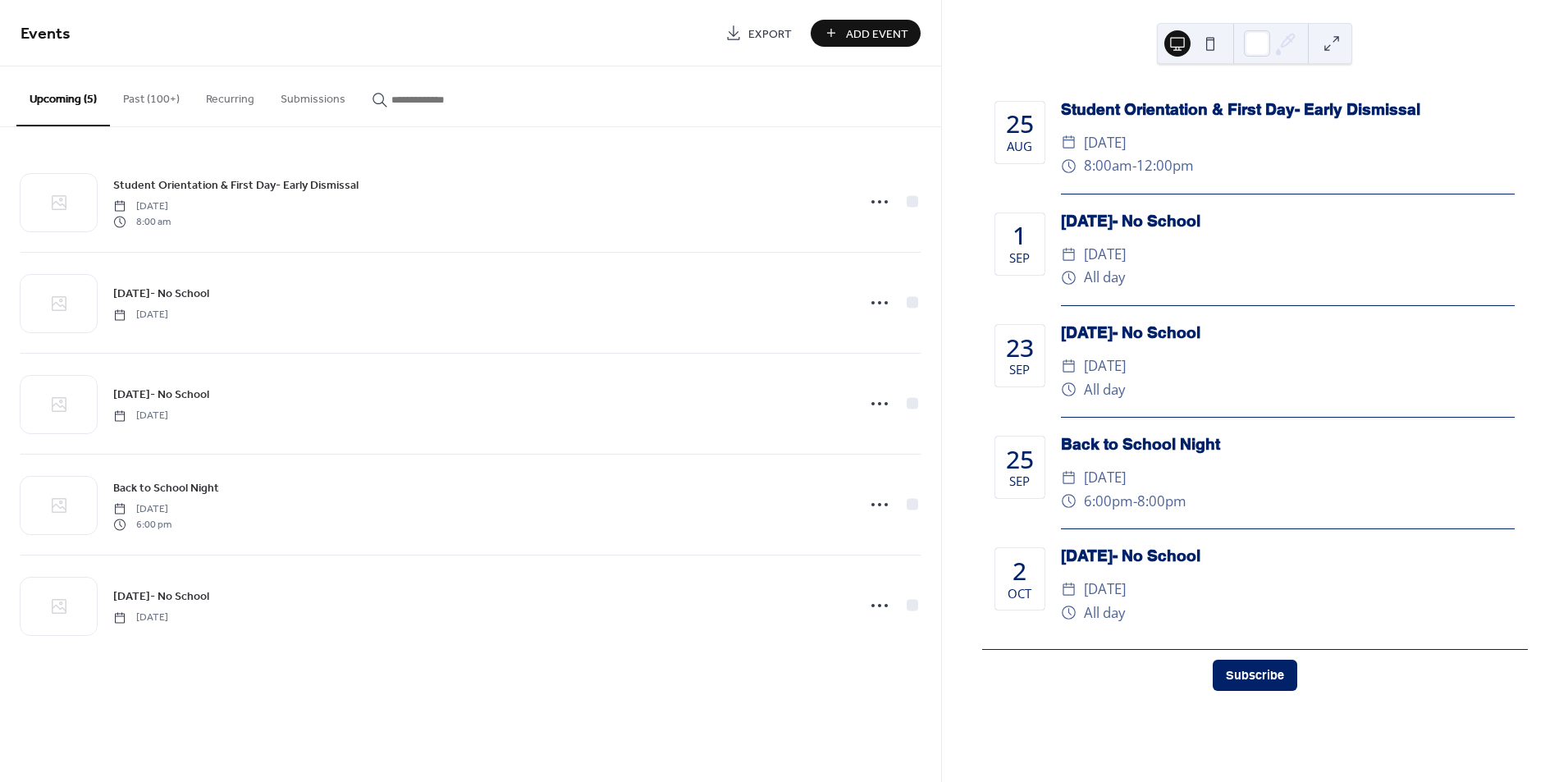 click on "Add Event" at bounding box center (877, 34) 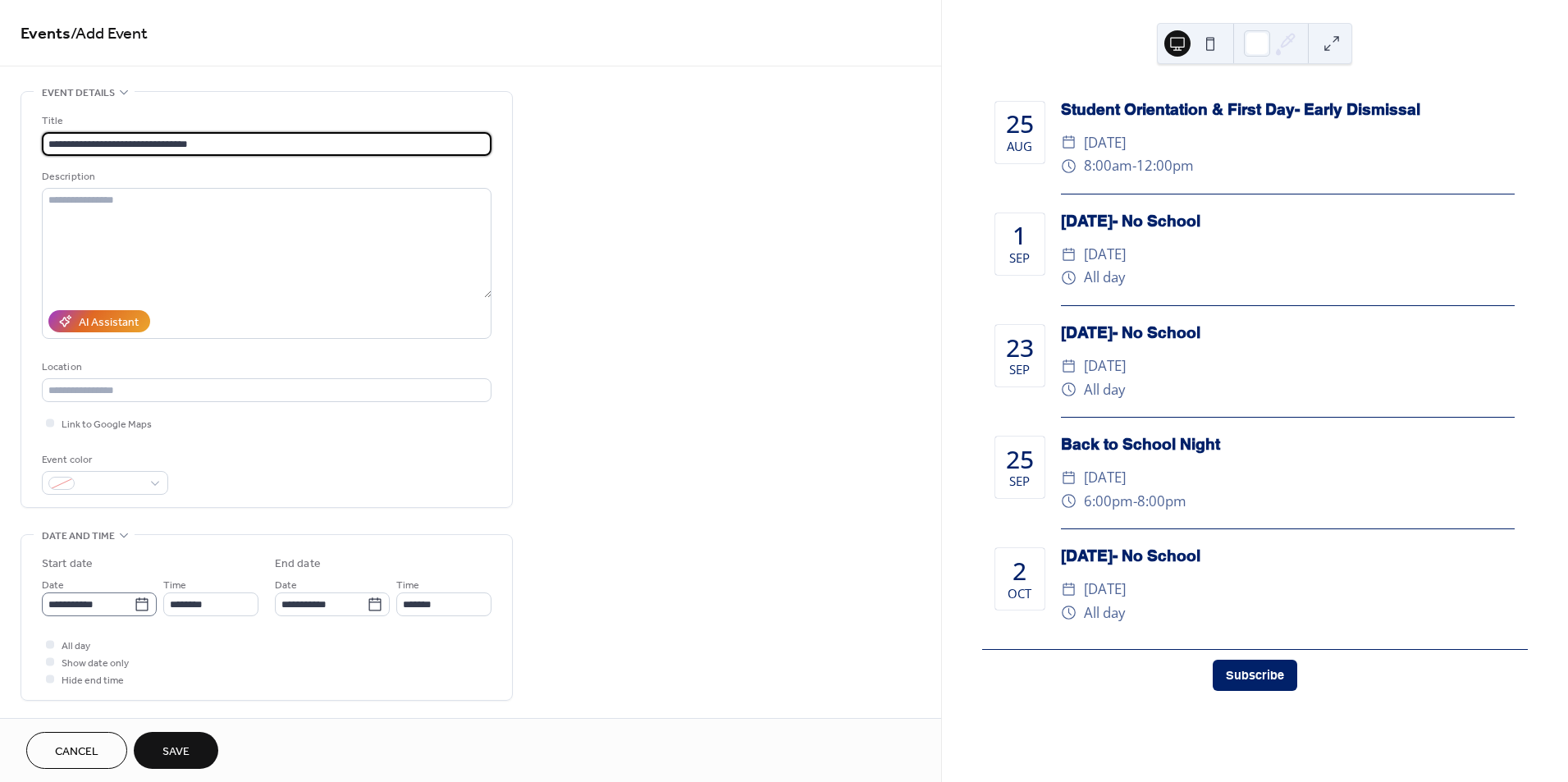 type on "**********" 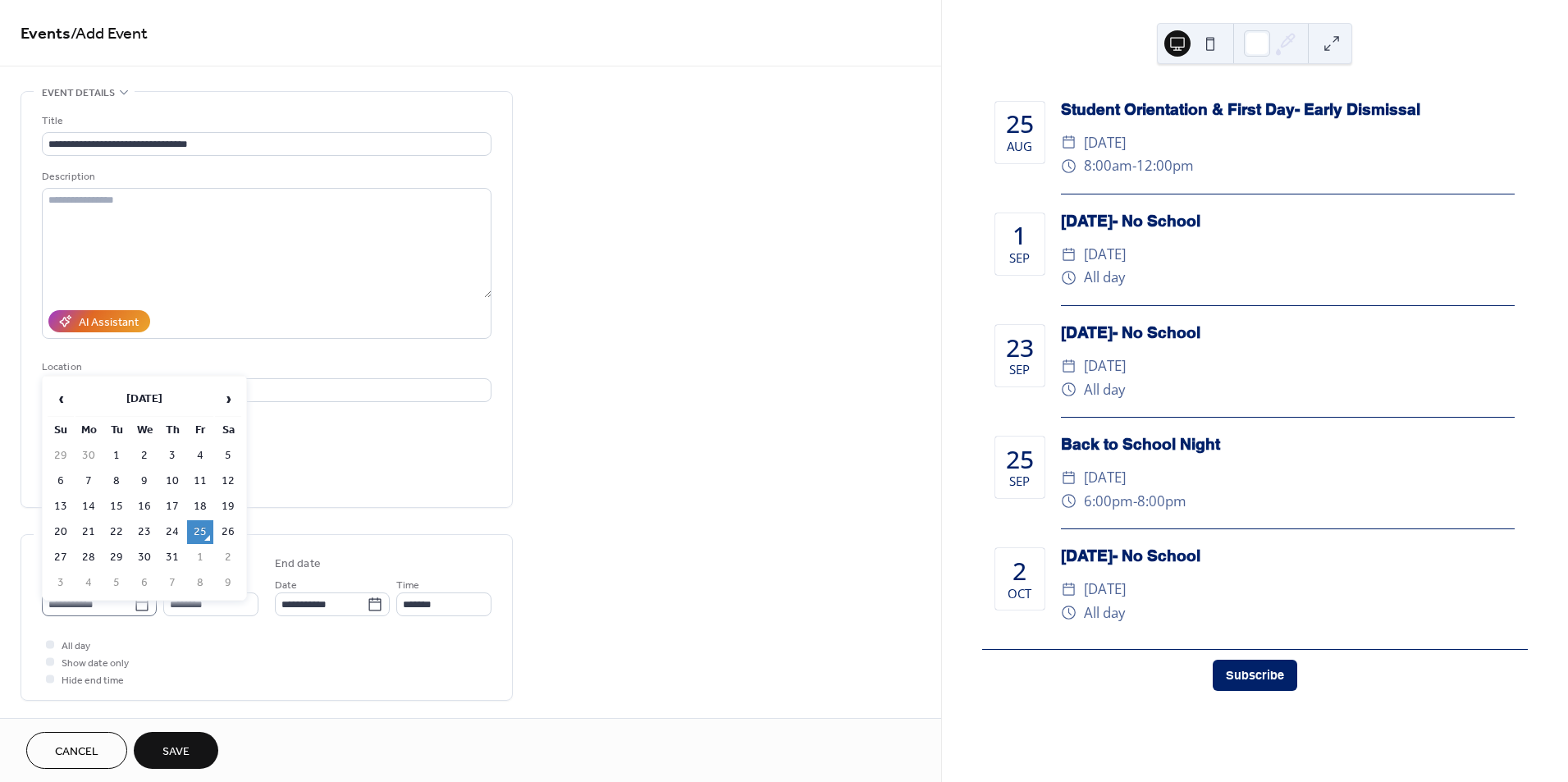 click 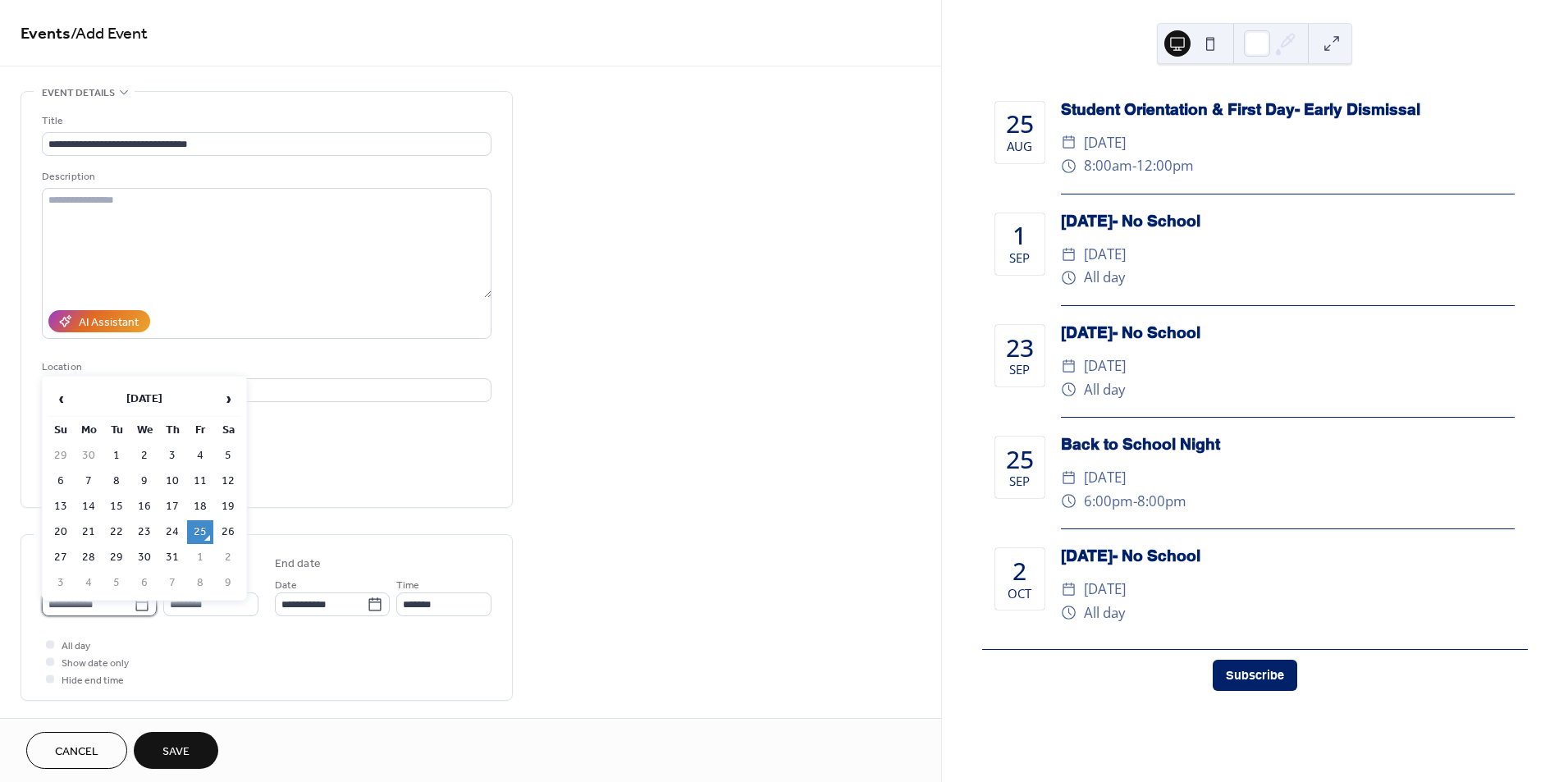 click on "**********" at bounding box center (88, 604) 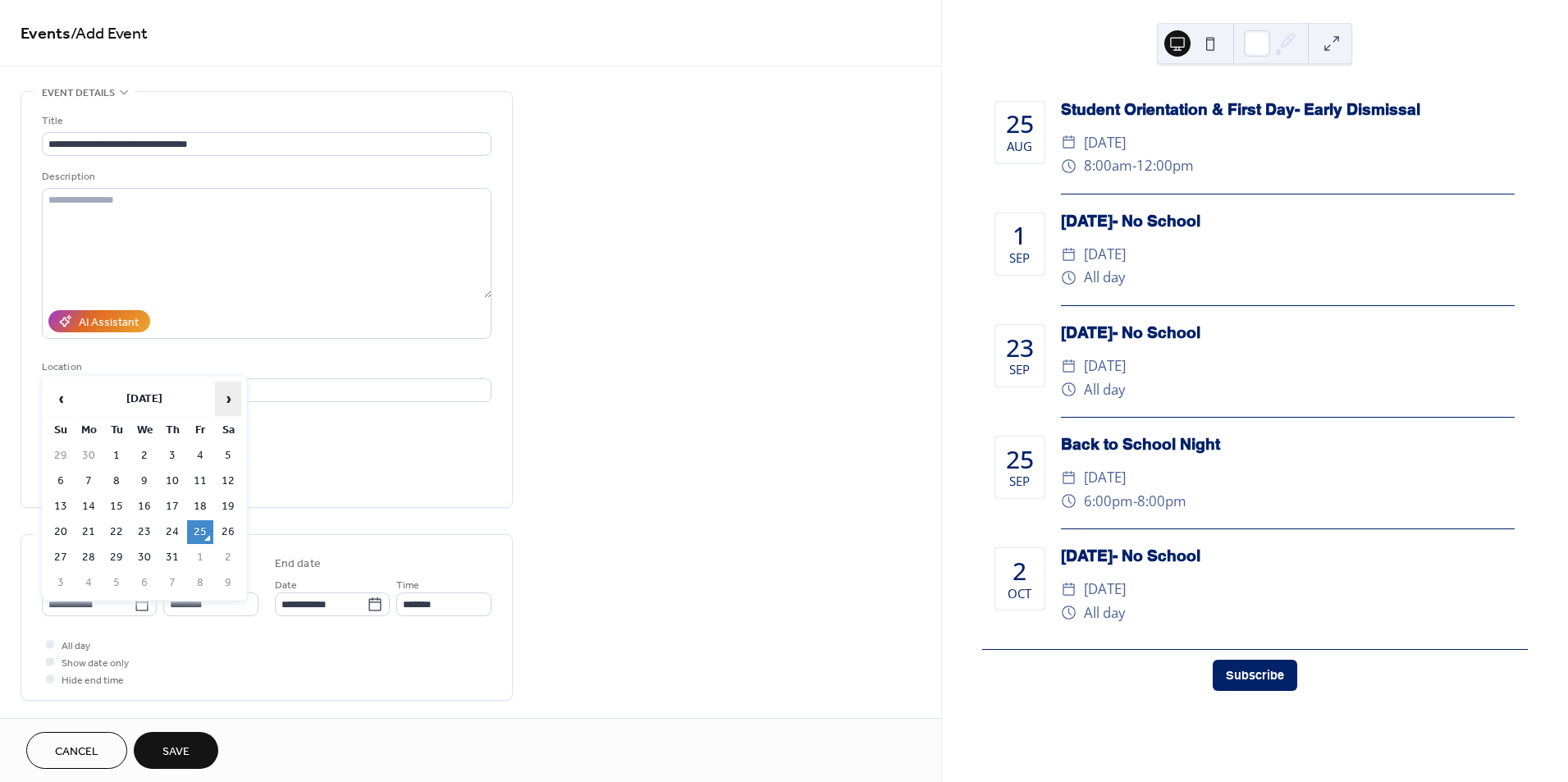click on "›" at bounding box center [228, 399] 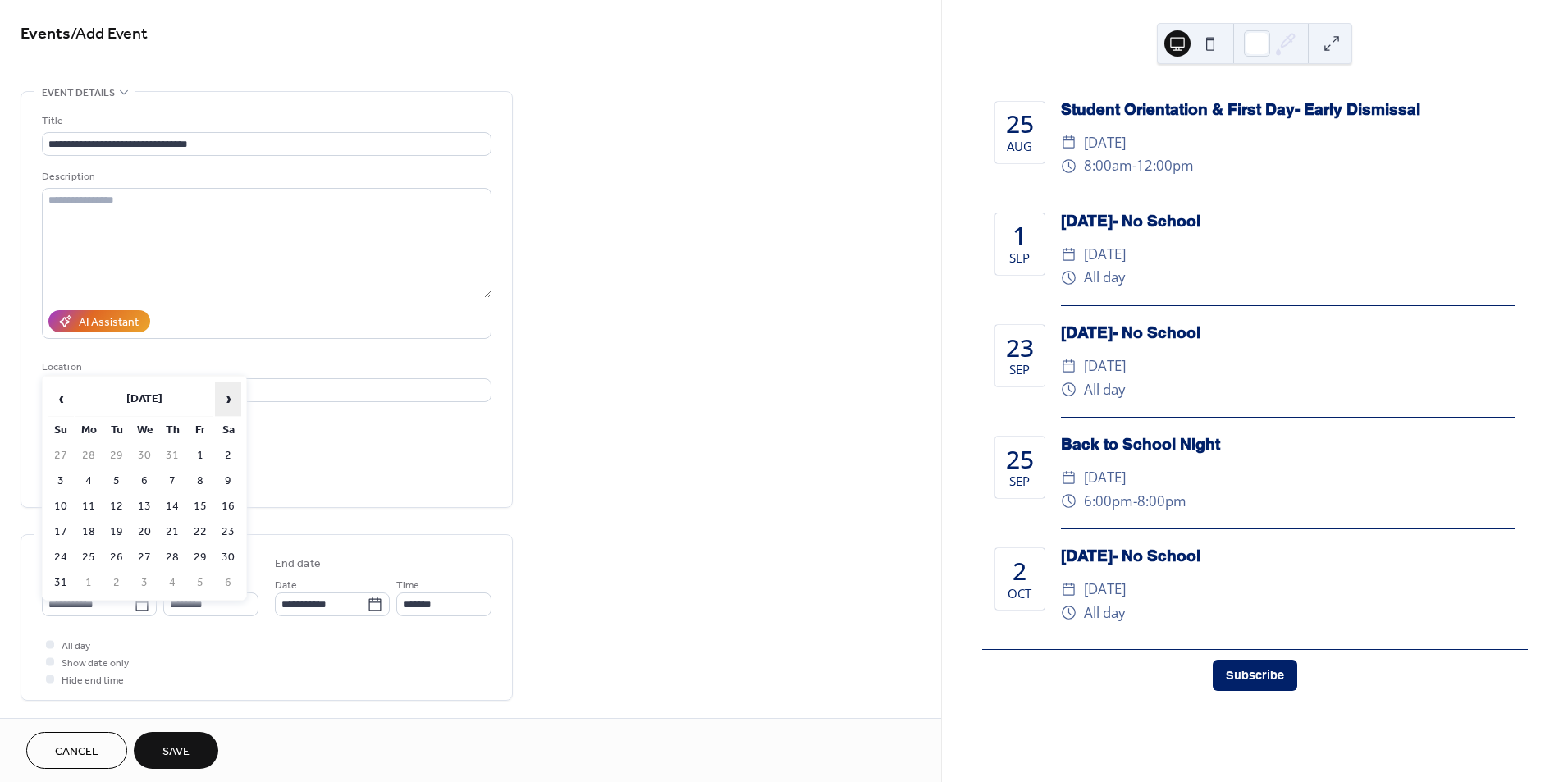 click on "›" at bounding box center (228, 399) 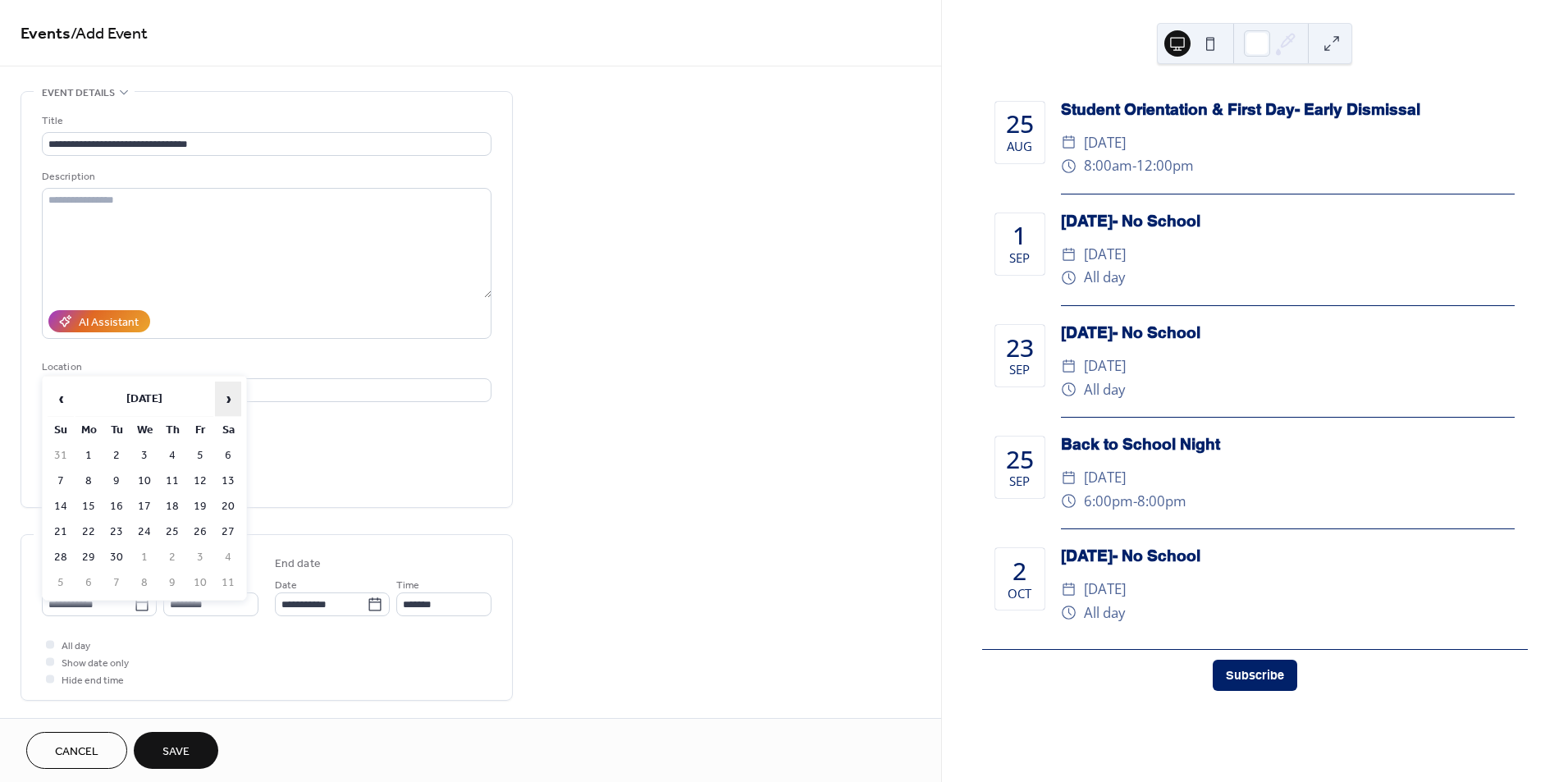 click on "›" at bounding box center (228, 399) 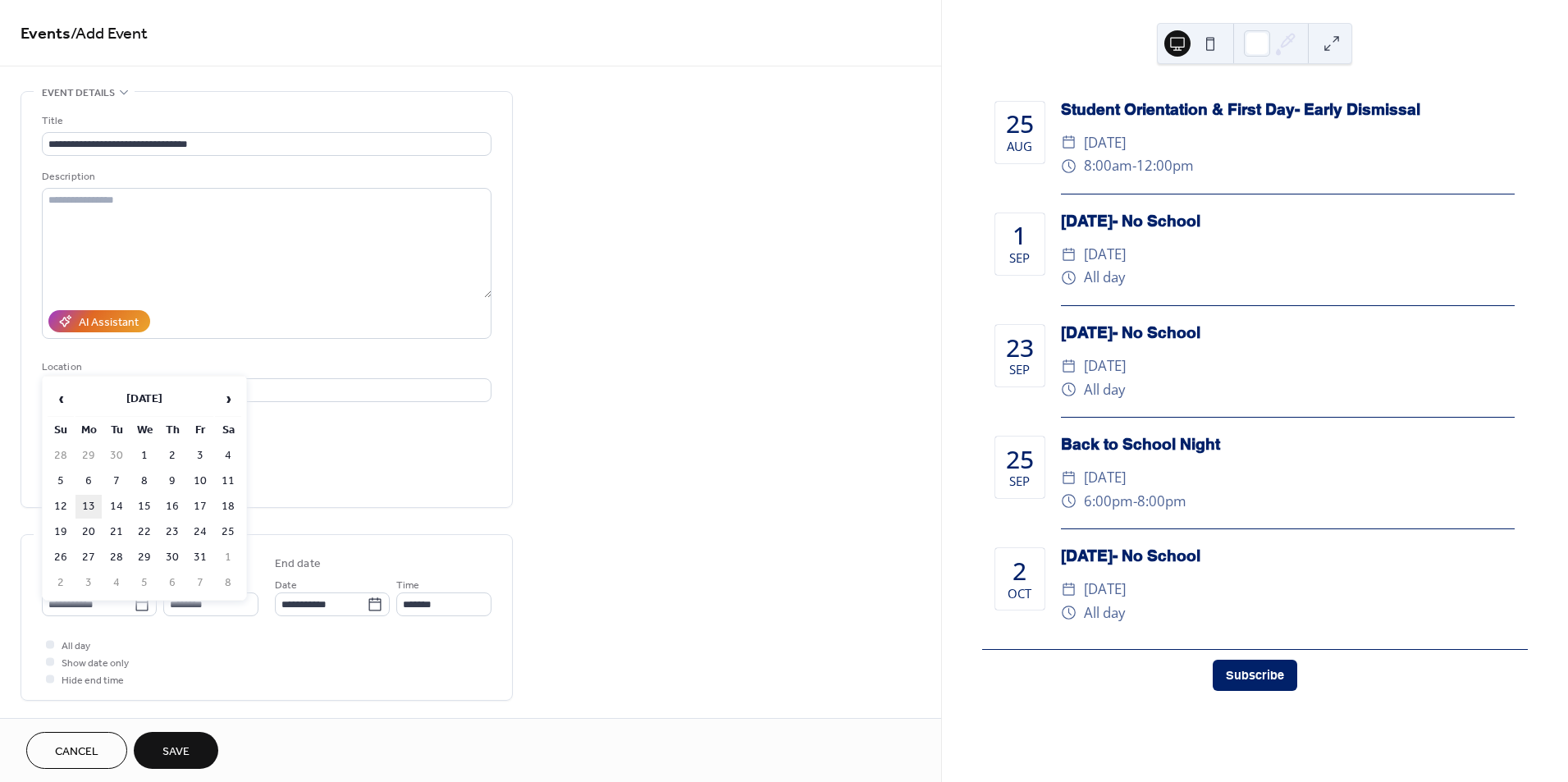 click on "13" at bounding box center [89, 506] 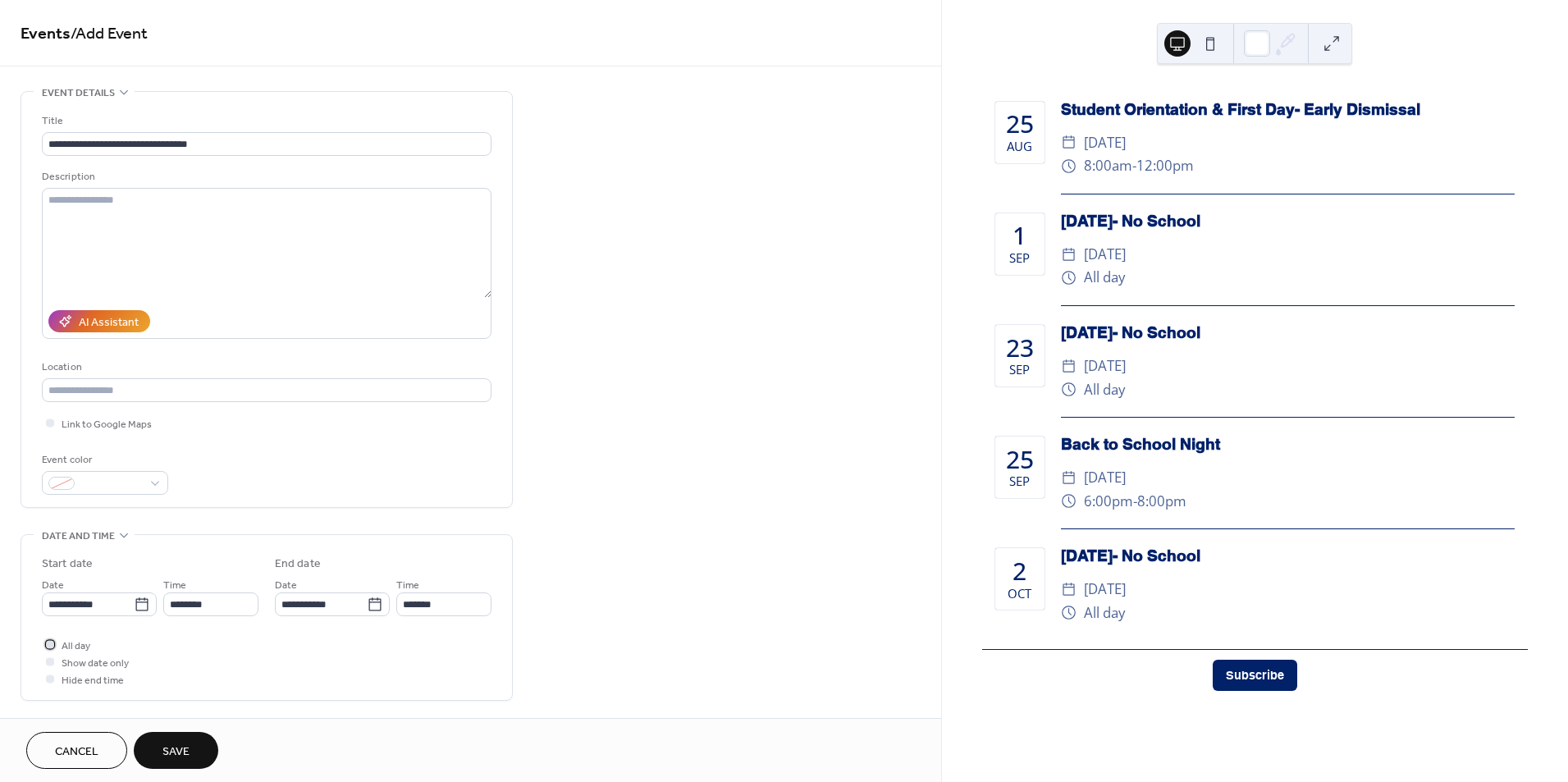 click at bounding box center (50, 644) 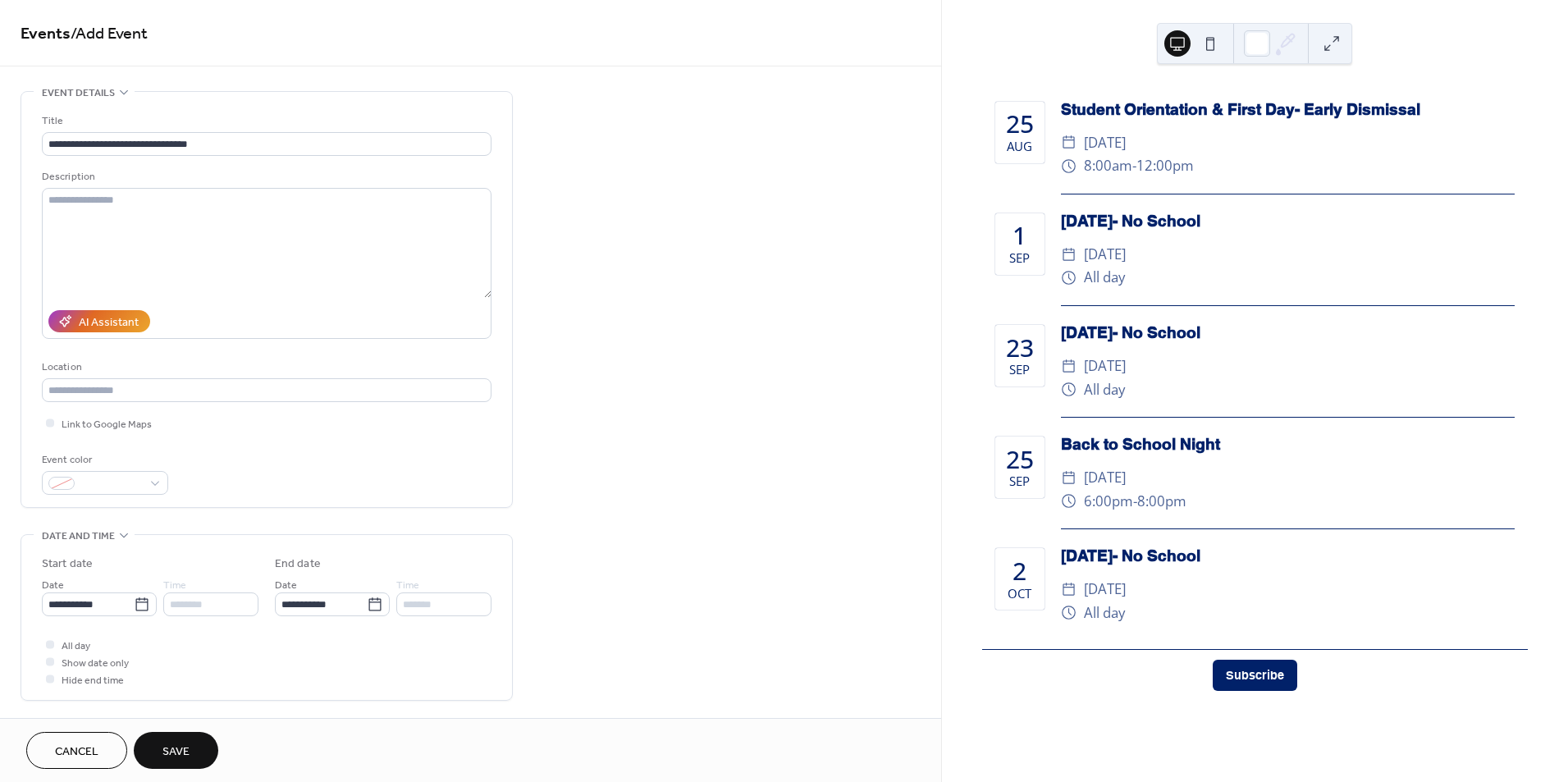 click on "Save" at bounding box center [176, 752] 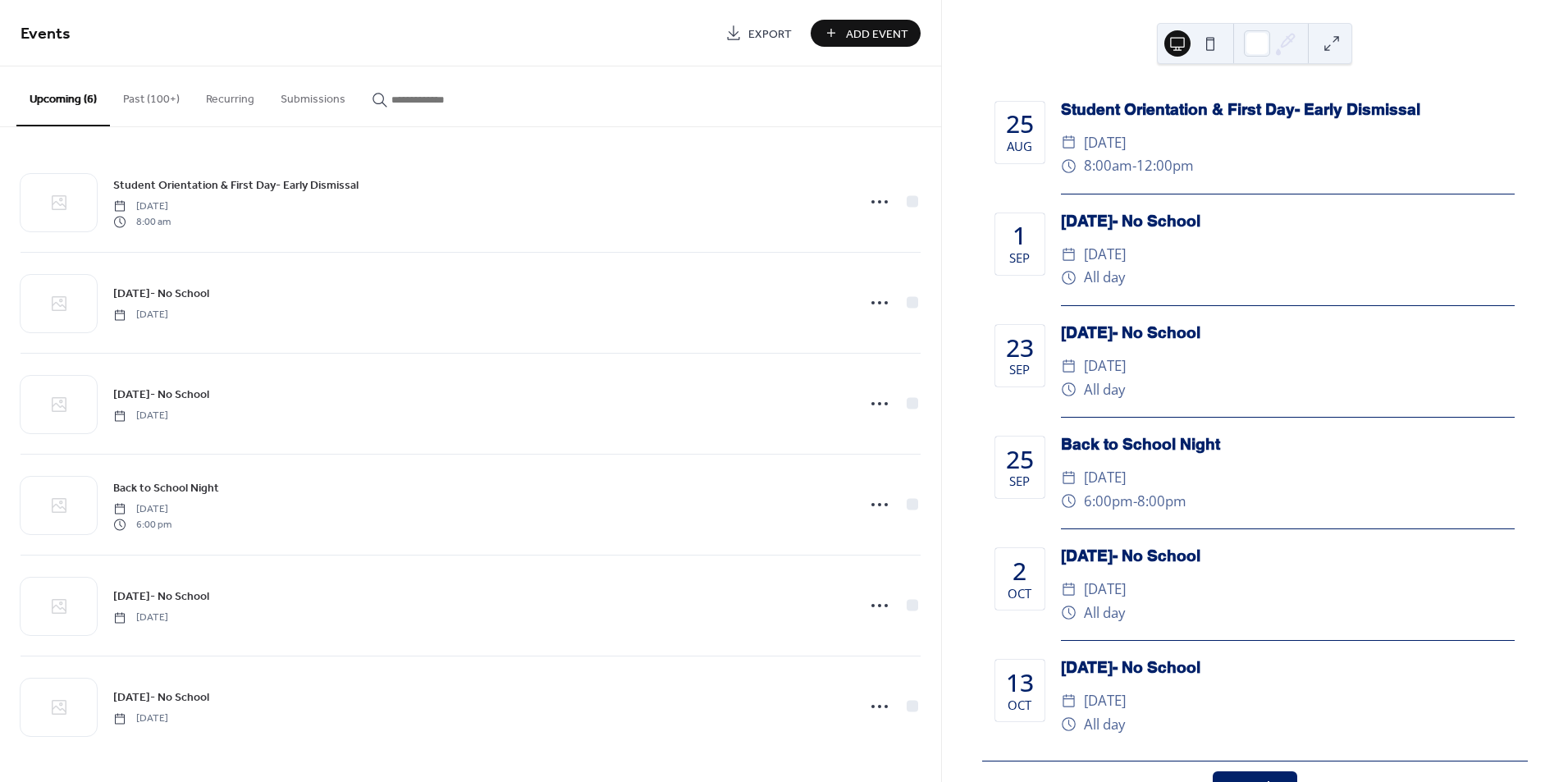click on "Add Event" at bounding box center [877, 34] 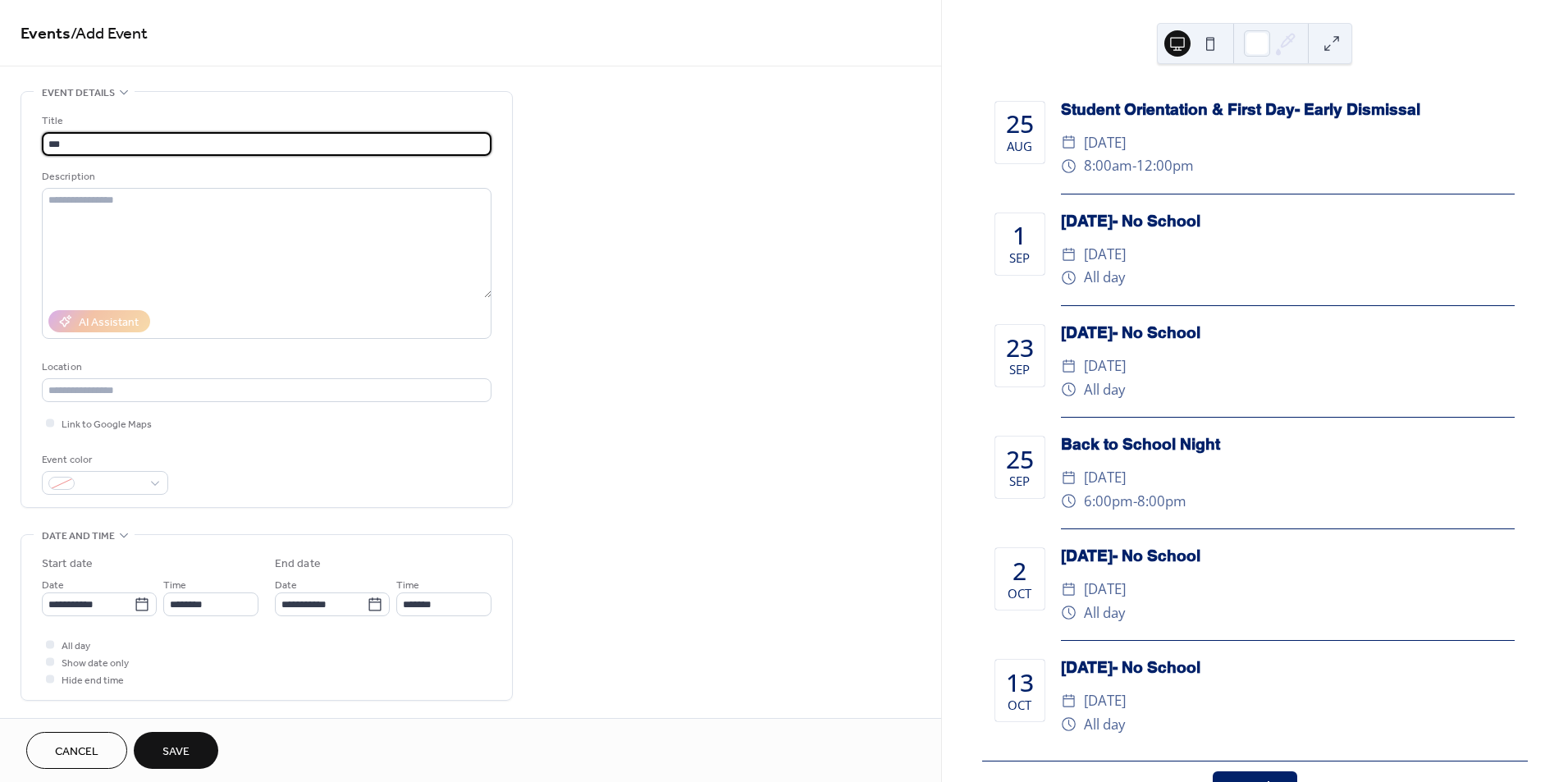 click on "***" at bounding box center [267, 144] 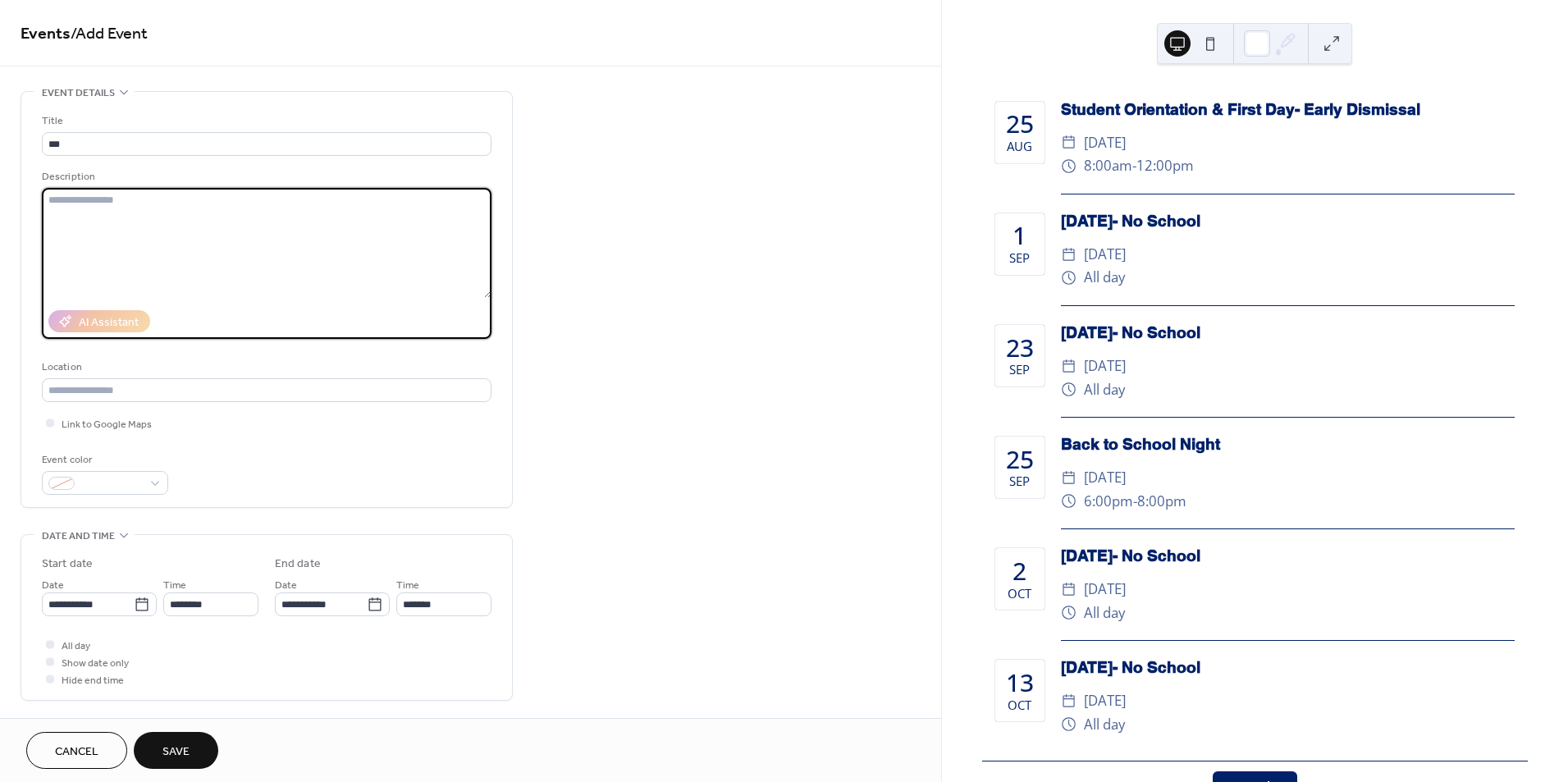 click at bounding box center [267, 243] 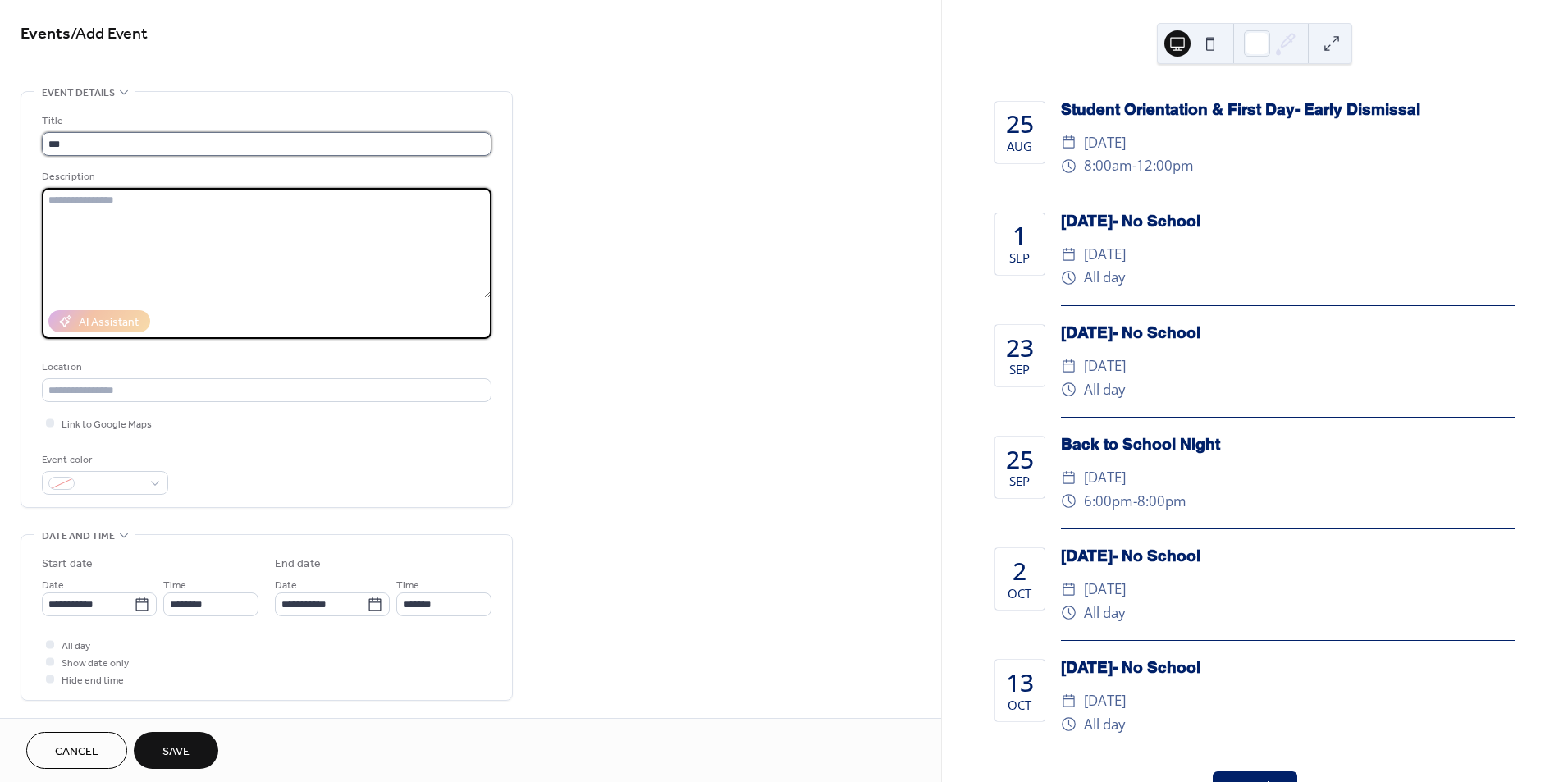 click on "***" at bounding box center [267, 144] 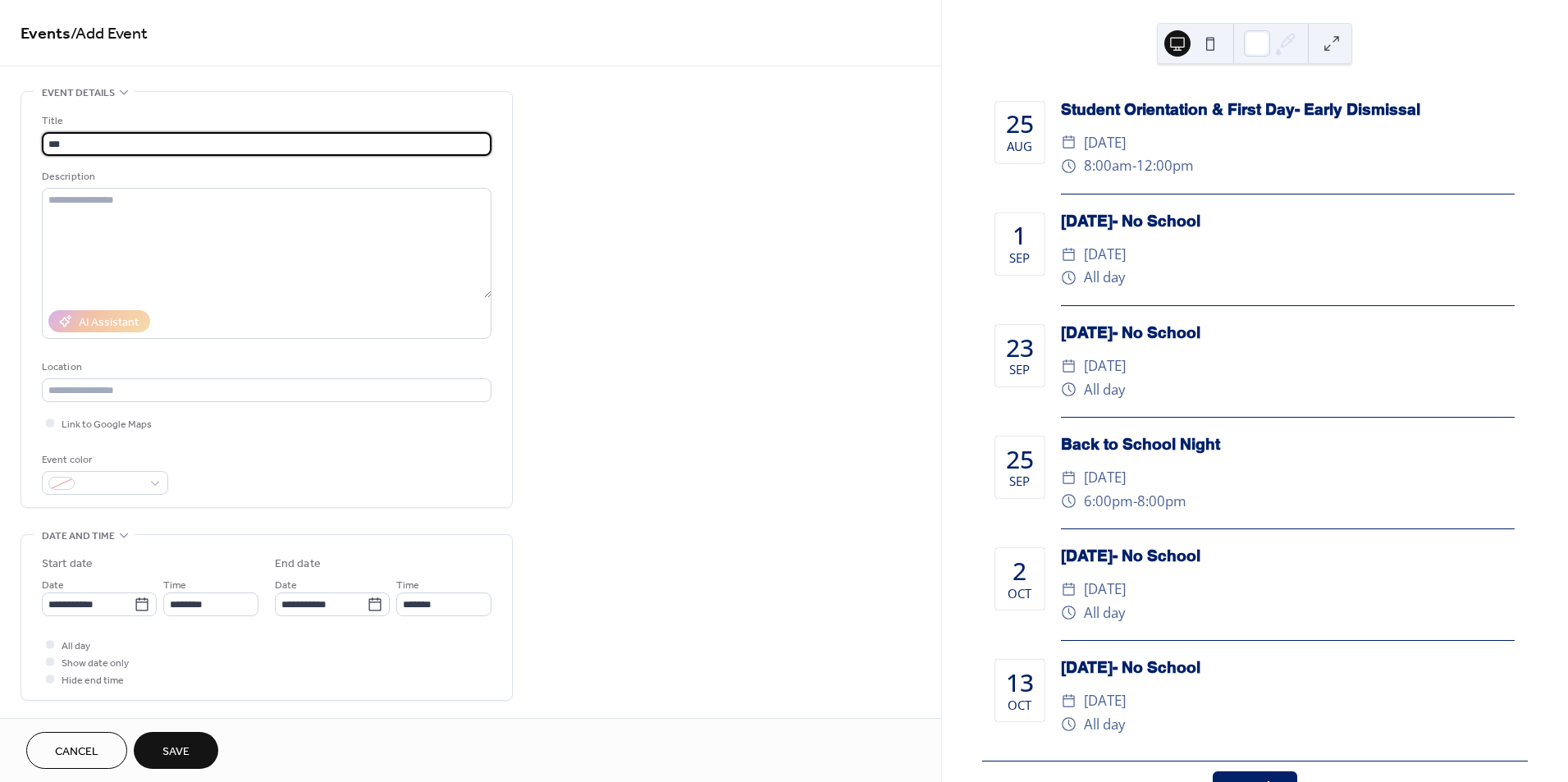 type on "*****" 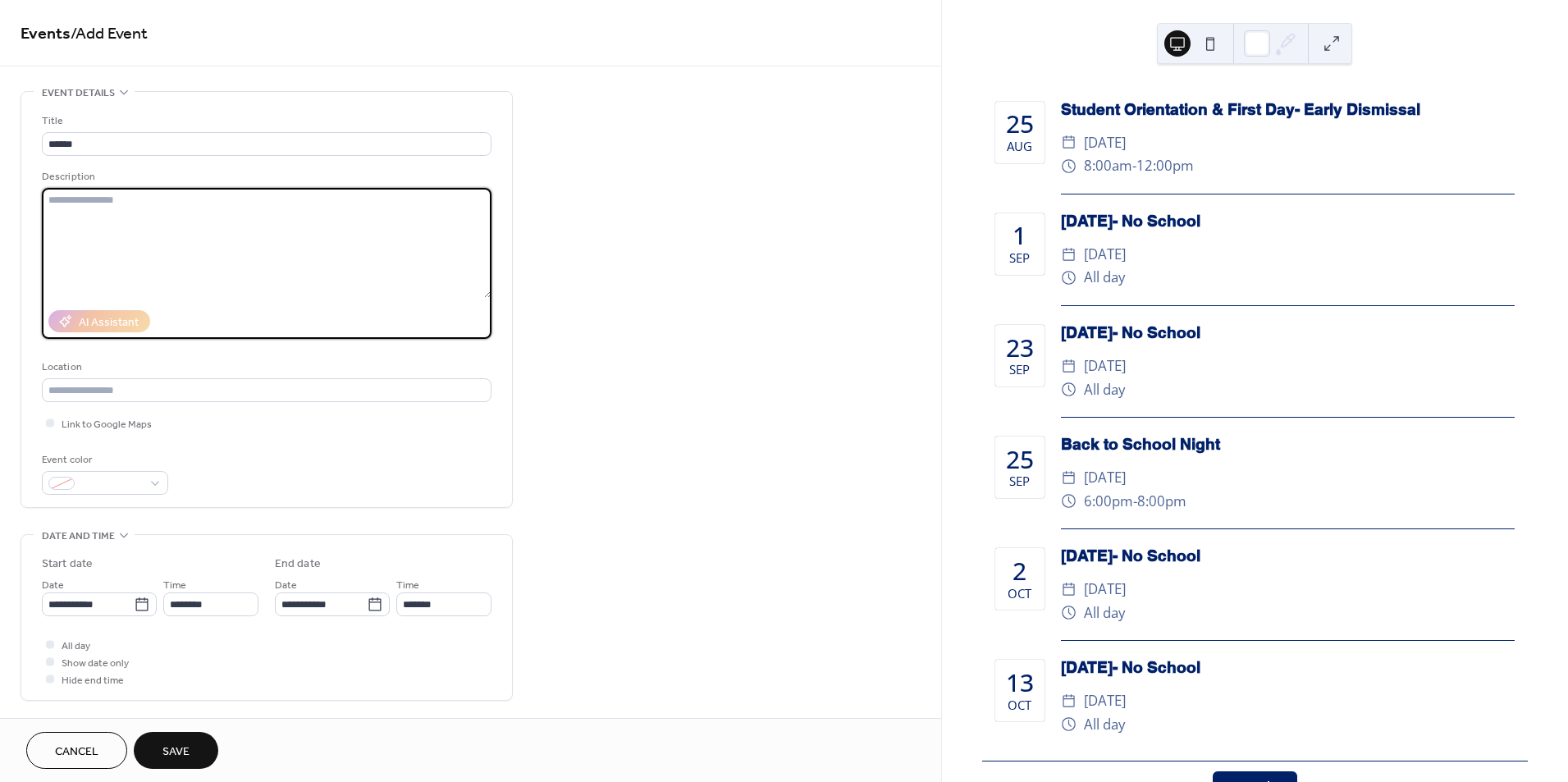 click at bounding box center [267, 243] 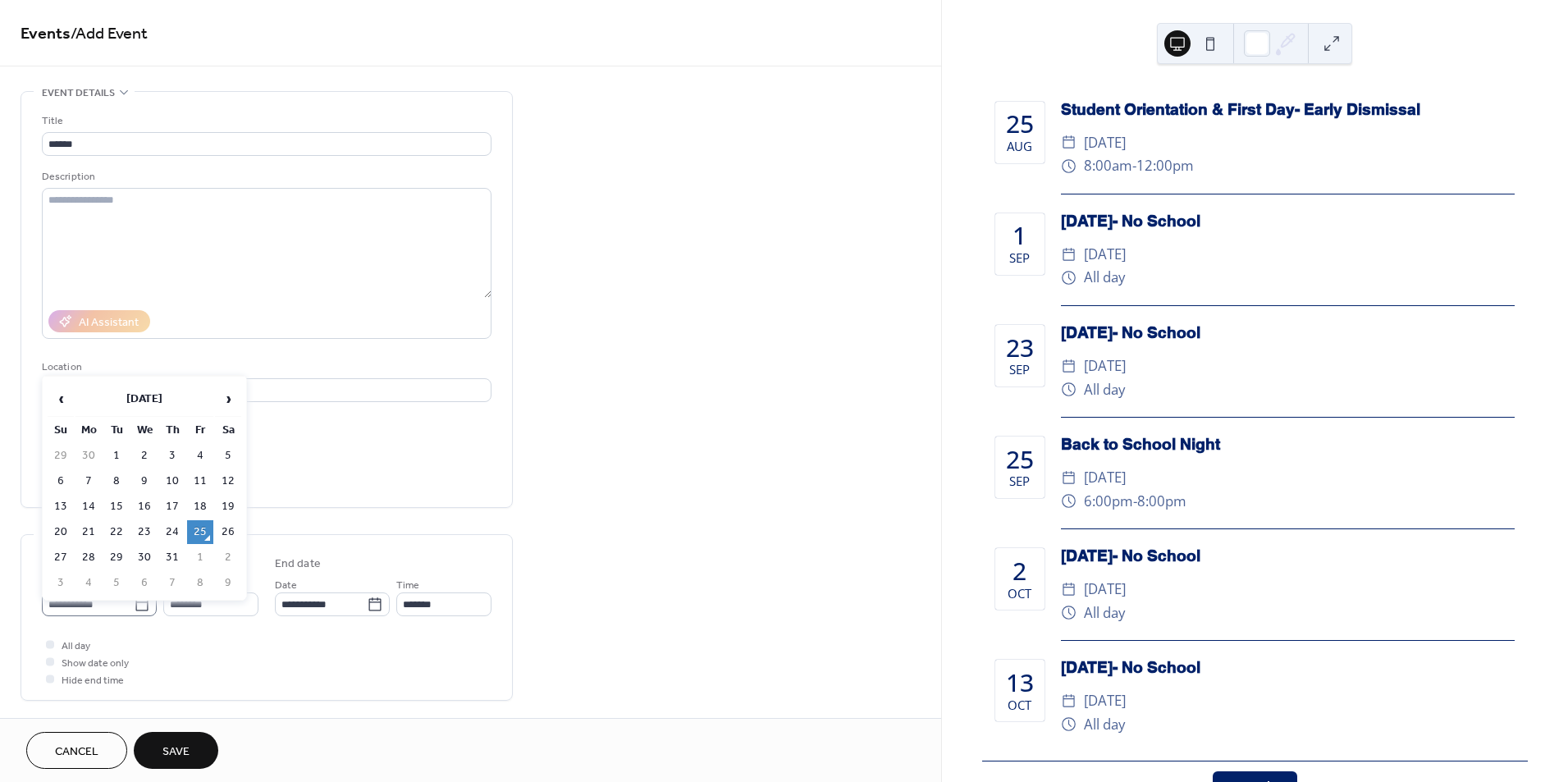 click 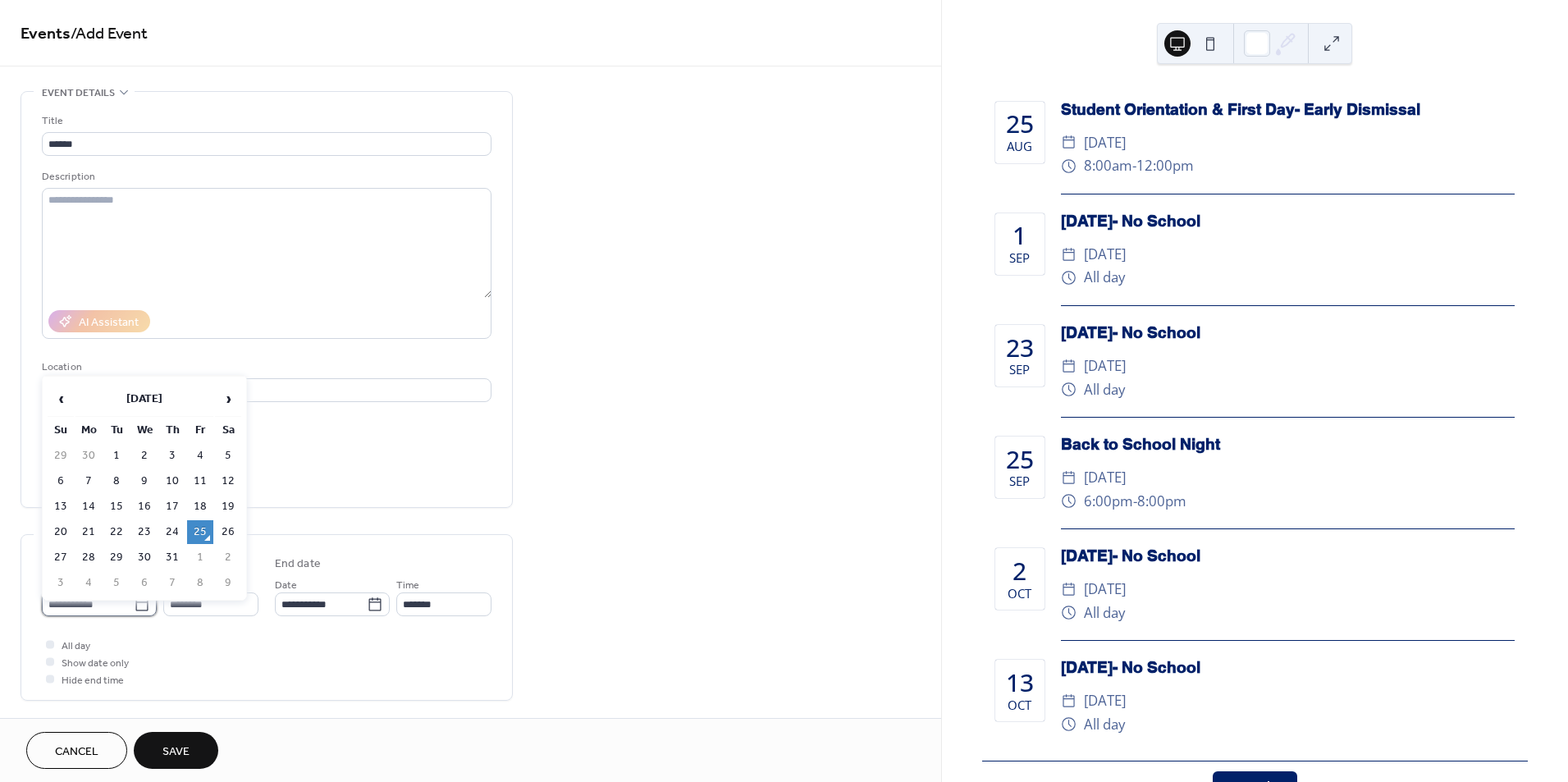 click on "**********" at bounding box center [88, 604] 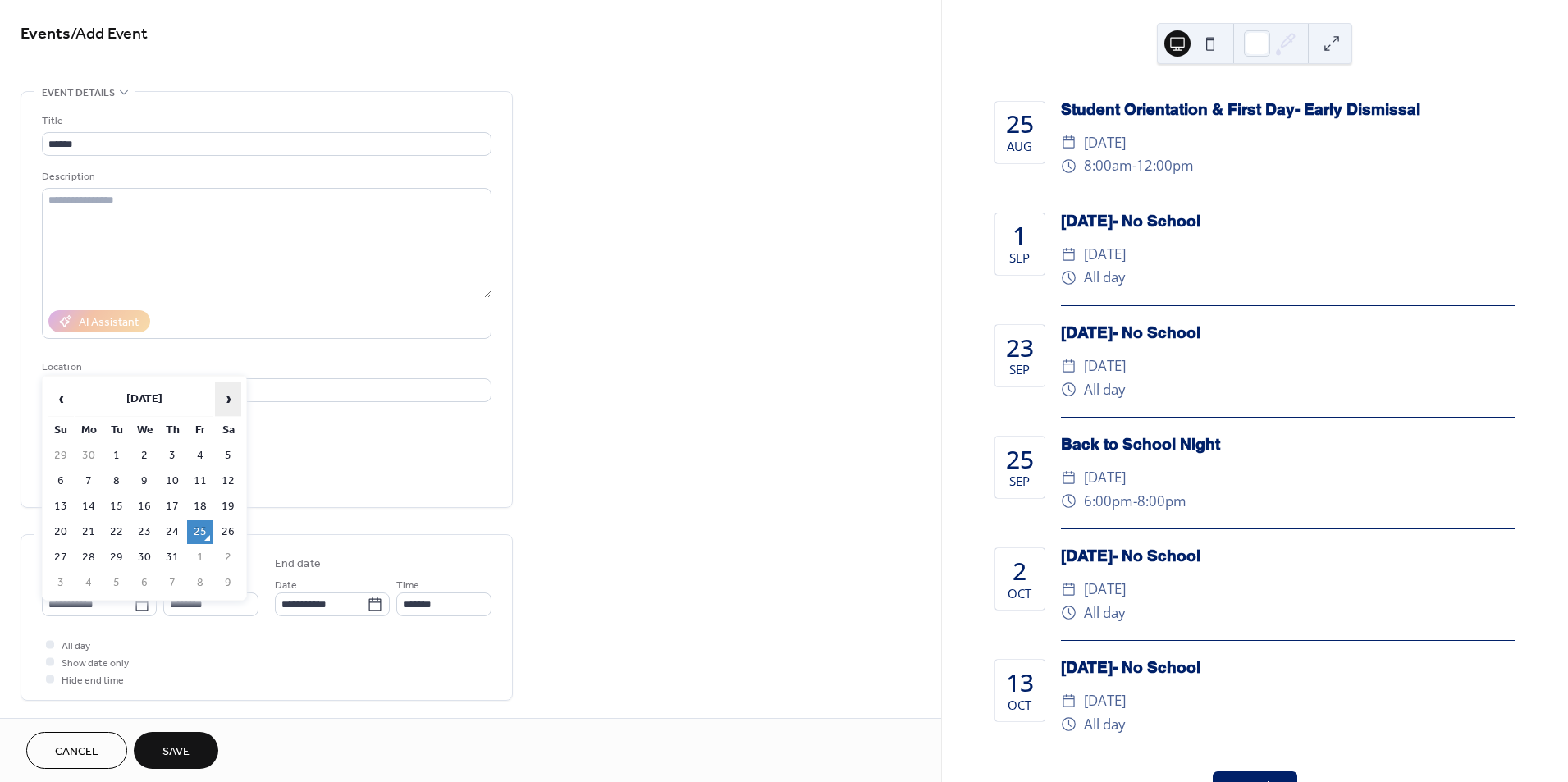 click on "›" at bounding box center [228, 399] 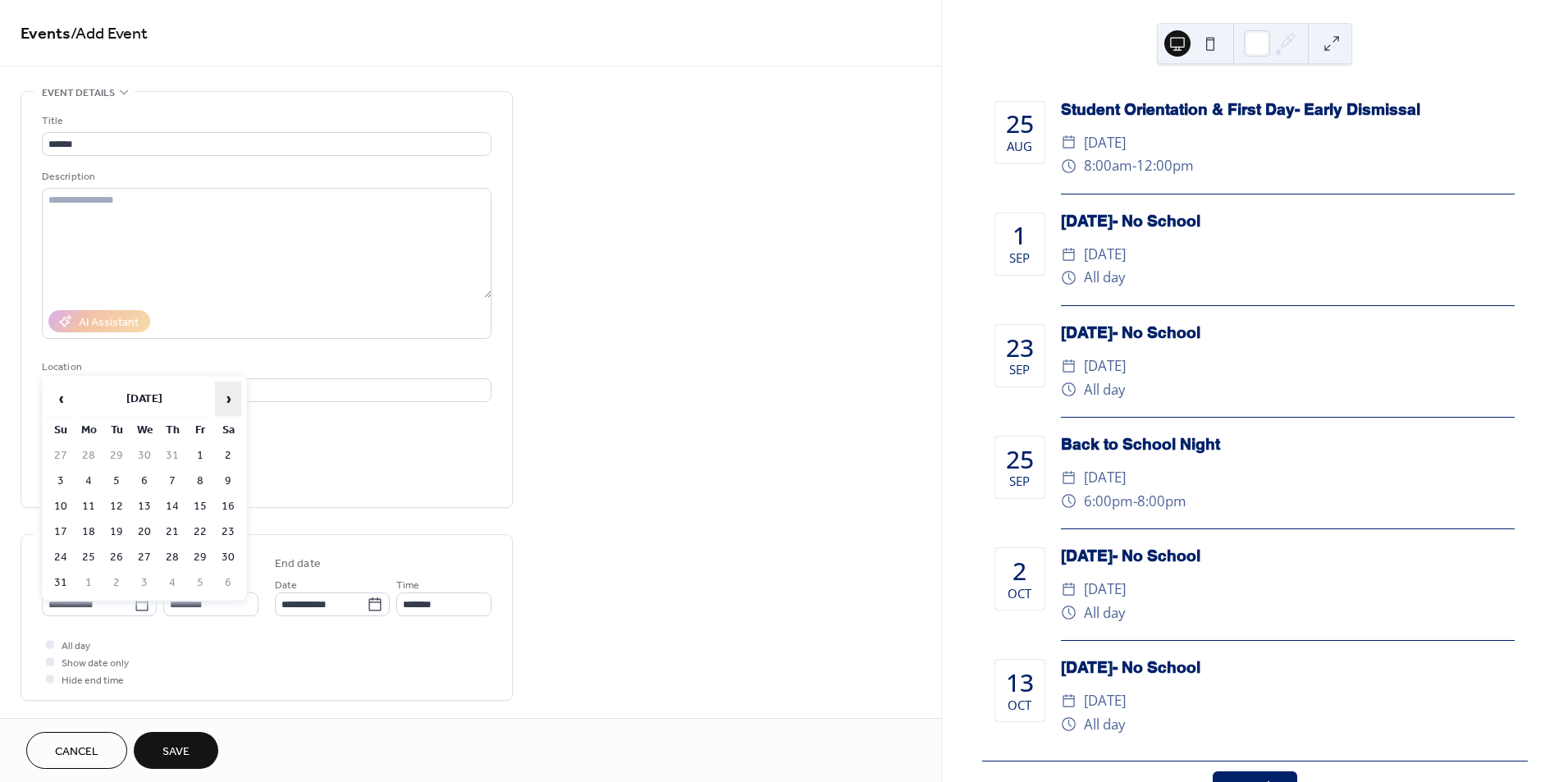 click on "›" at bounding box center [228, 399] 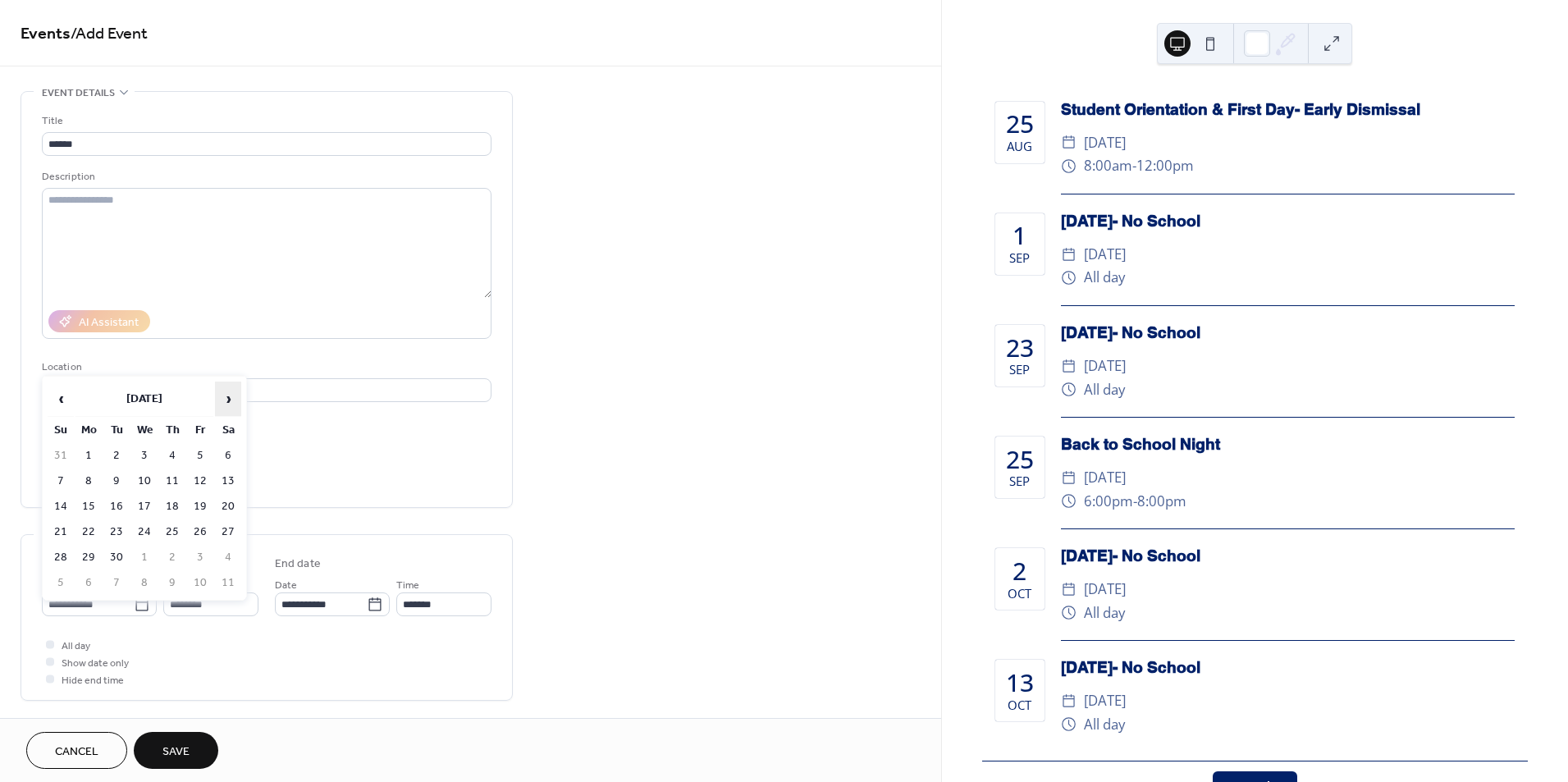 click on "›" at bounding box center (228, 399) 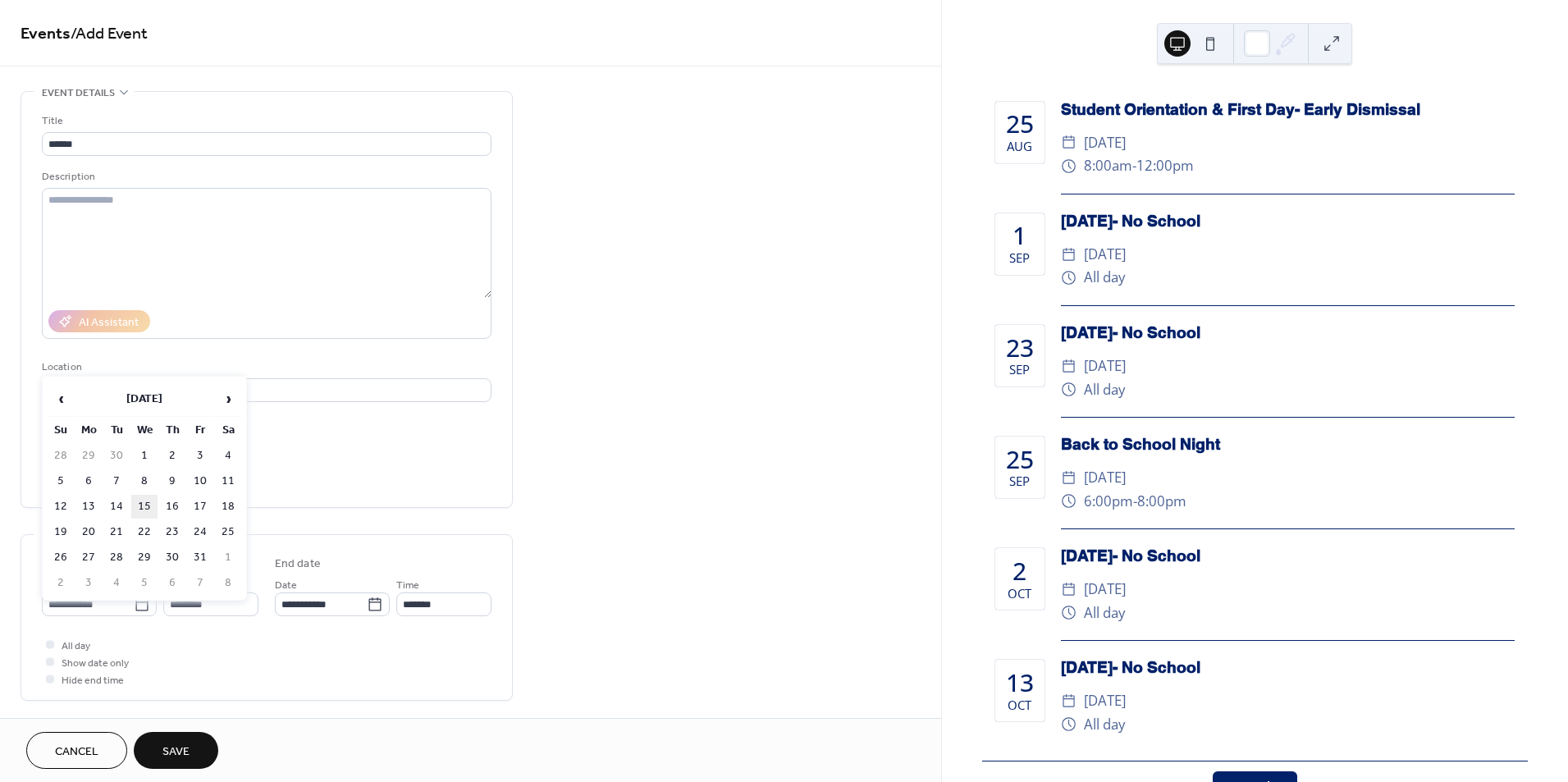 click on "15" at bounding box center [144, 506] 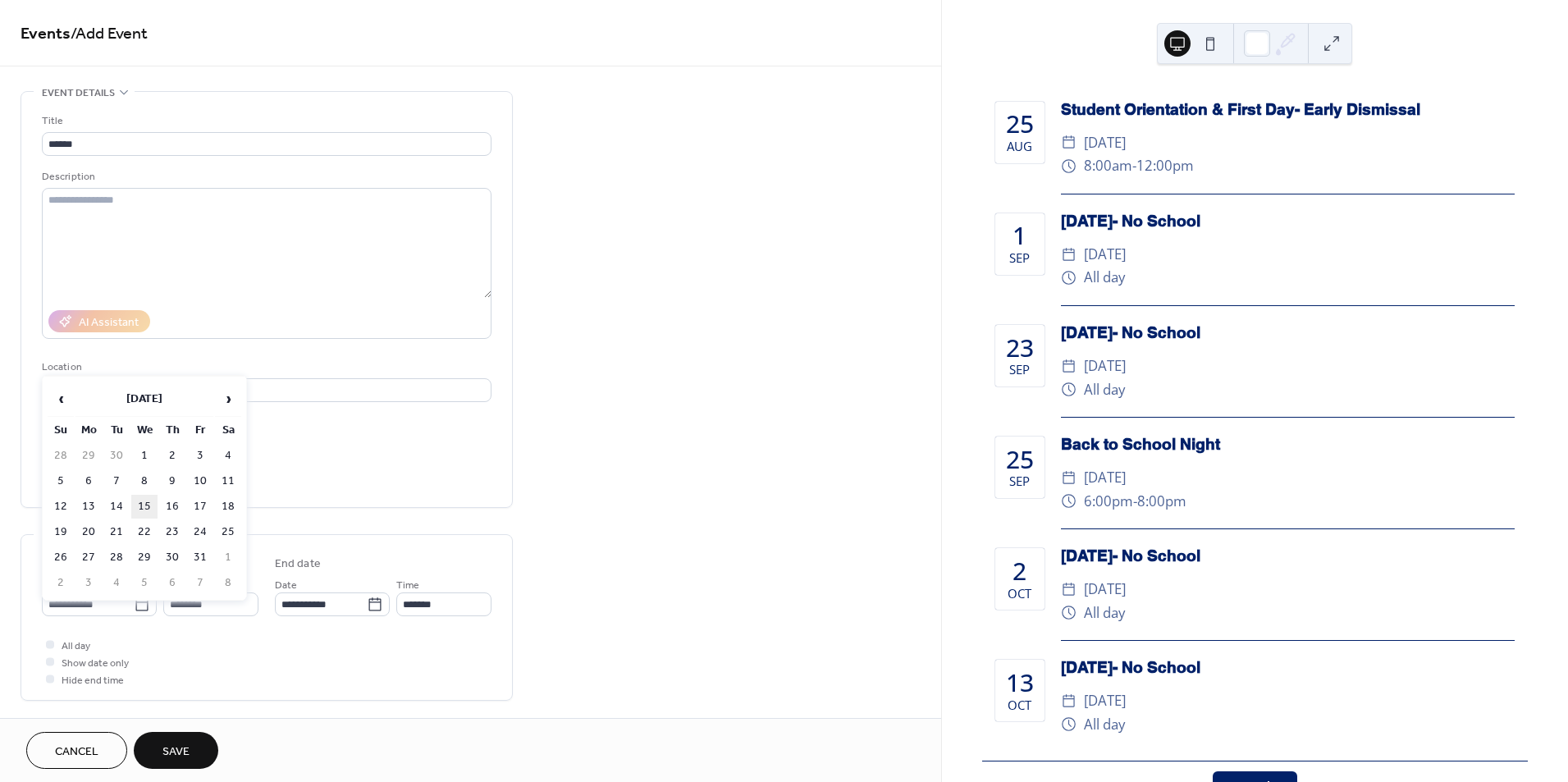 type on "**********" 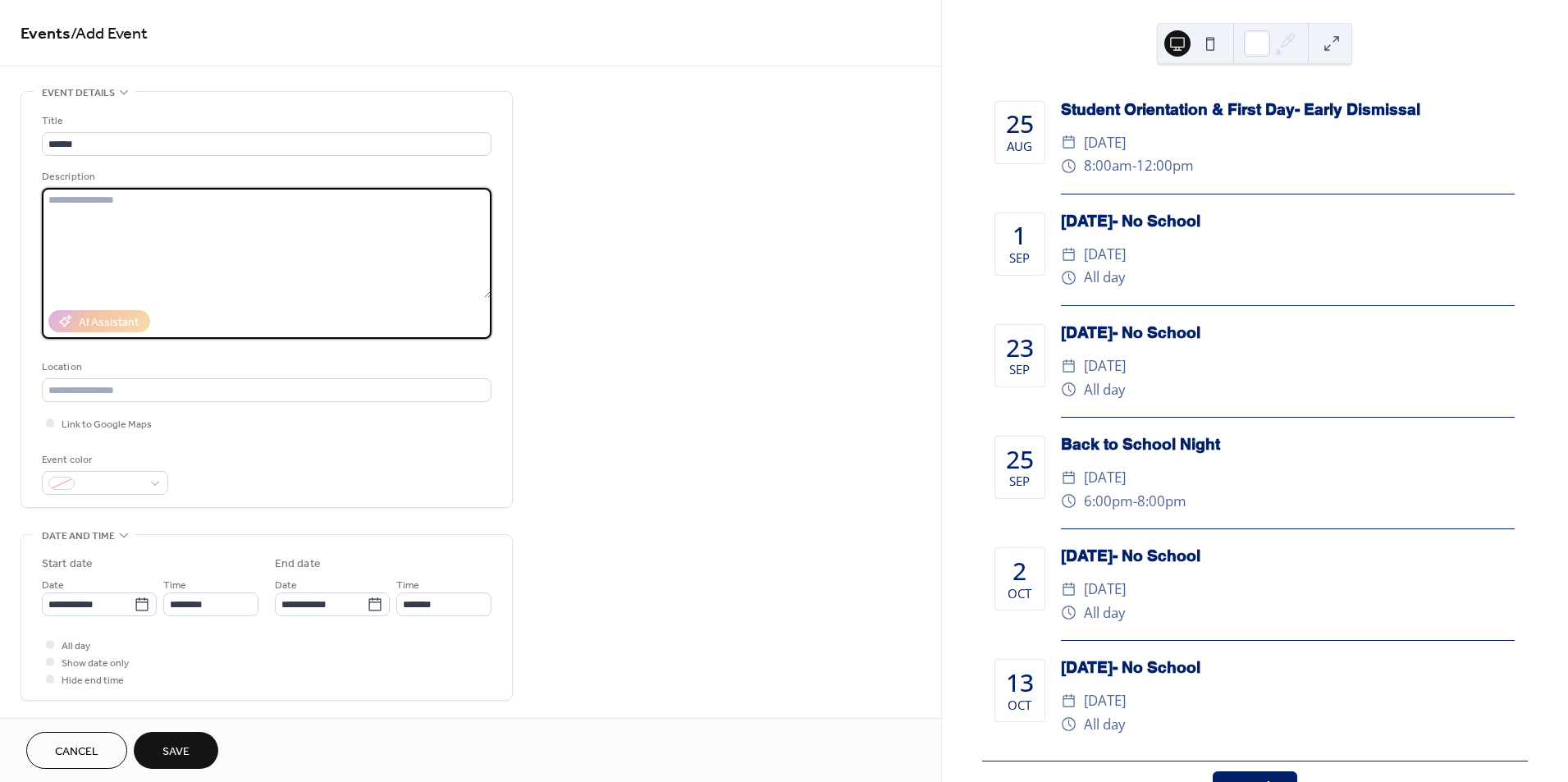 click at bounding box center [267, 243] 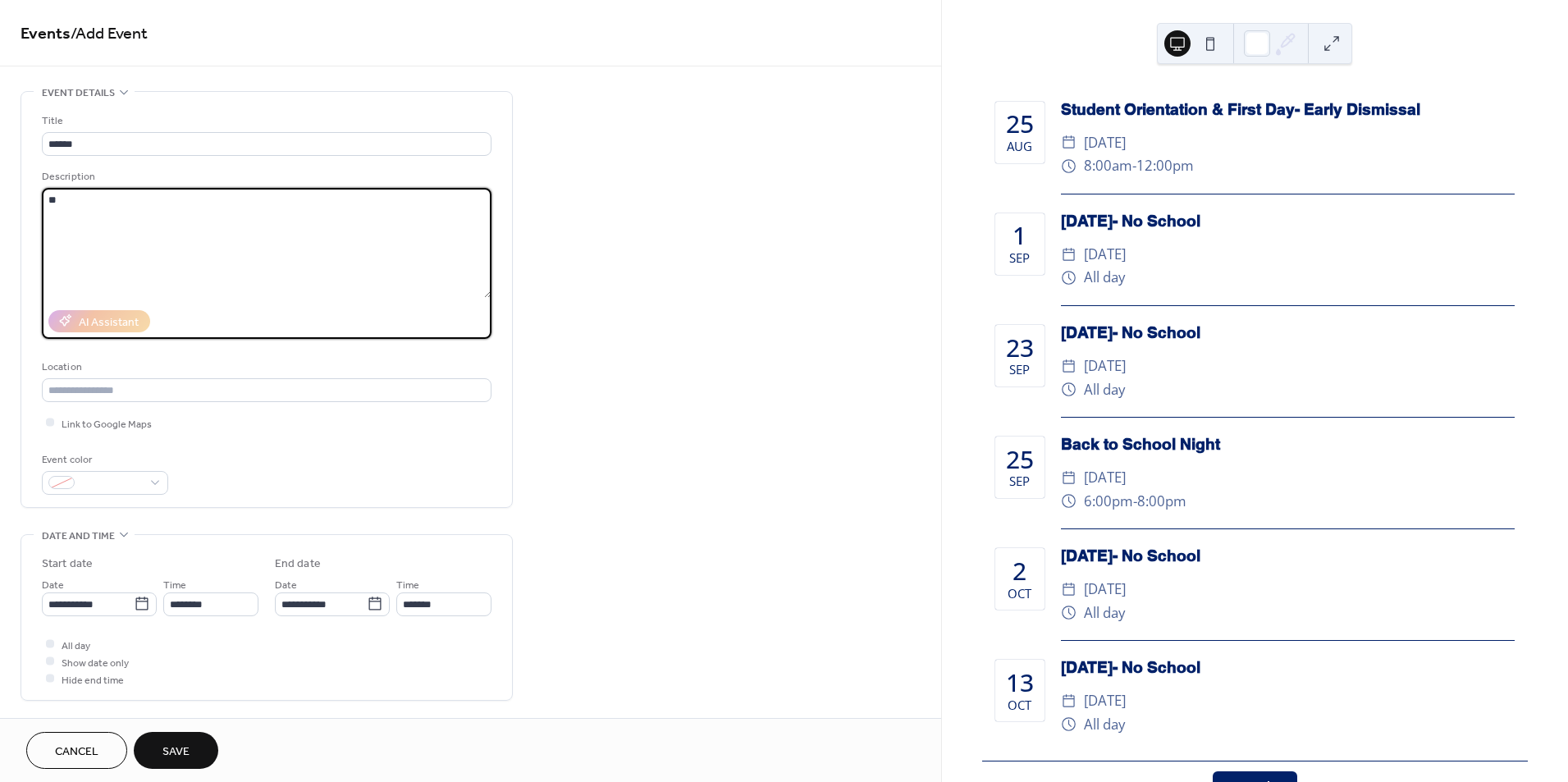 type on "*" 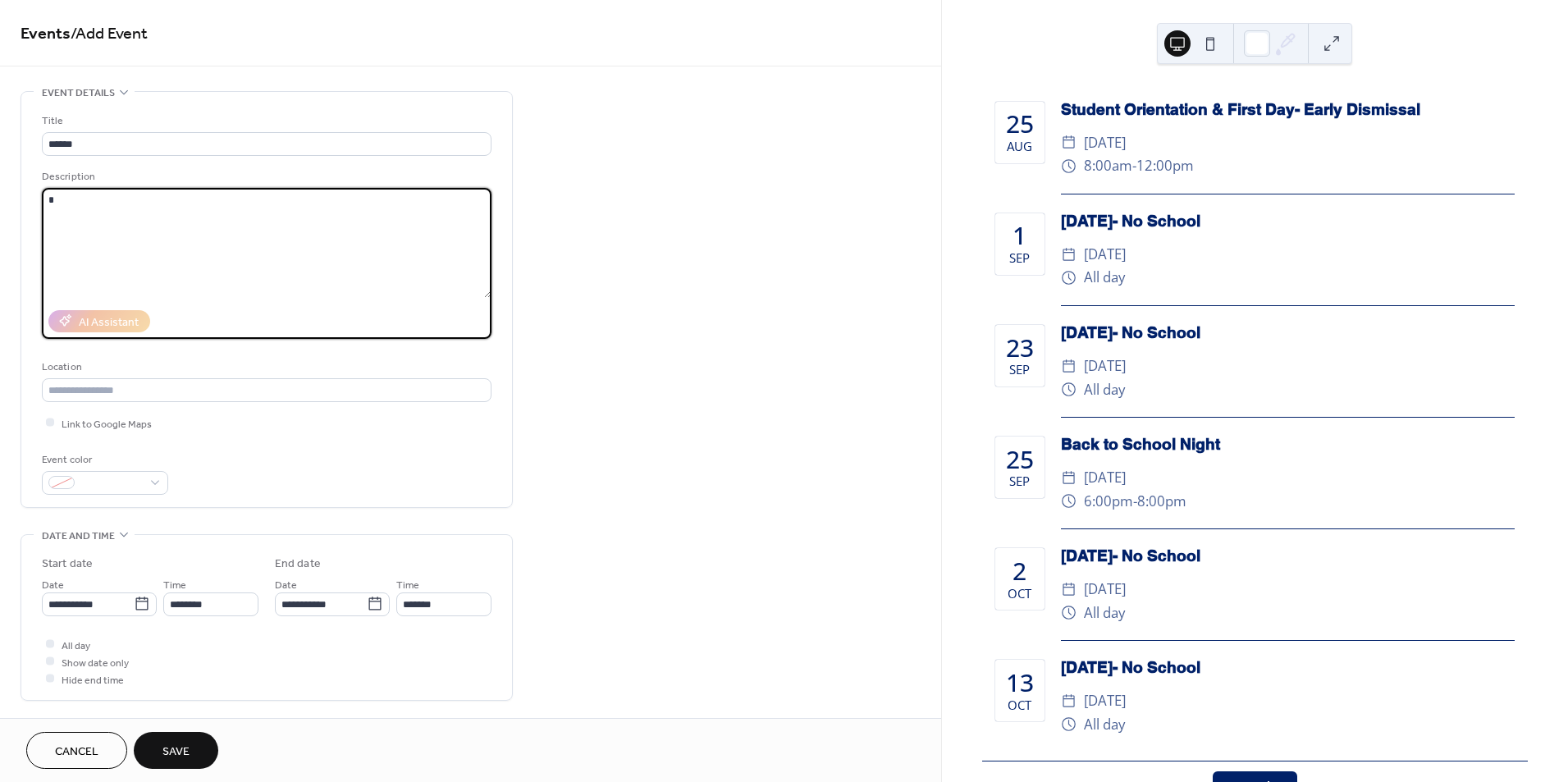 type 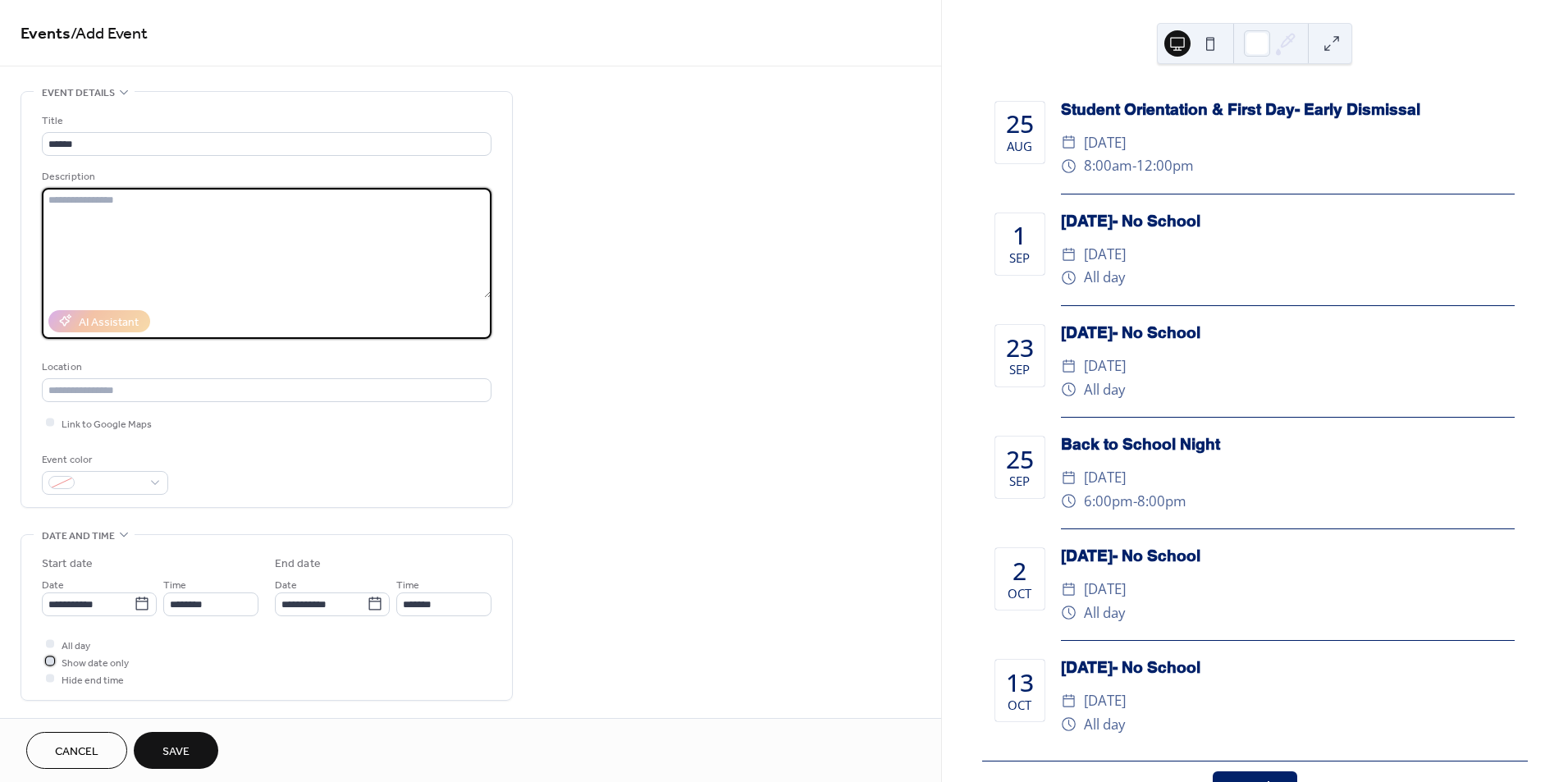 click at bounding box center (50, 661) 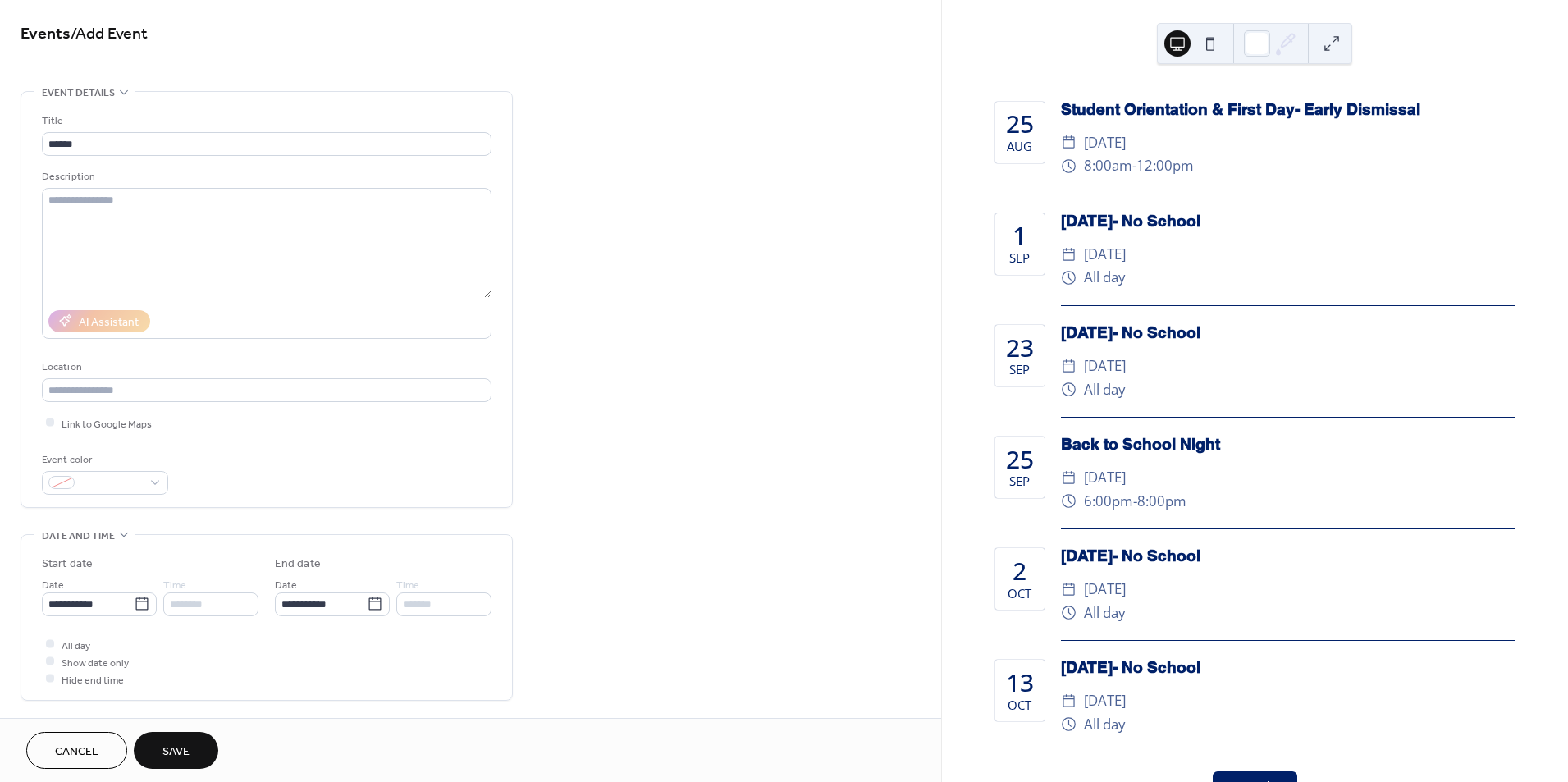 click on "Save" at bounding box center [176, 752] 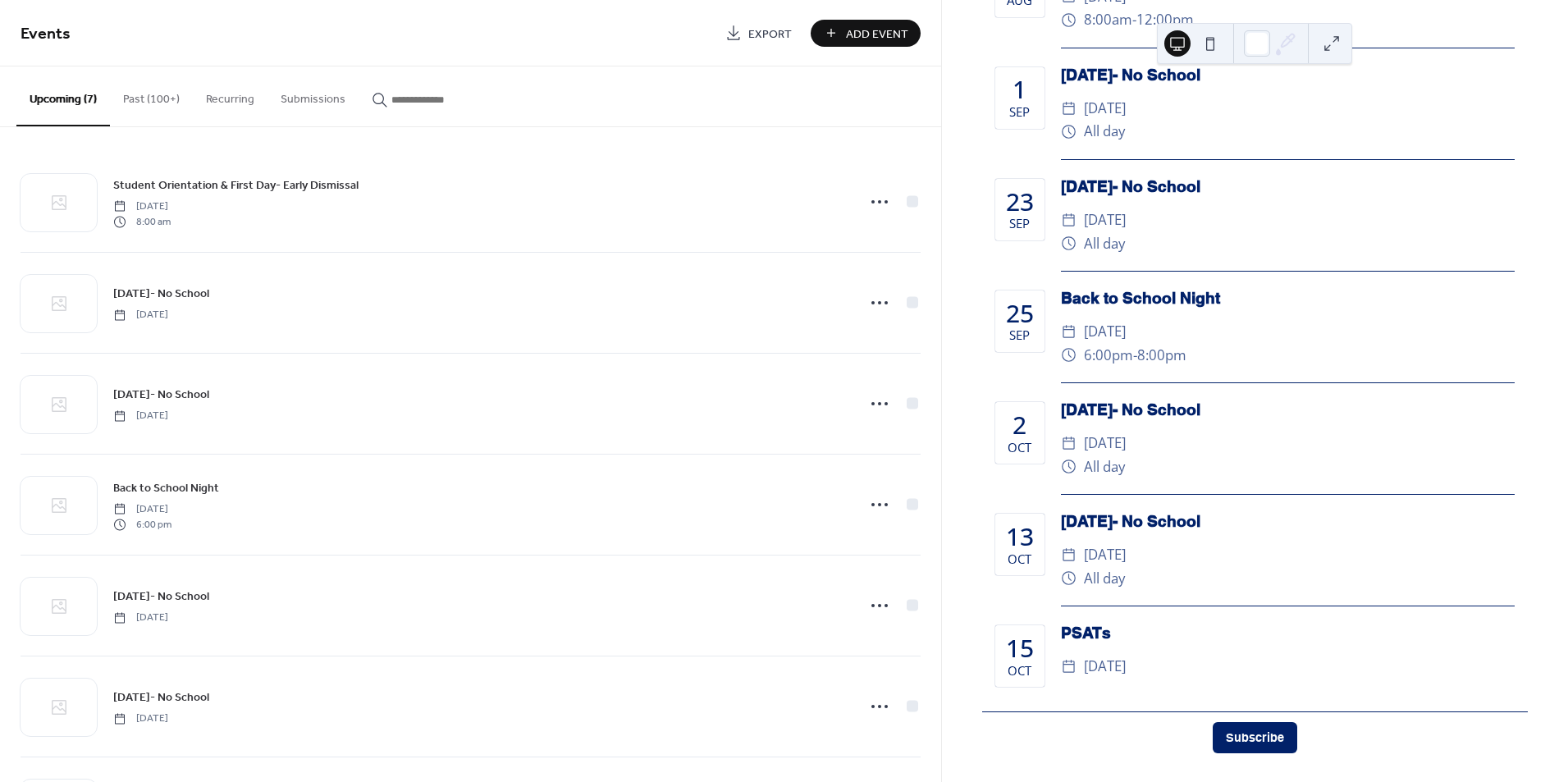 scroll, scrollTop: 154, scrollLeft: 0, axis: vertical 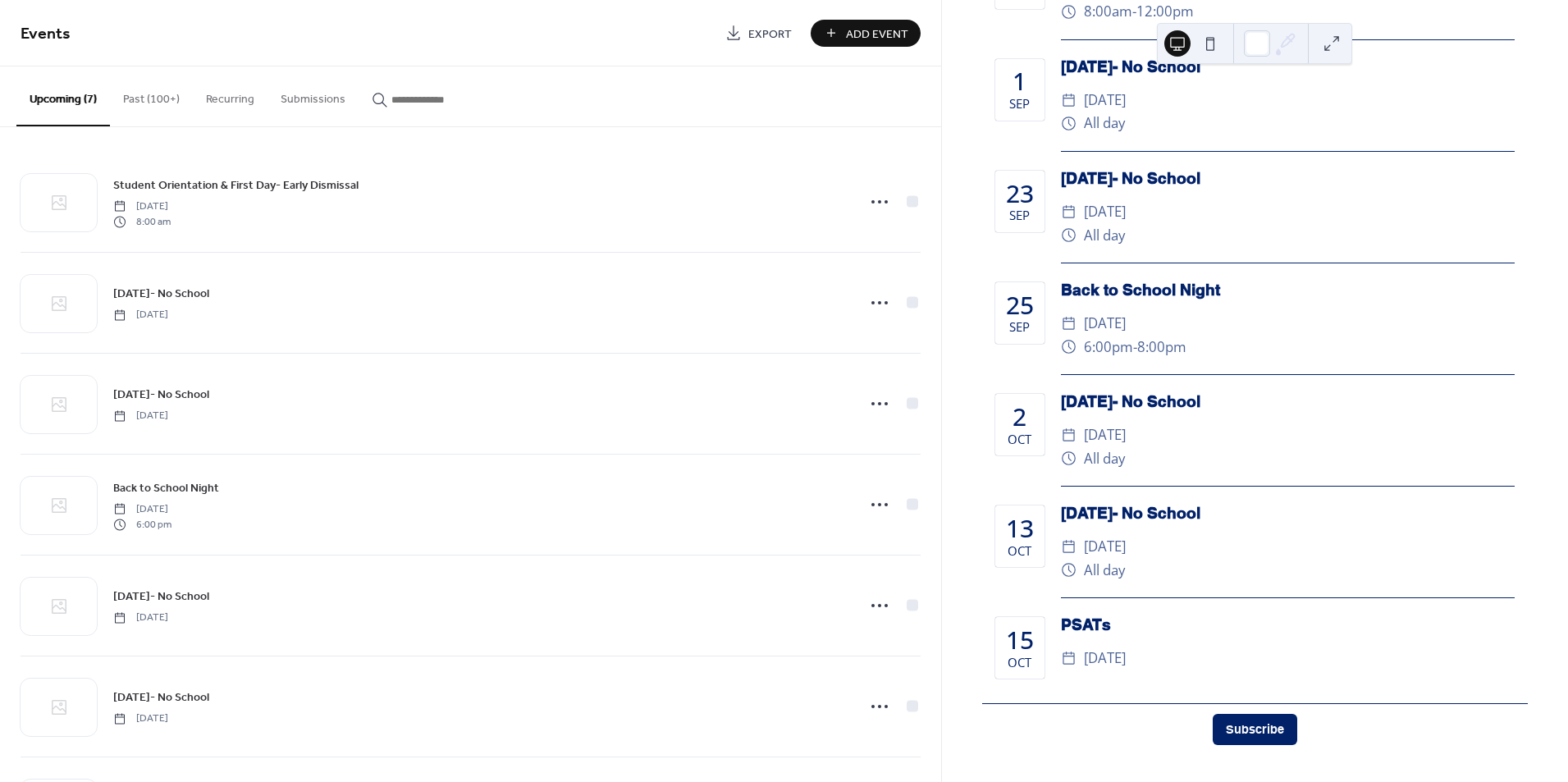 click on "Add Event" at bounding box center (877, 34) 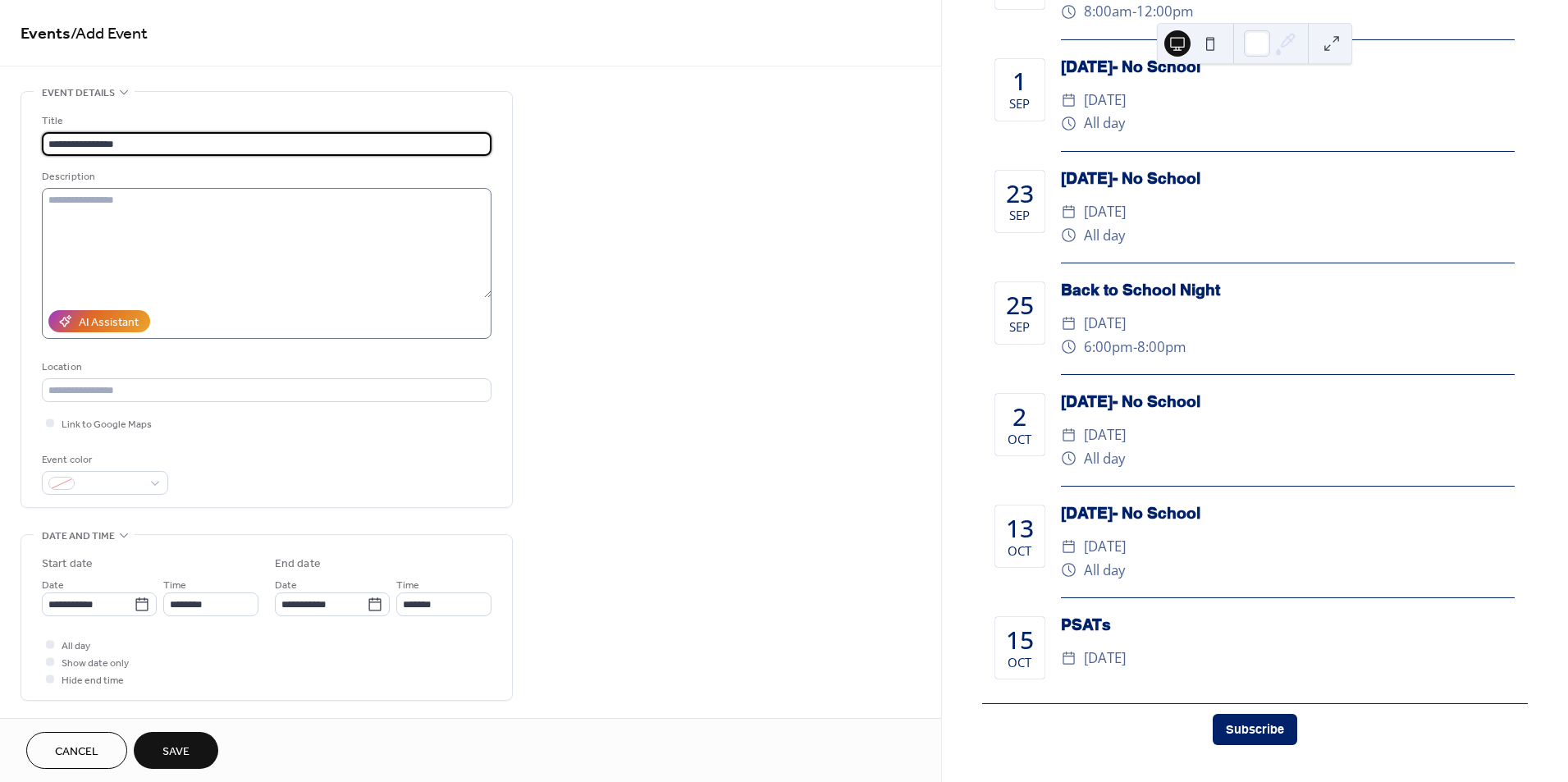 type on "**********" 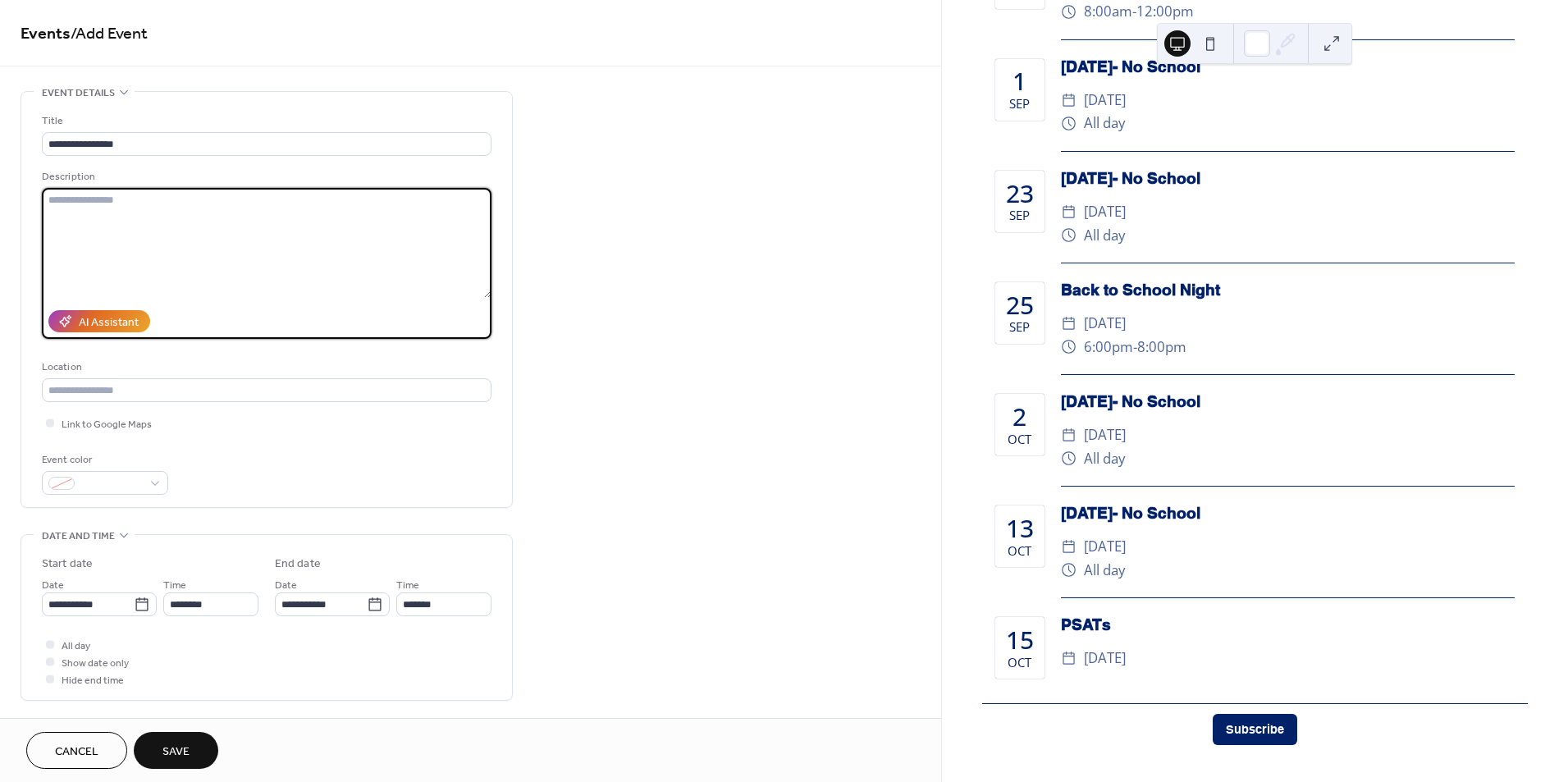 click at bounding box center (267, 243) 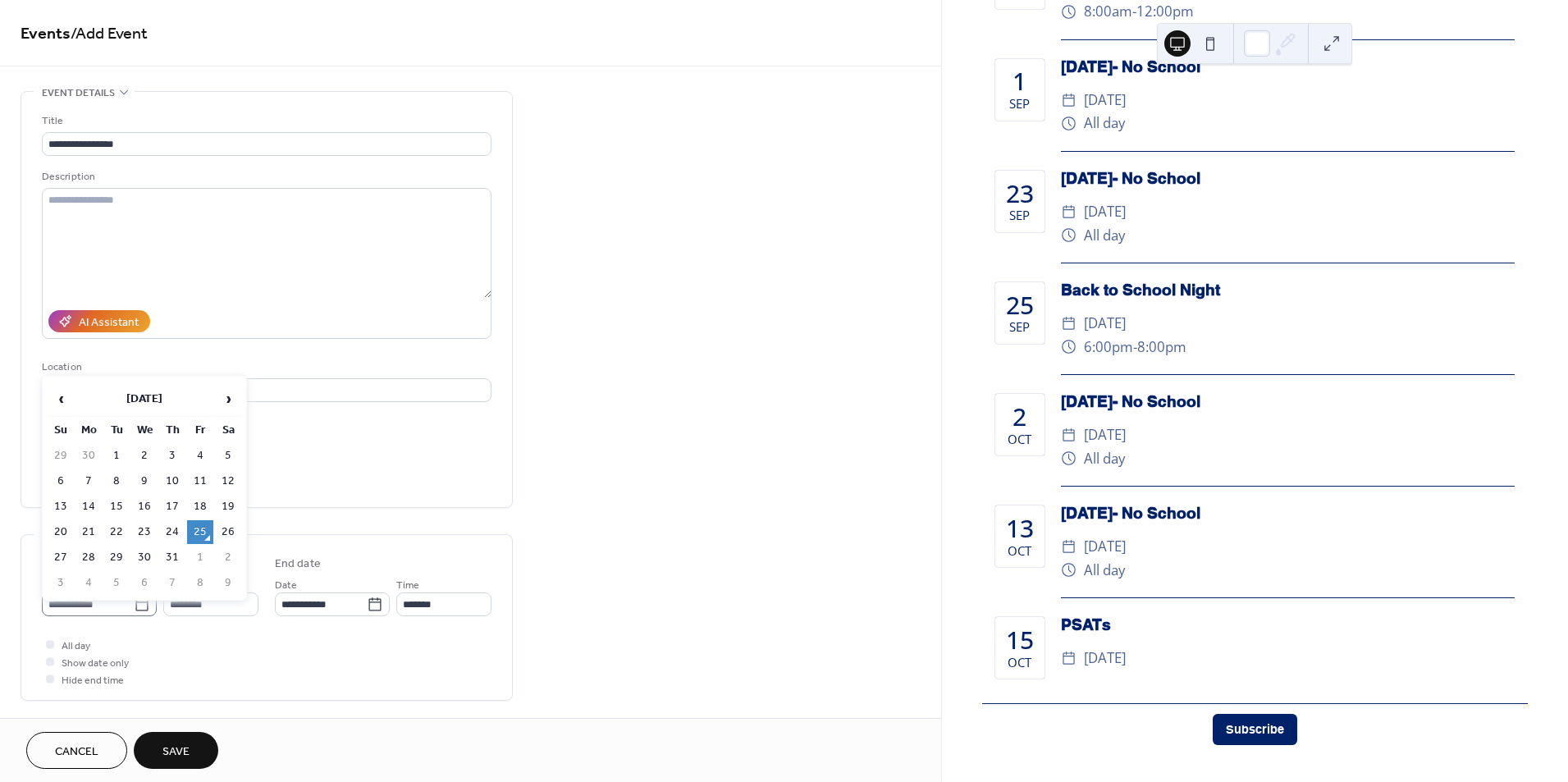 click 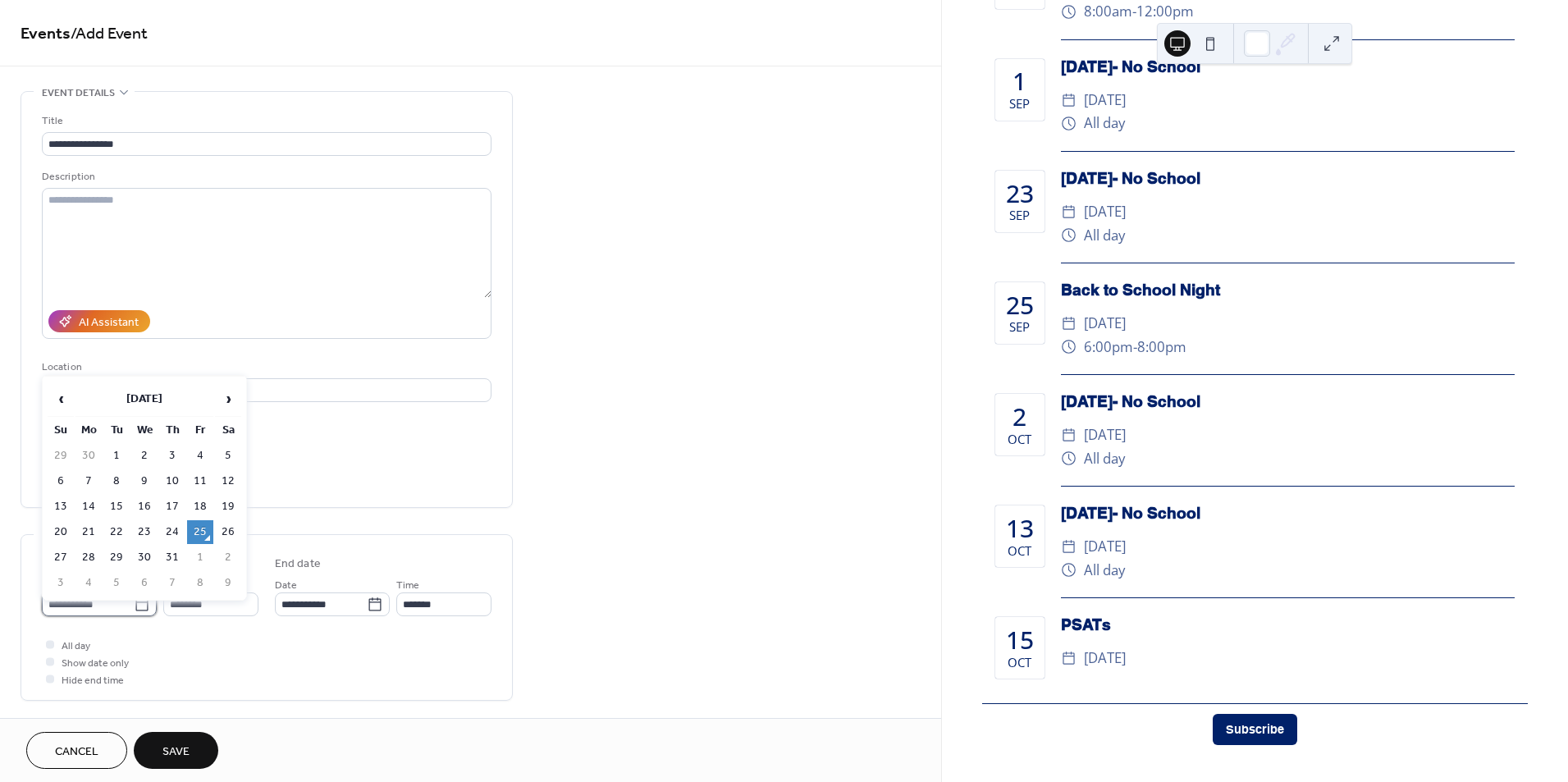 click on "**********" at bounding box center [88, 604] 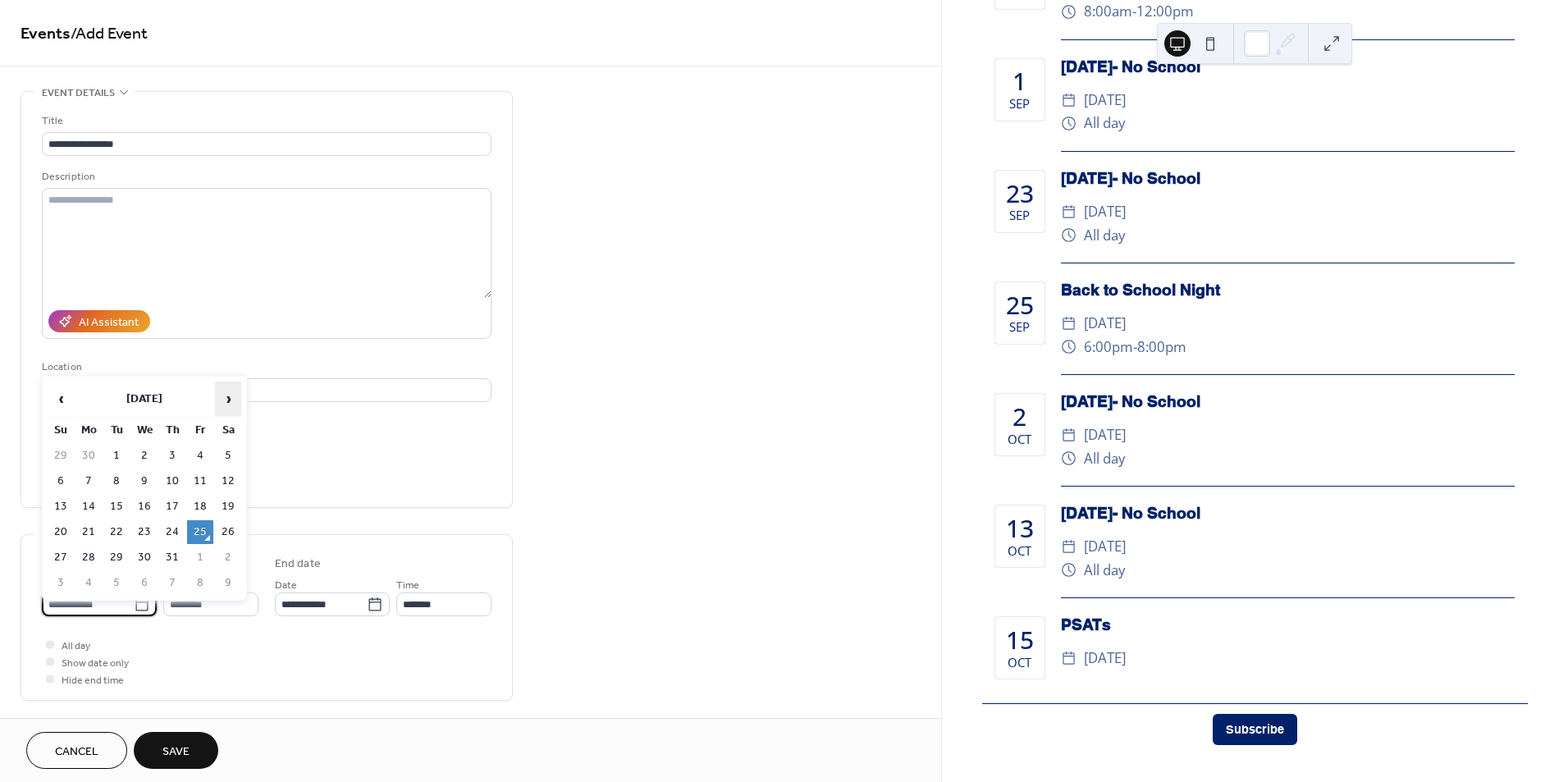 click on "›" at bounding box center [228, 399] 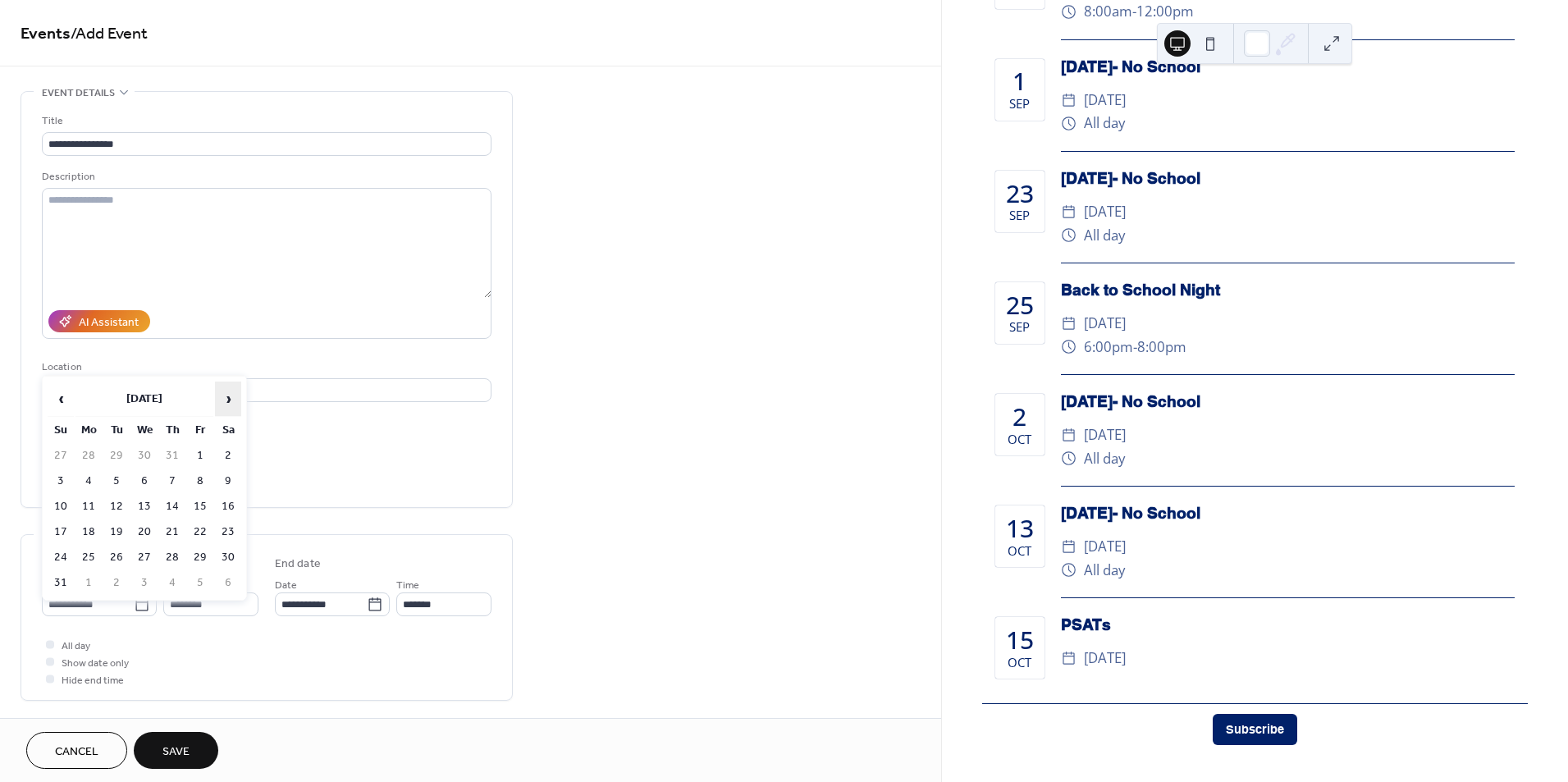 click on "›" at bounding box center [228, 399] 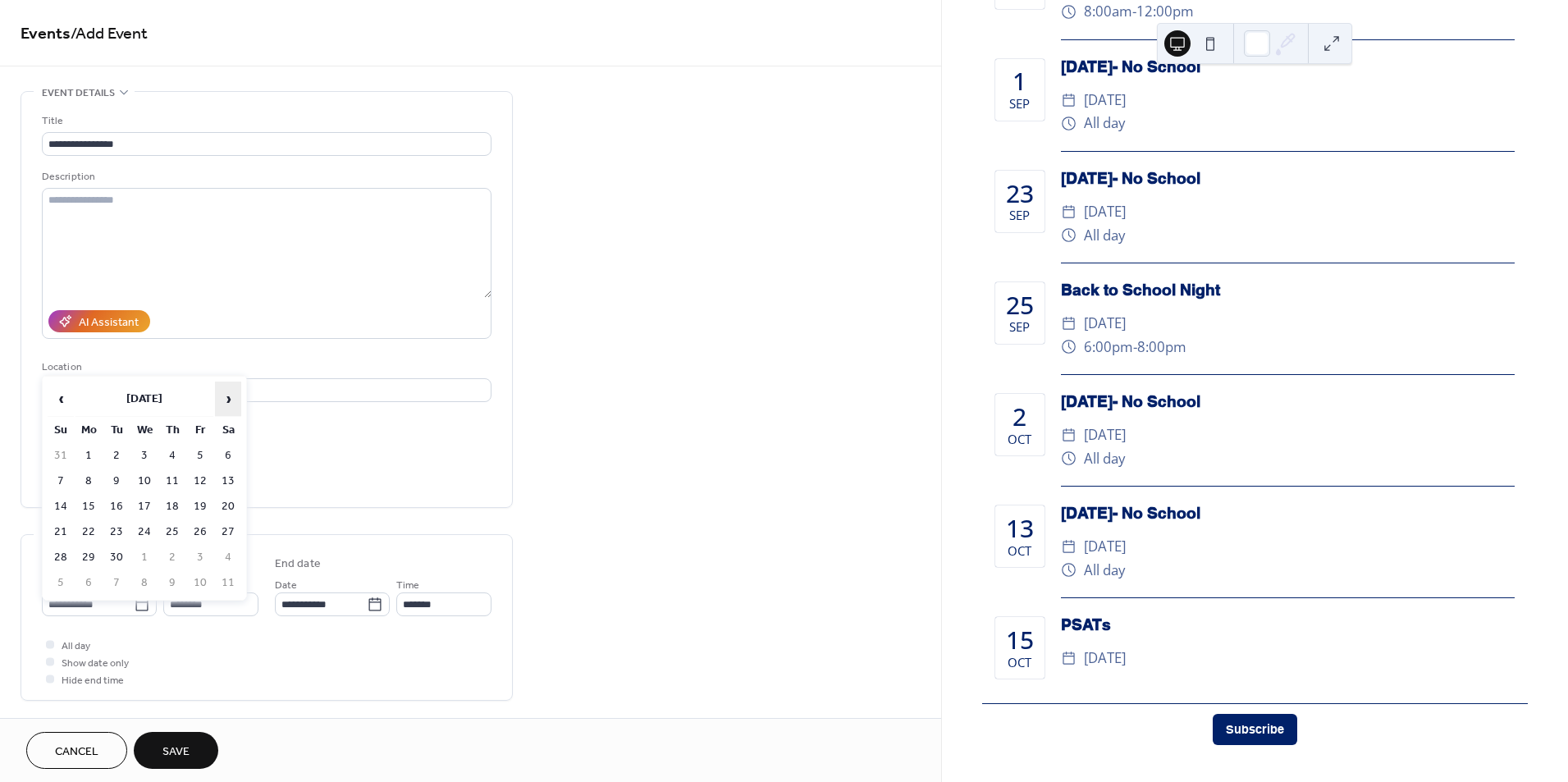click on "›" at bounding box center [228, 399] 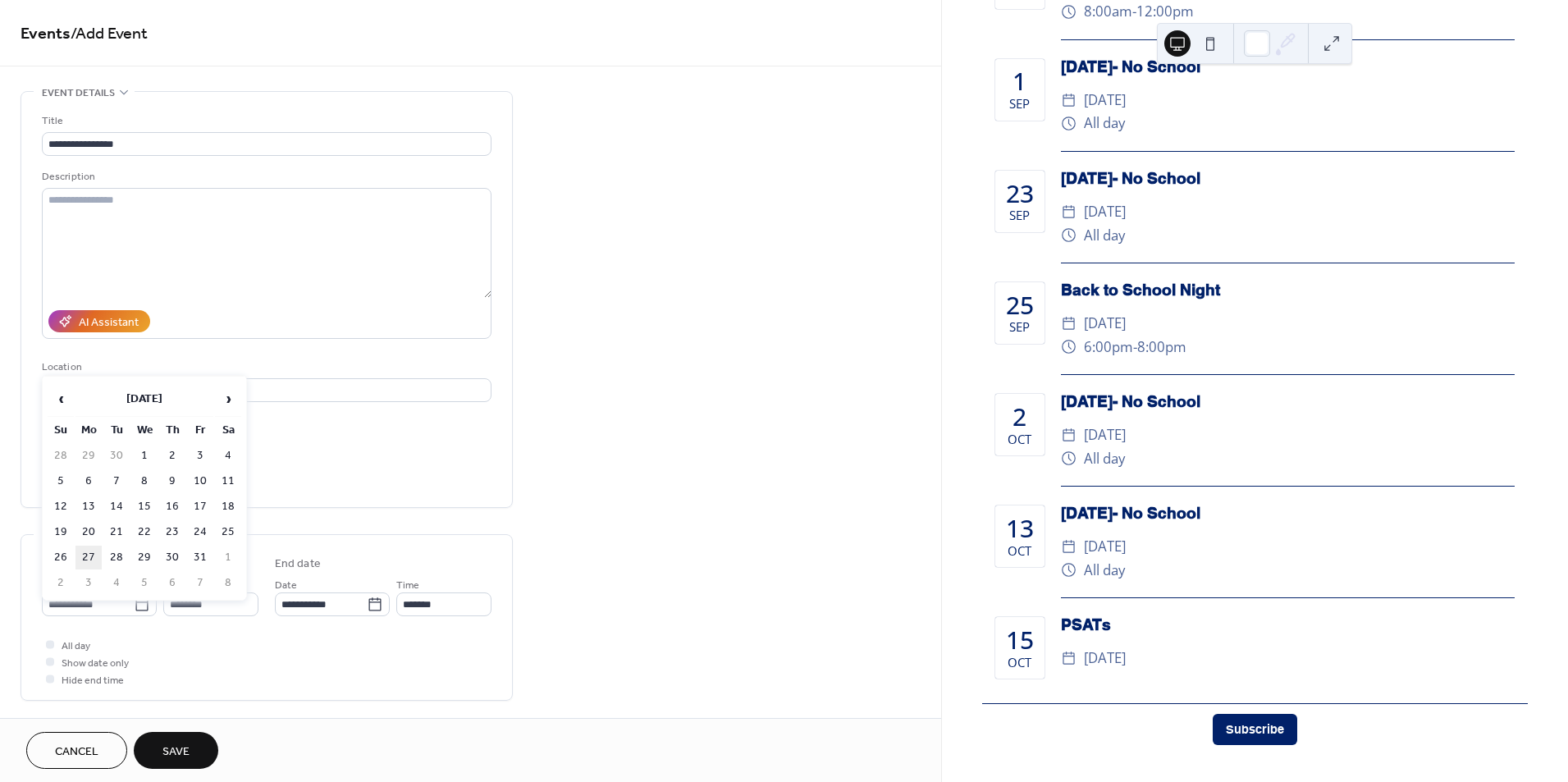 click on "27" at bounding box center (89, 557) 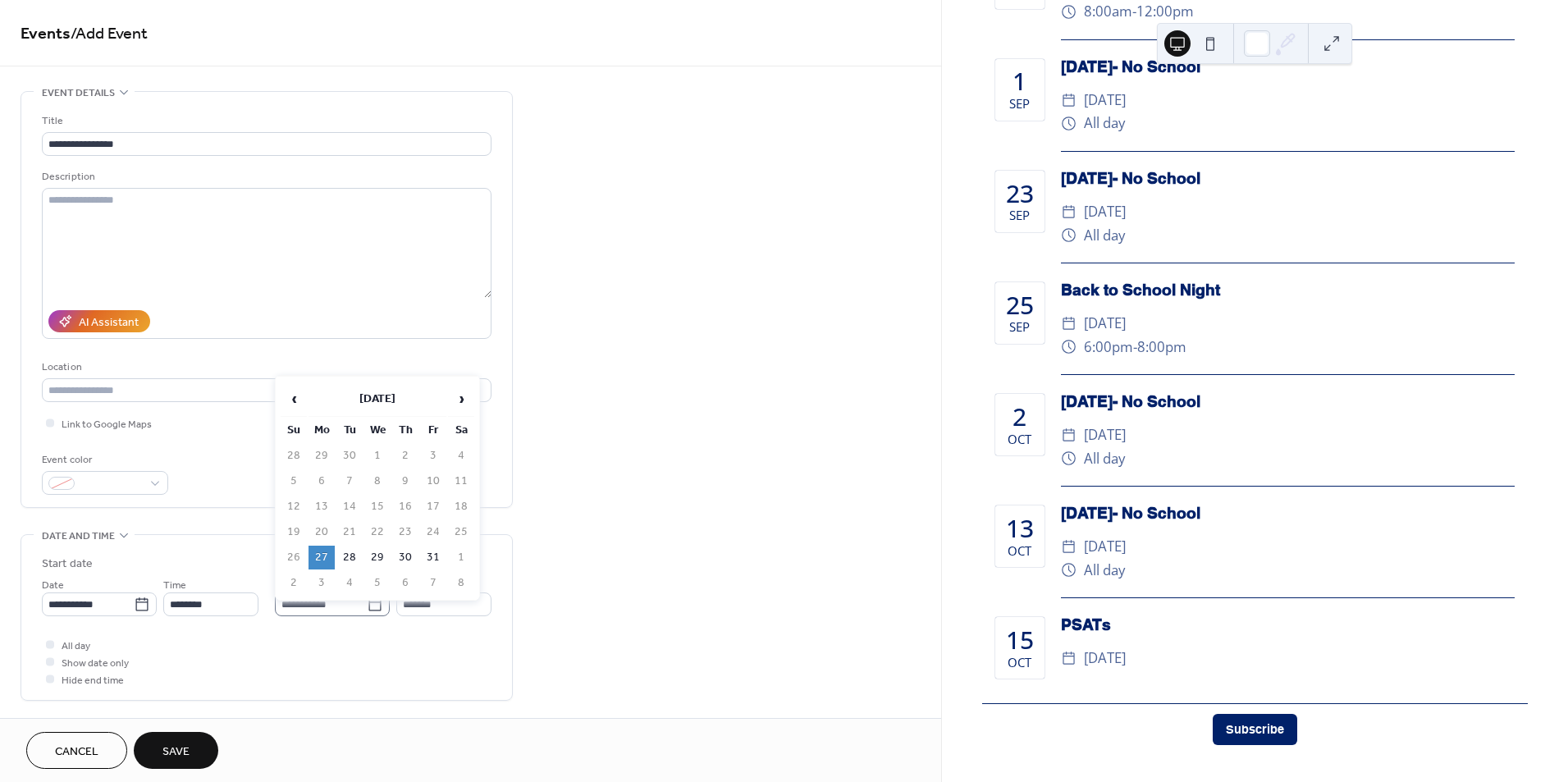 click 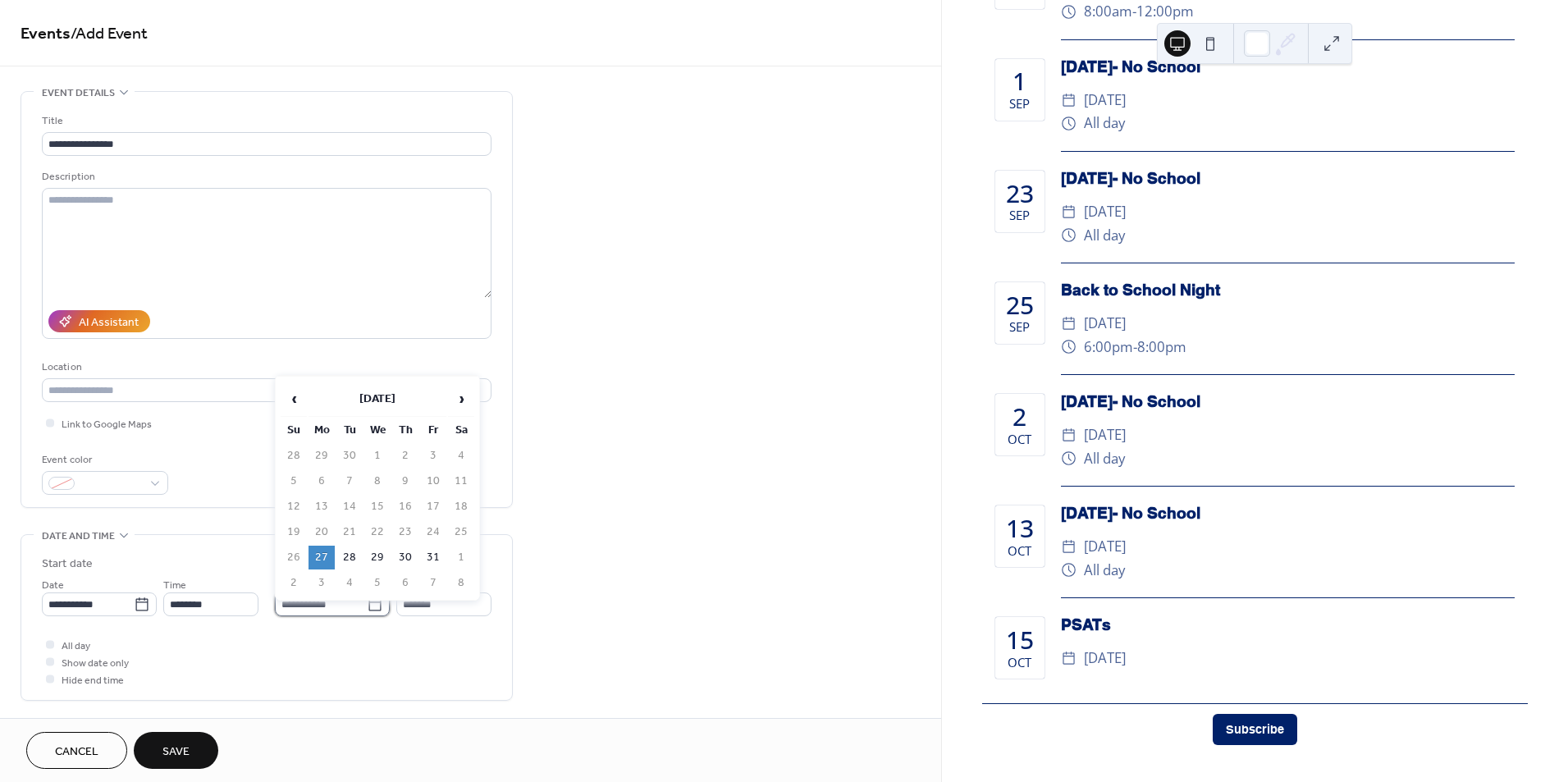 click on "**********" at bounding box center [321, 604] 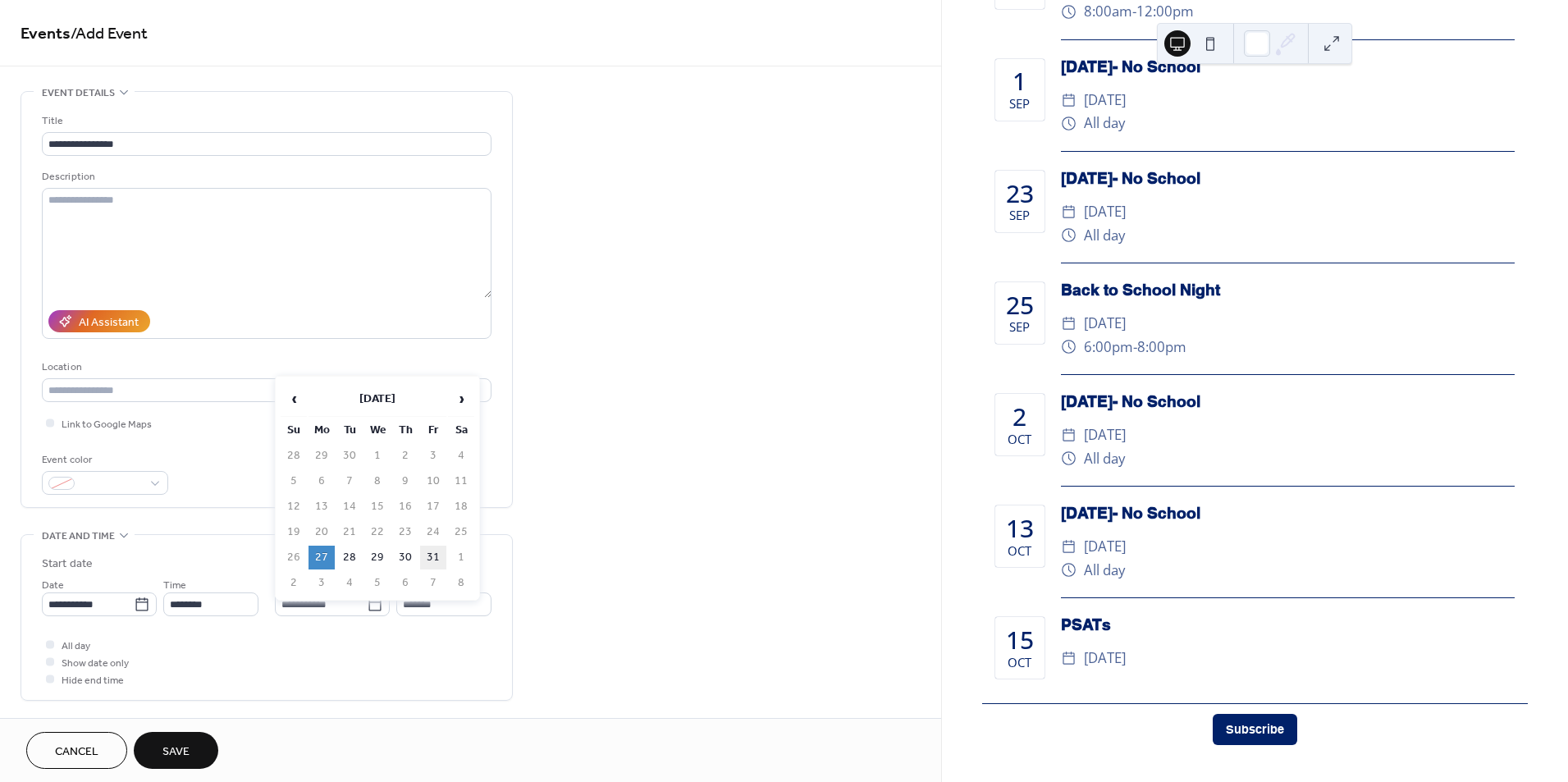 click on "31" at bounding box center [433, 557] 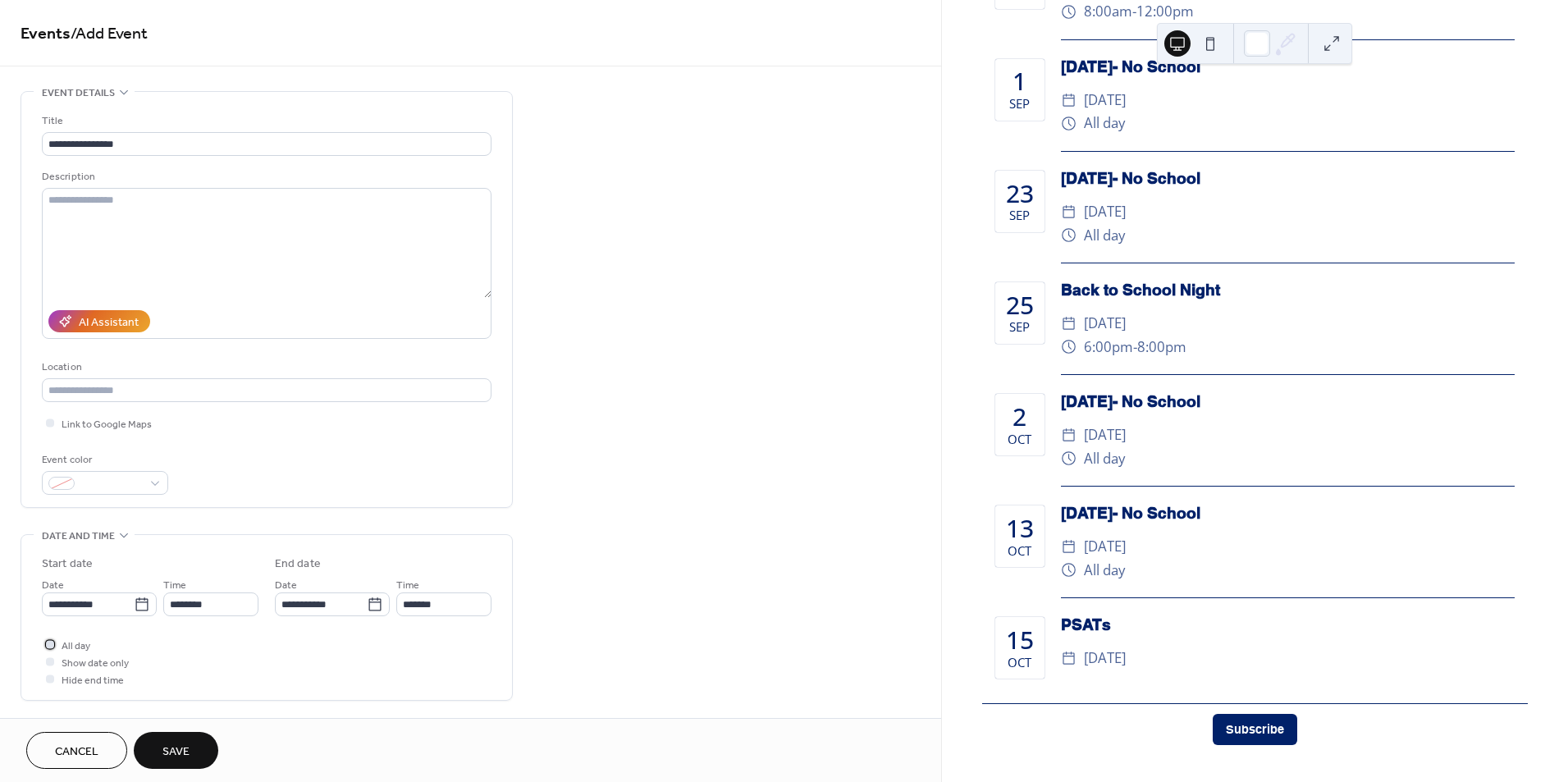 click at bounding box center [50, 644] 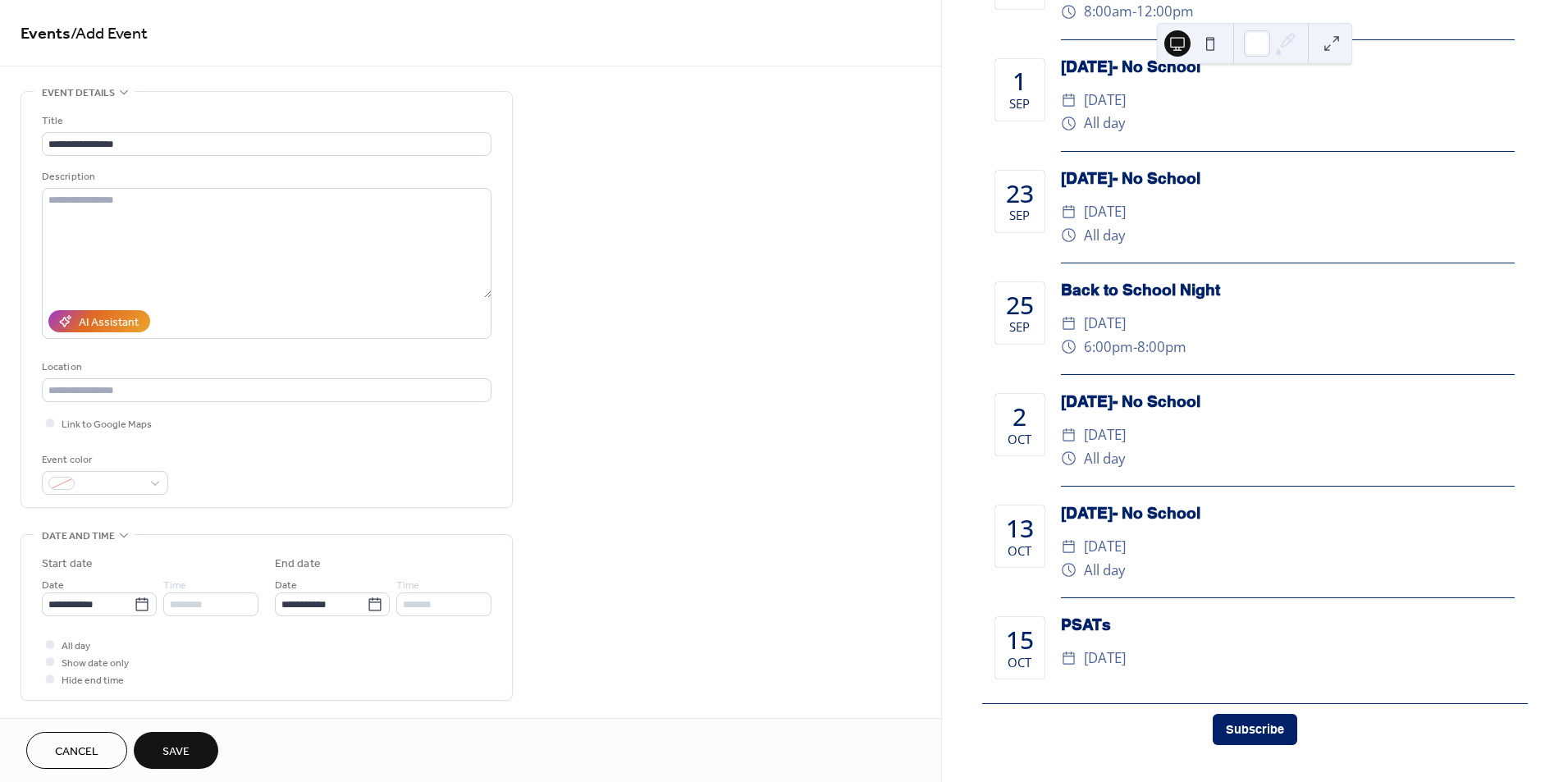 click on "Save" at bounding box center (176, 752) 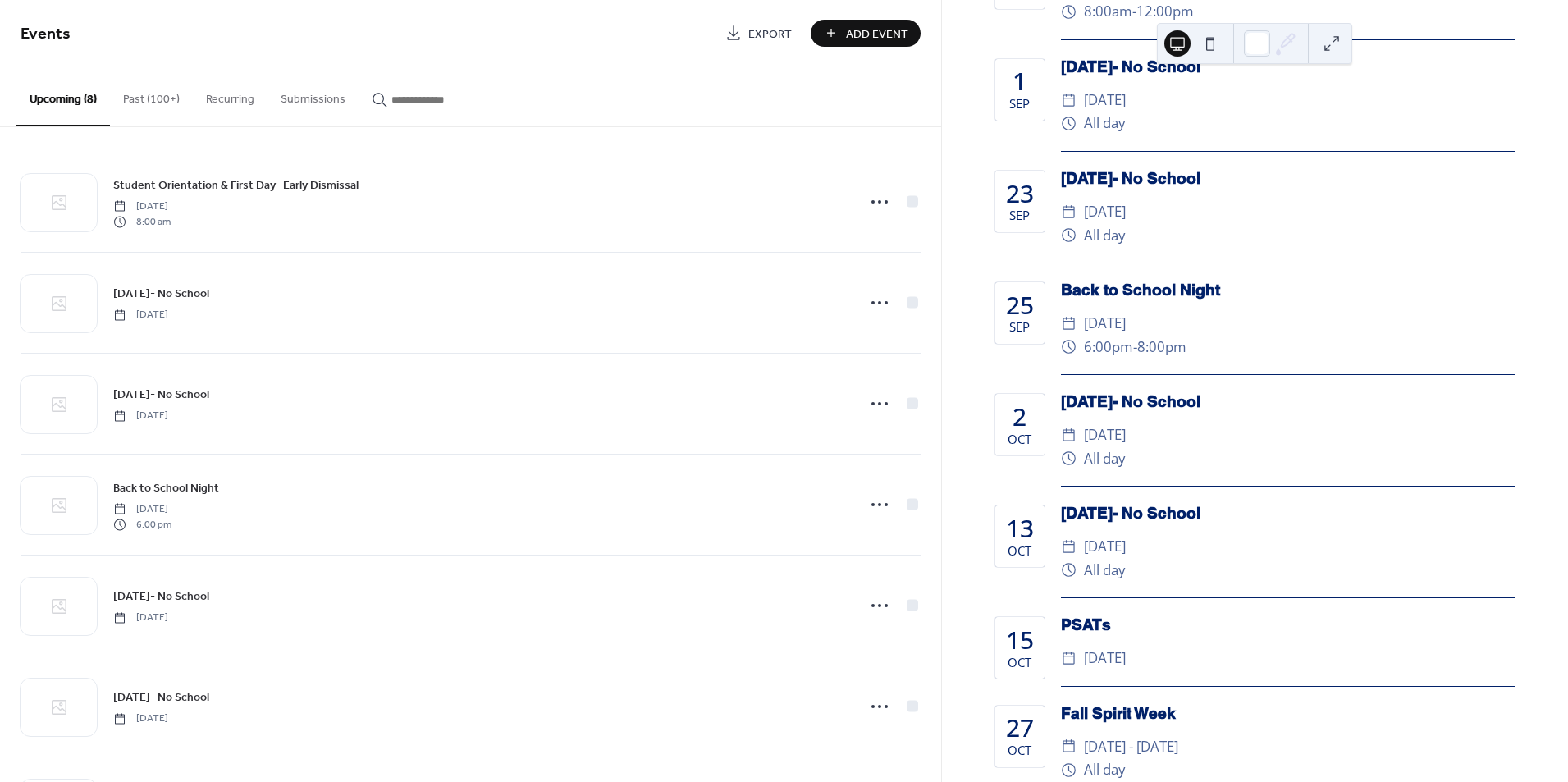 click on "Add Event" at bounding box center [877, 34] 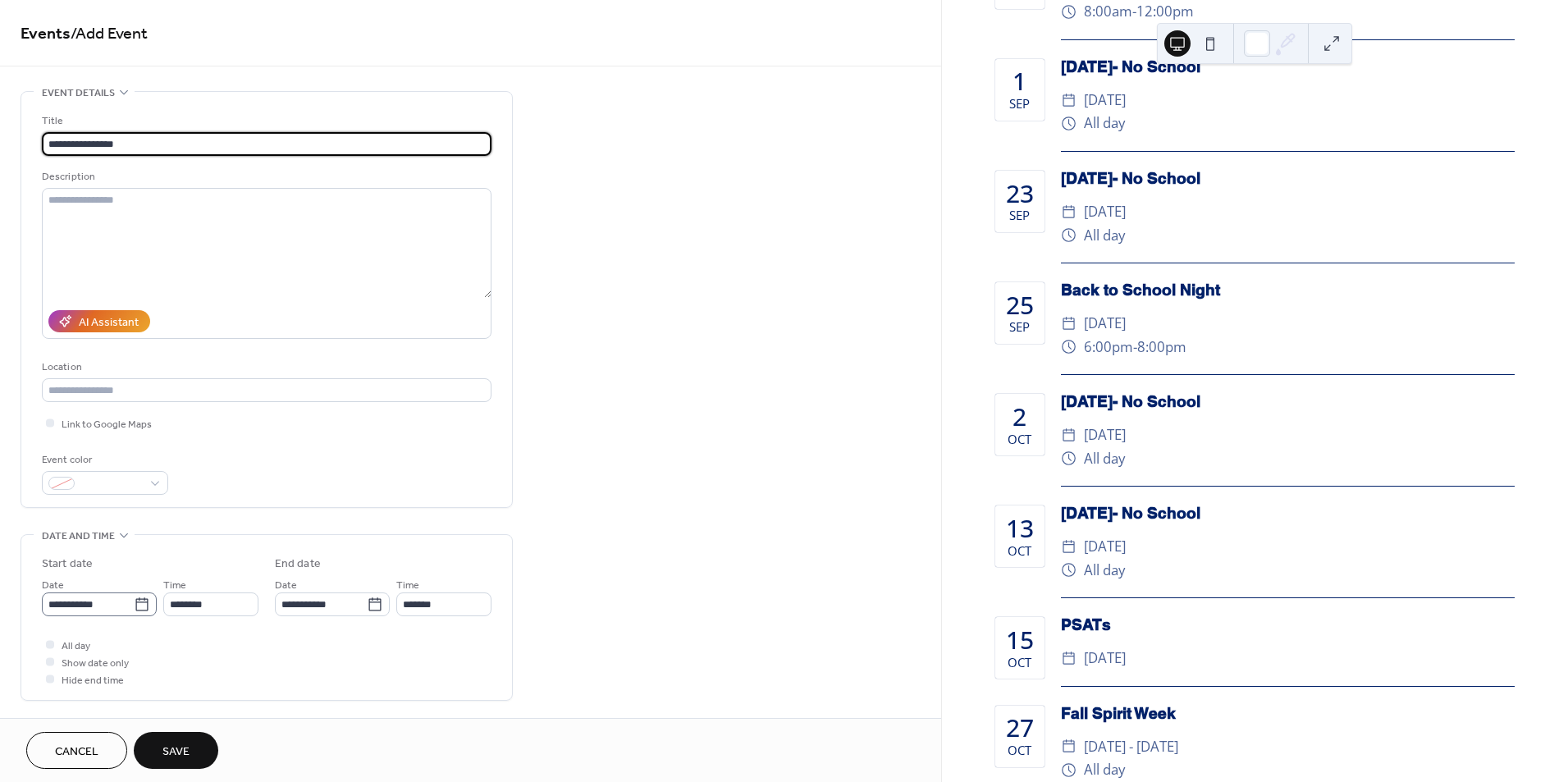 type on "**********" 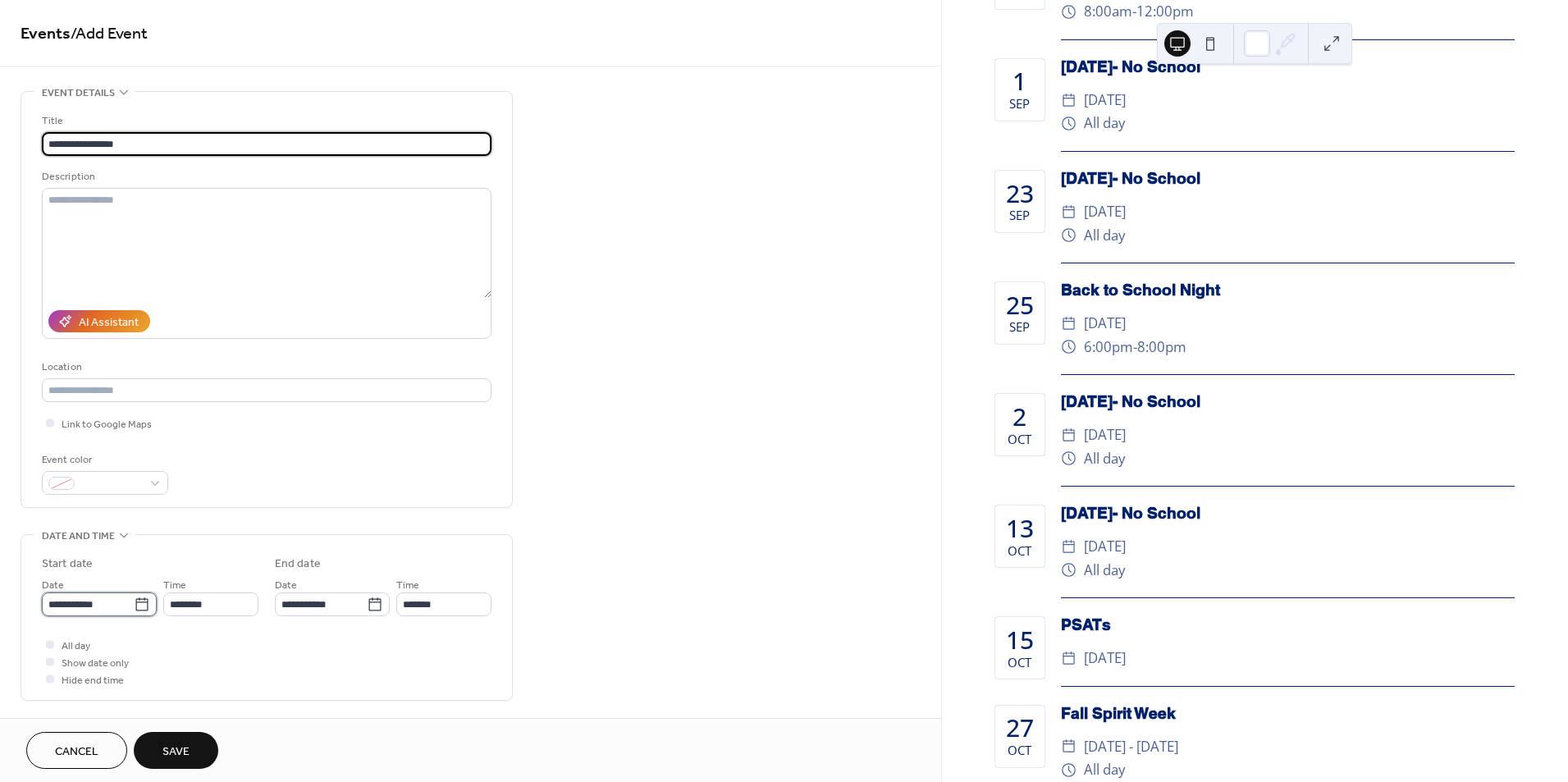 click on "**********" at bounding box center [88, 604] 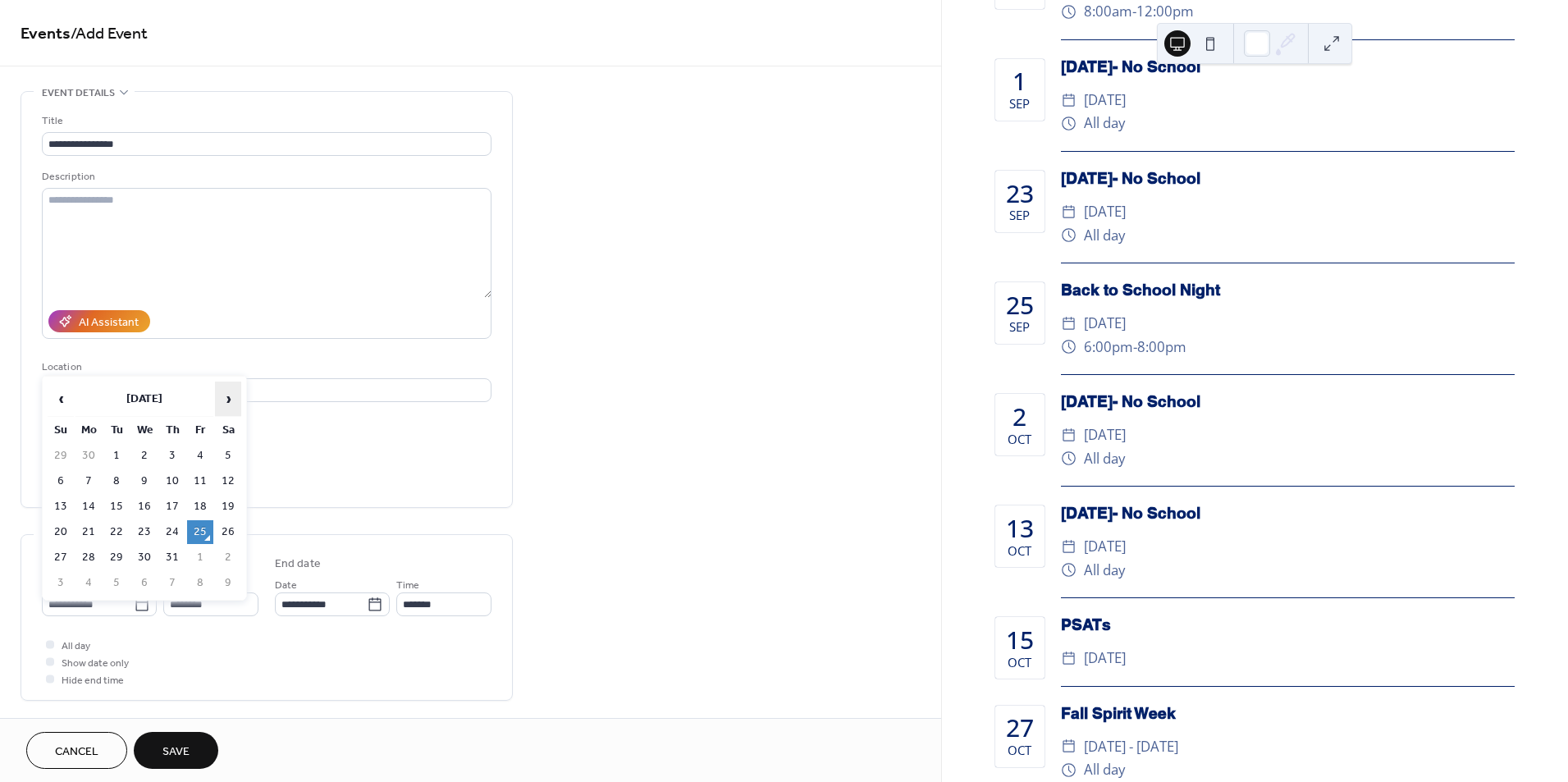 click on "›" at bounding box center [228, 399] 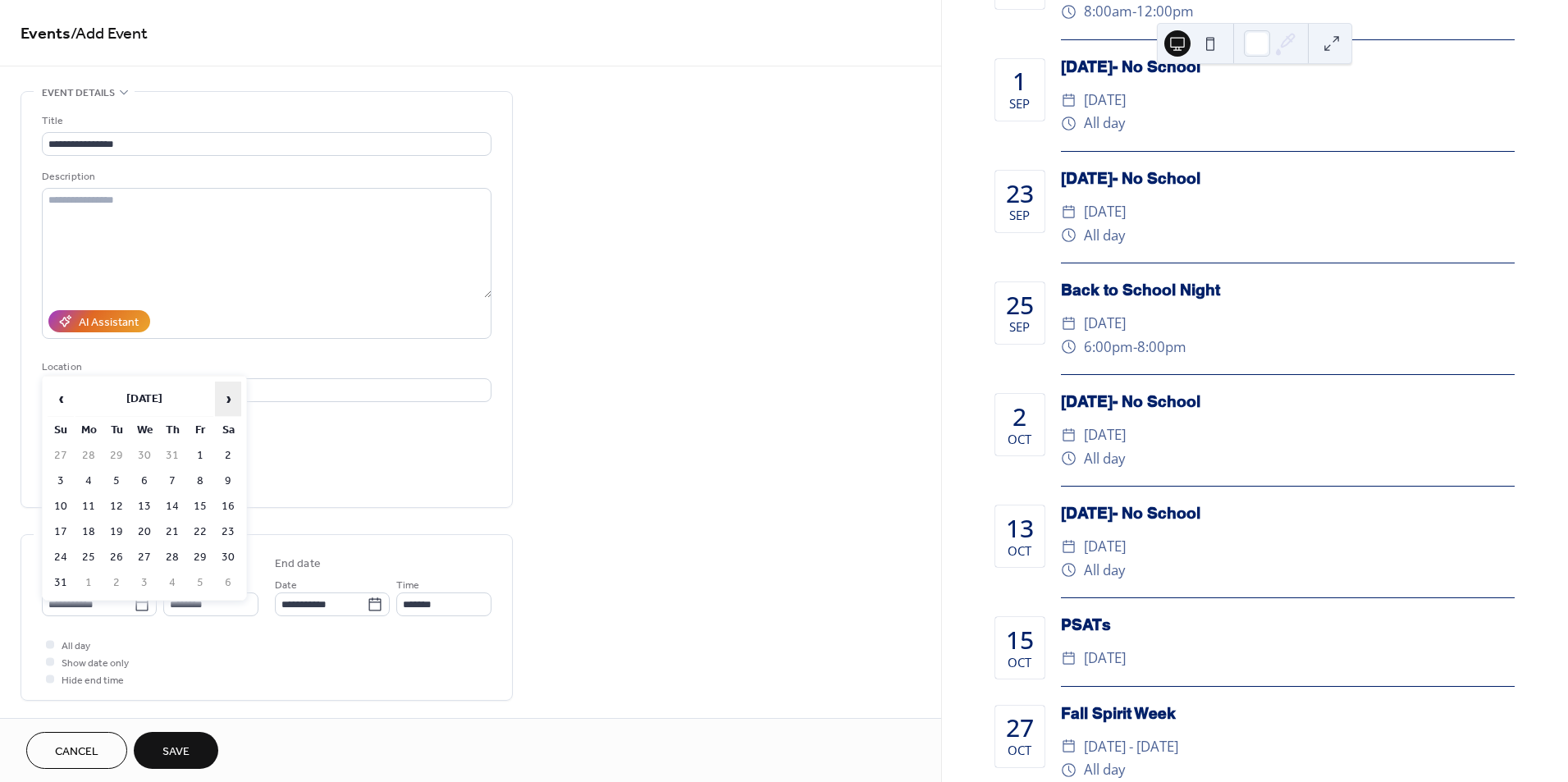click on "›" at bounding box center [228, 399] 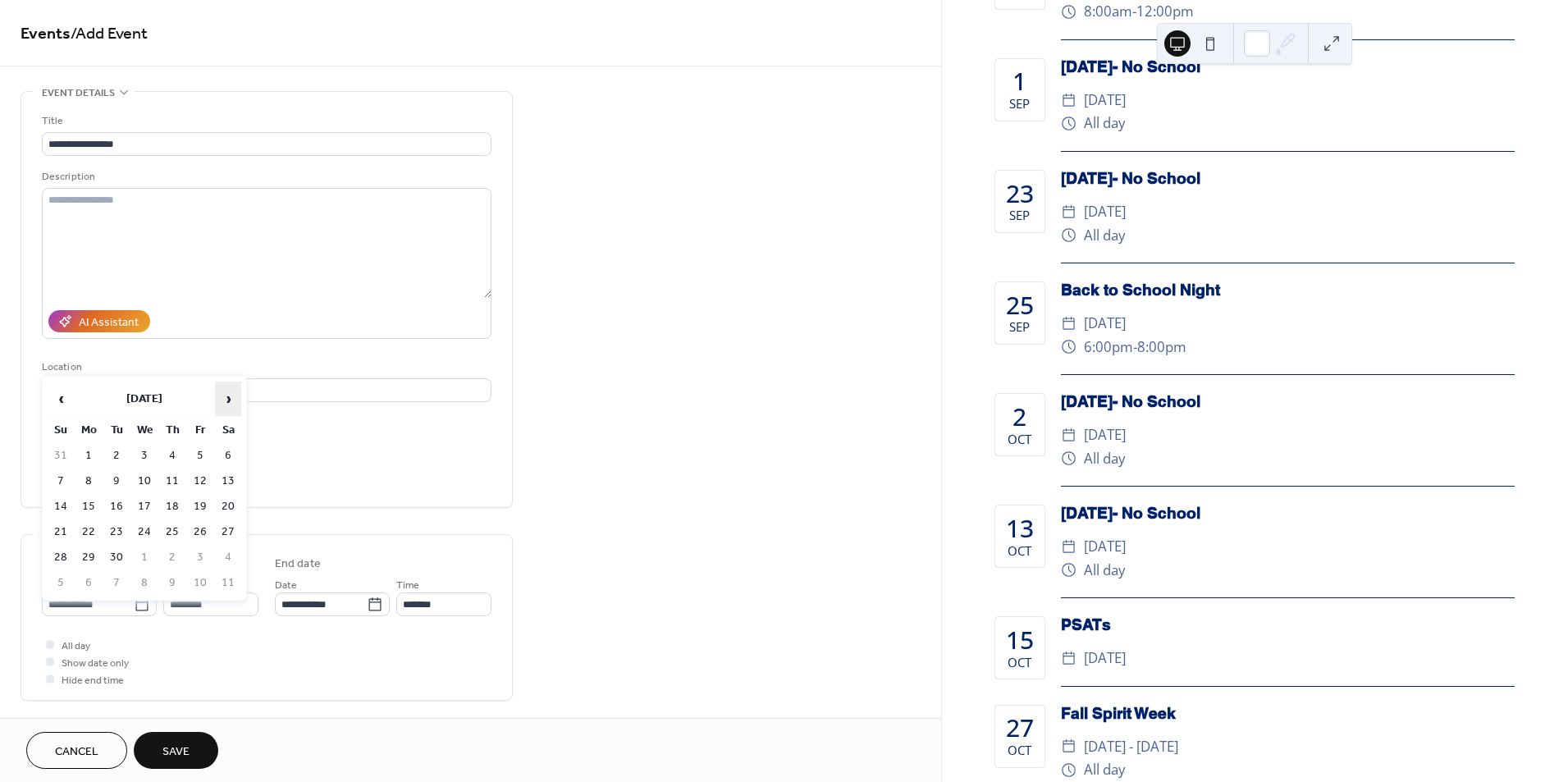click on "›" at bounding box center [228, 399] 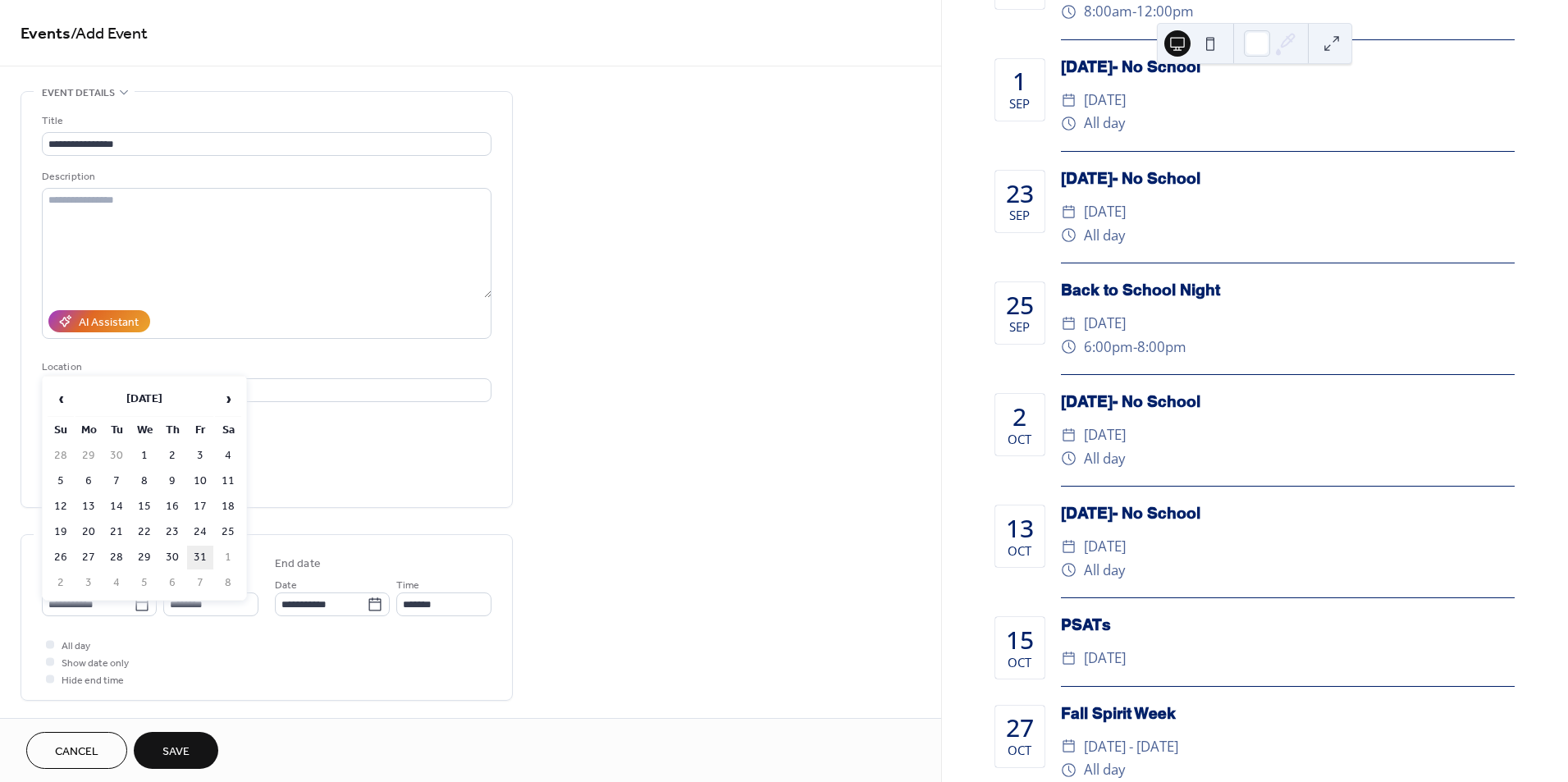 click on "31" at bounding box center (200, 557) 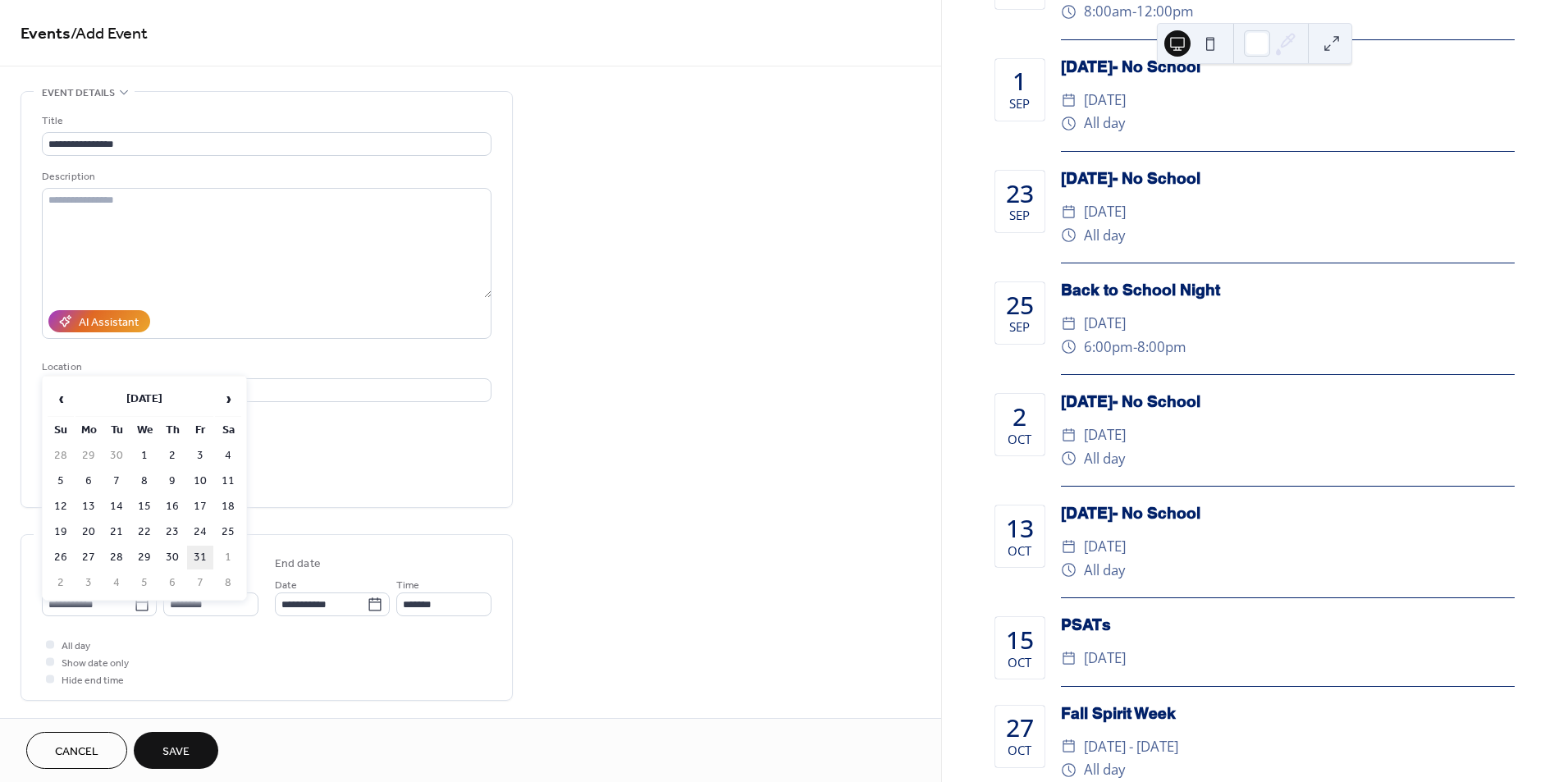 type on "**********" 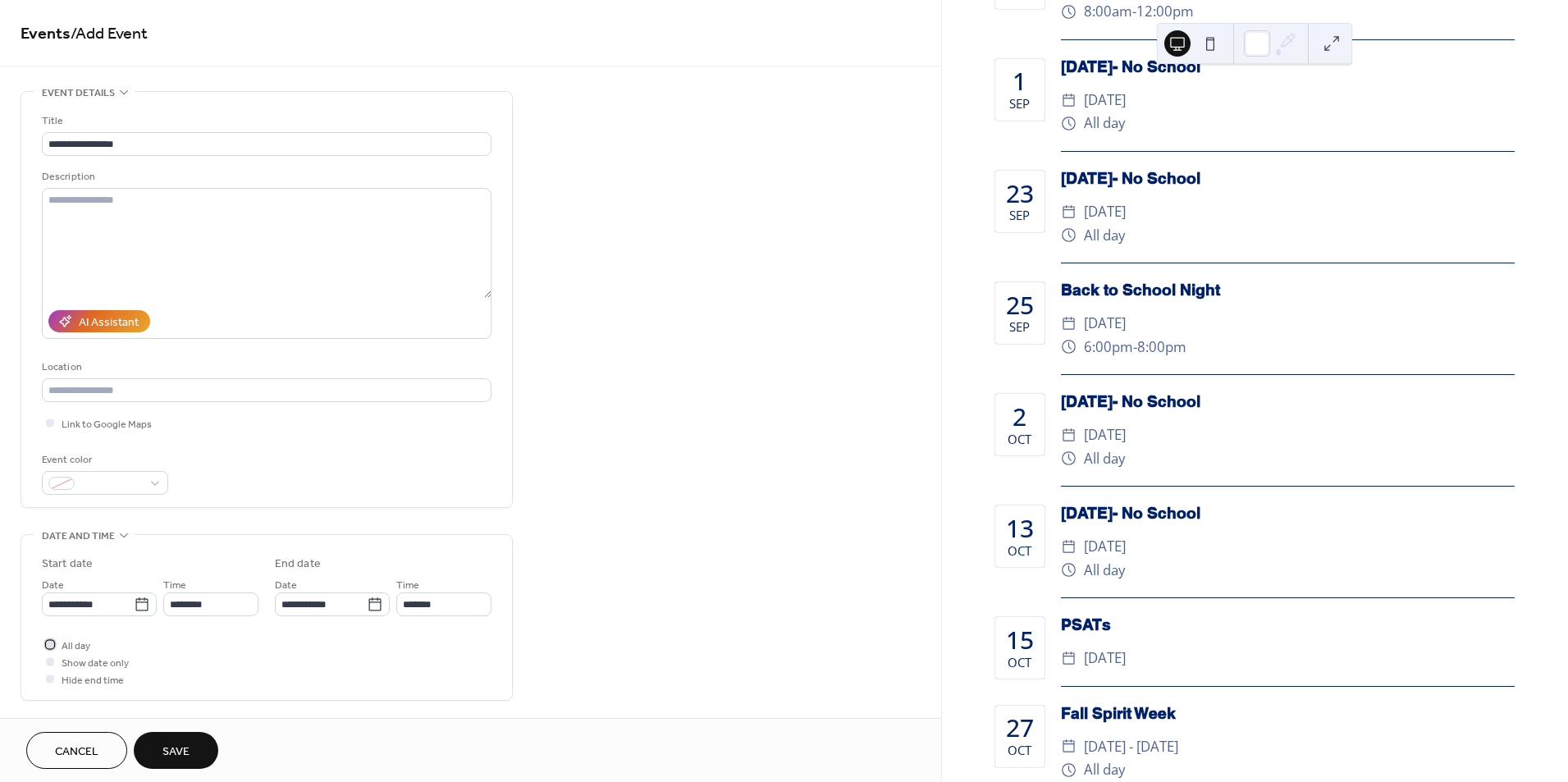 click at bounding box center [50, 644] 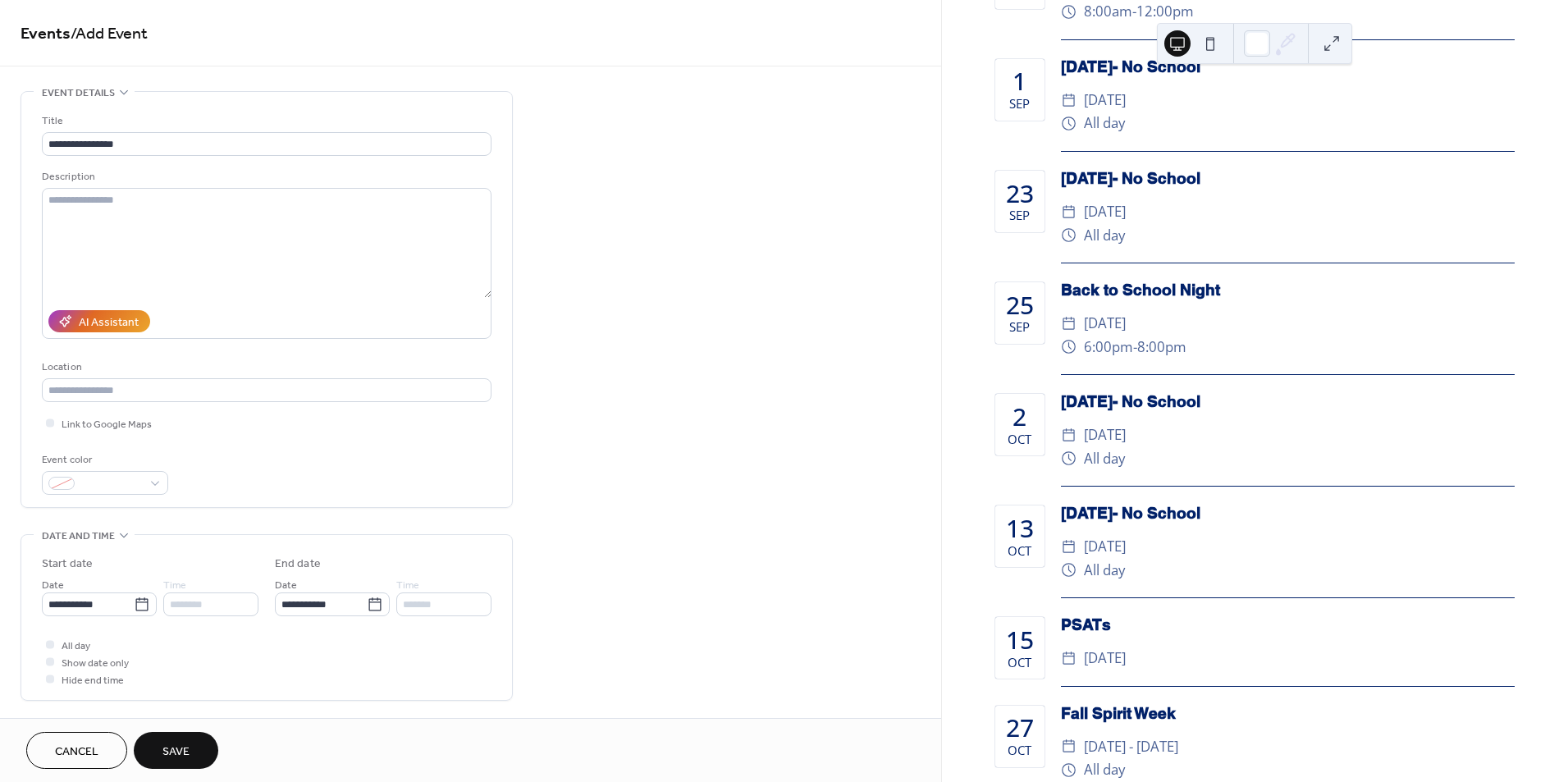 click at bounding box center (50, 661) 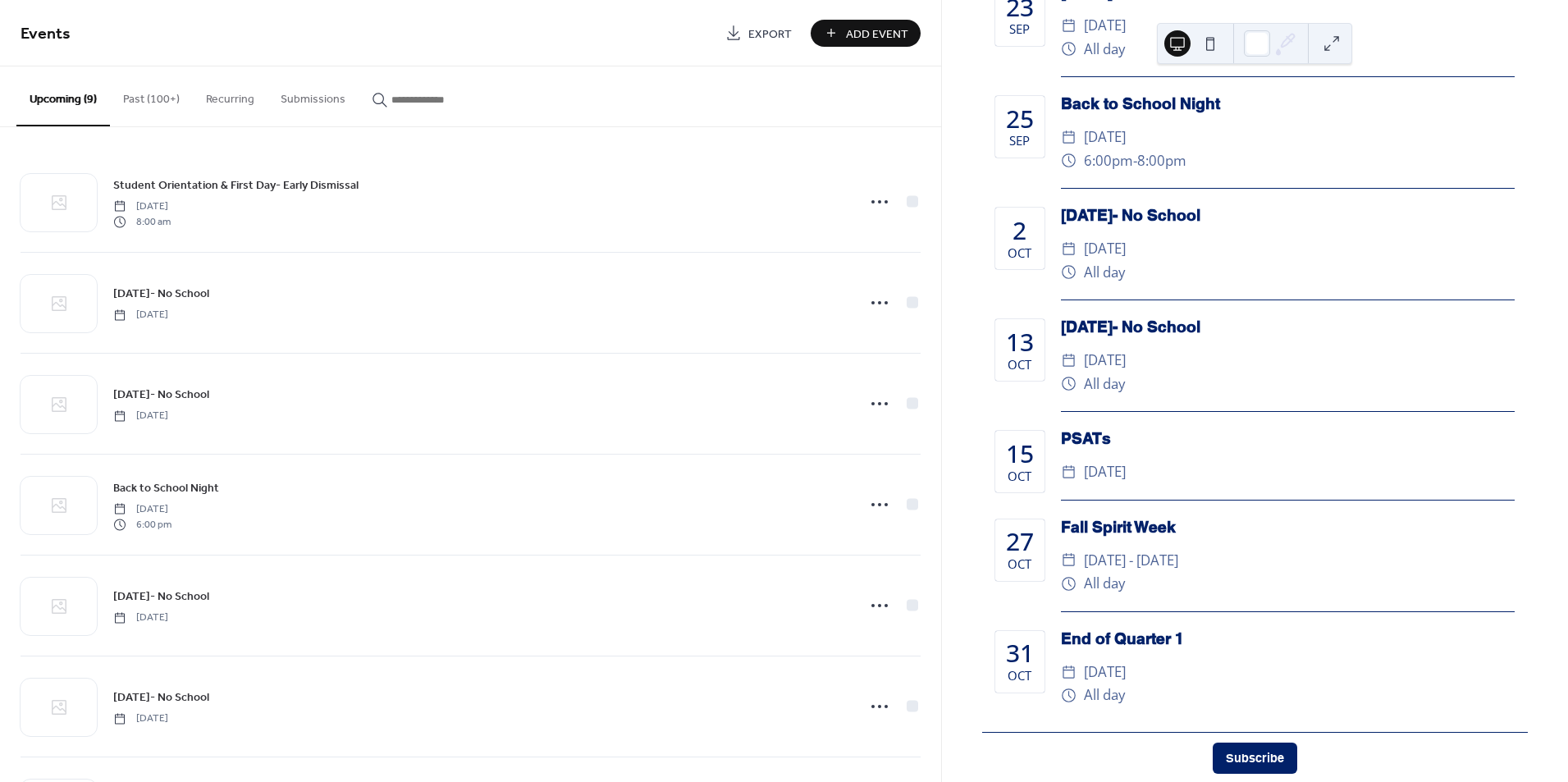 scroll, scrollTop: 369, scrollLeft: 0, axis: vertical 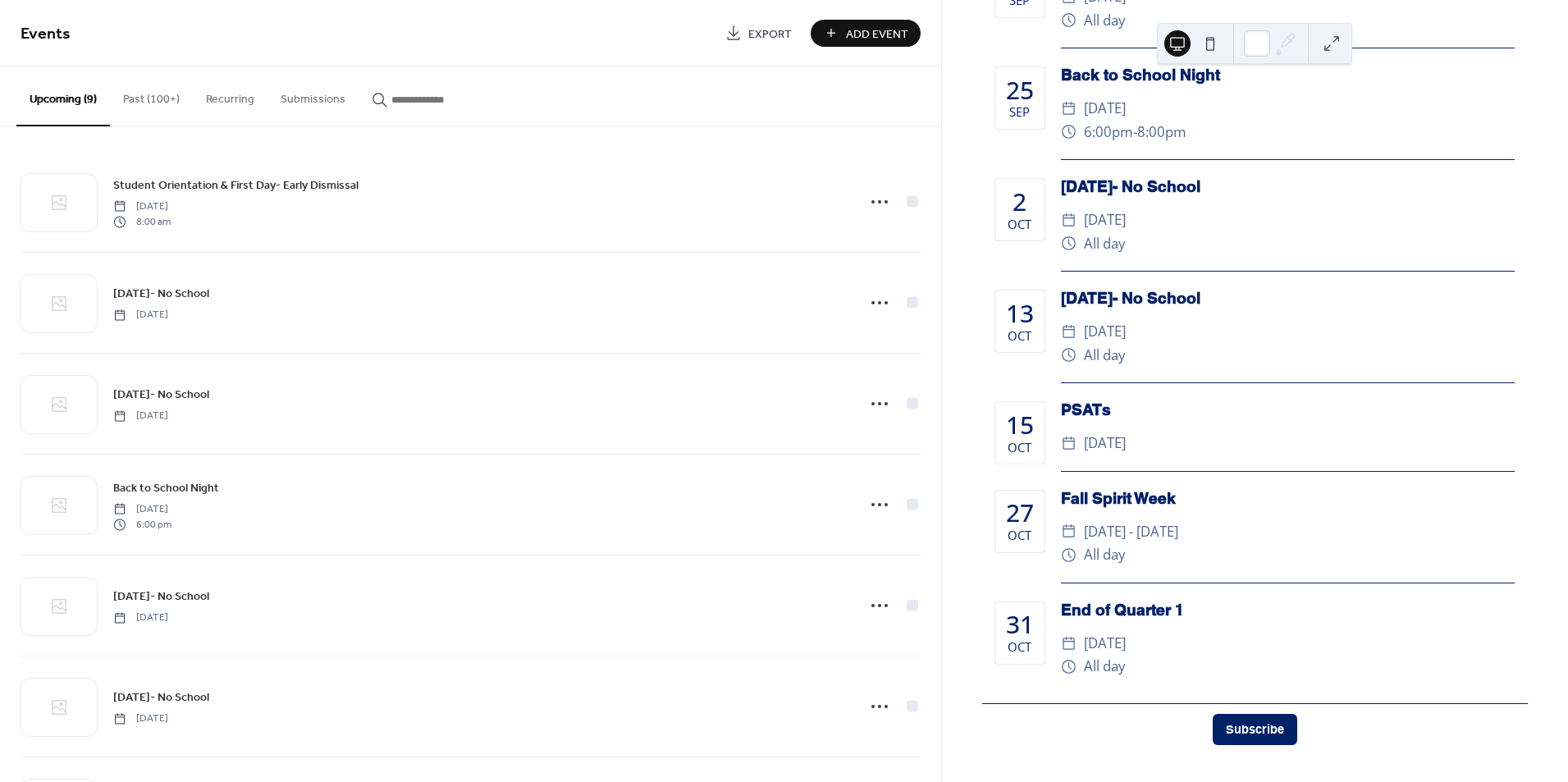 click on "Subscribe" at bounding box center [1255, 729] 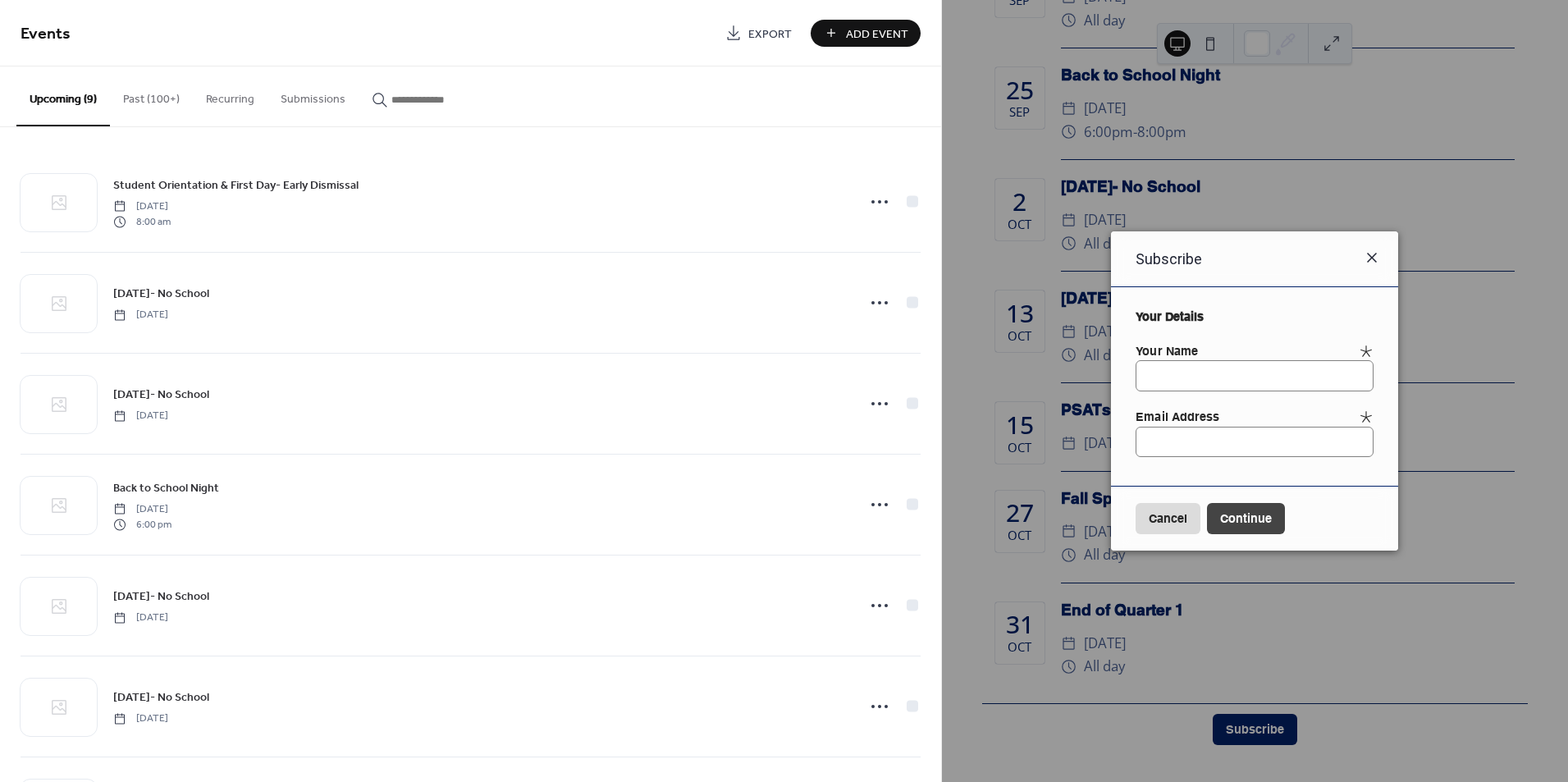click 